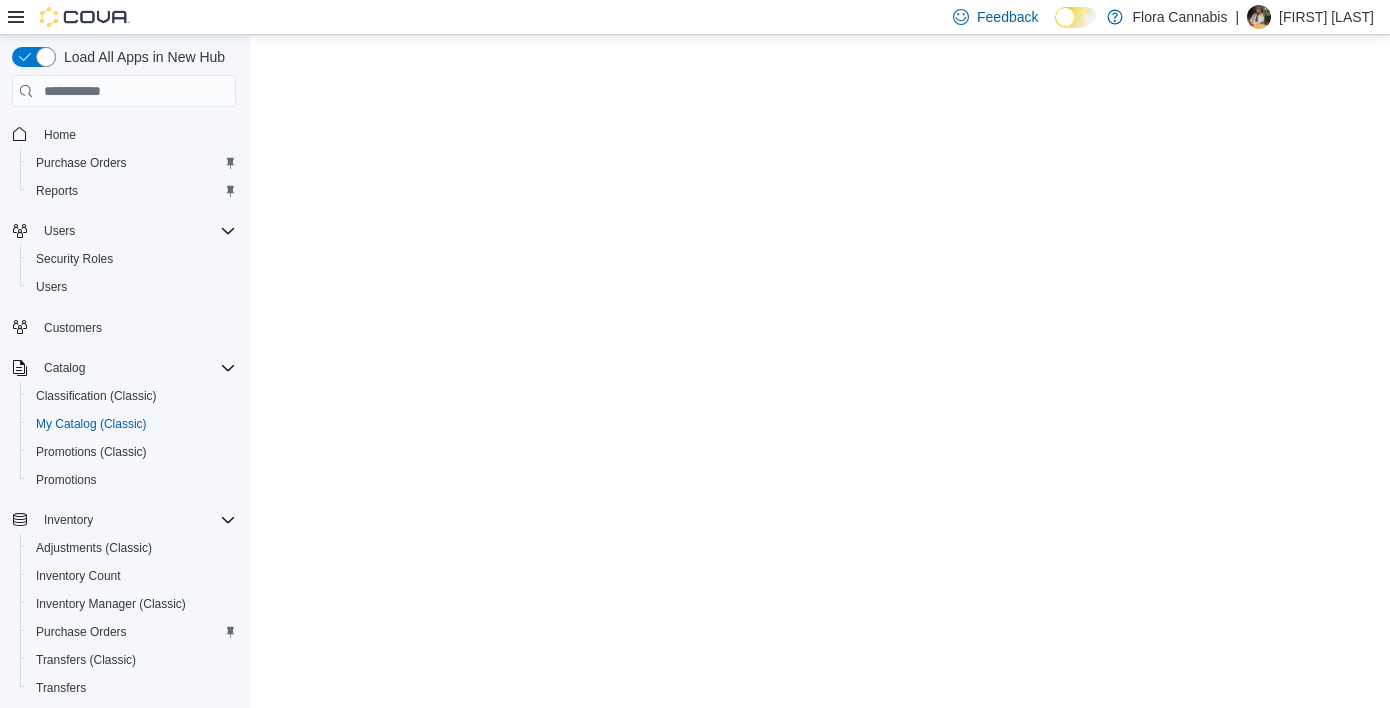 scroll, scrollTop: 0, scrollLeft: 0, axis: both 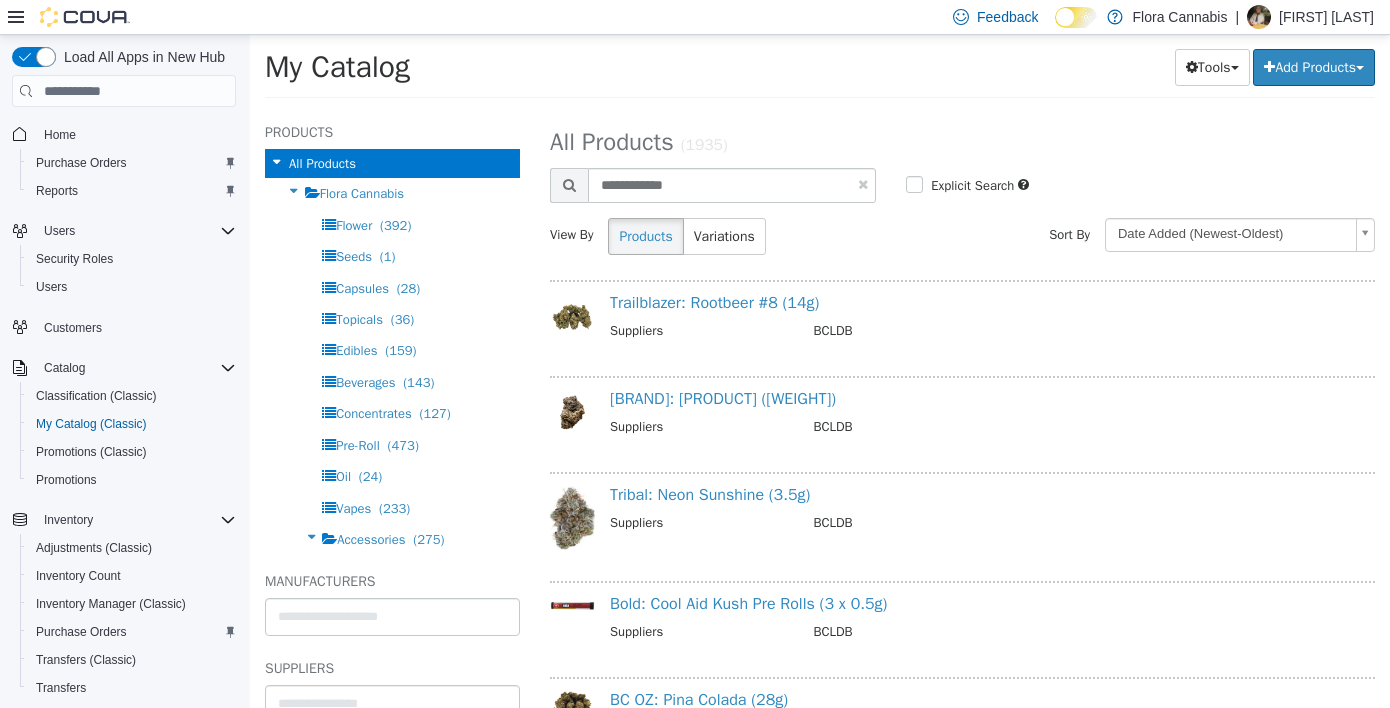 type on "**********" 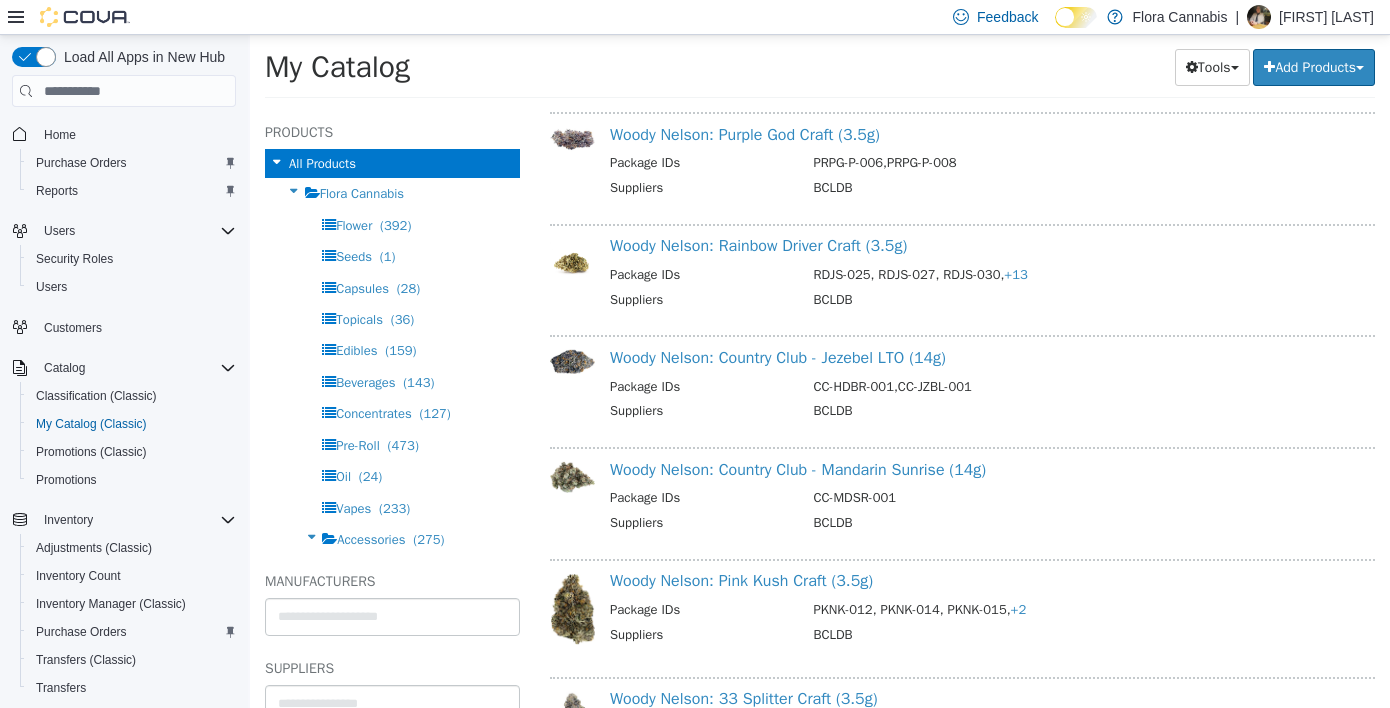 scroll, scrollTop: 0, scrollLeft: 0, axis: both 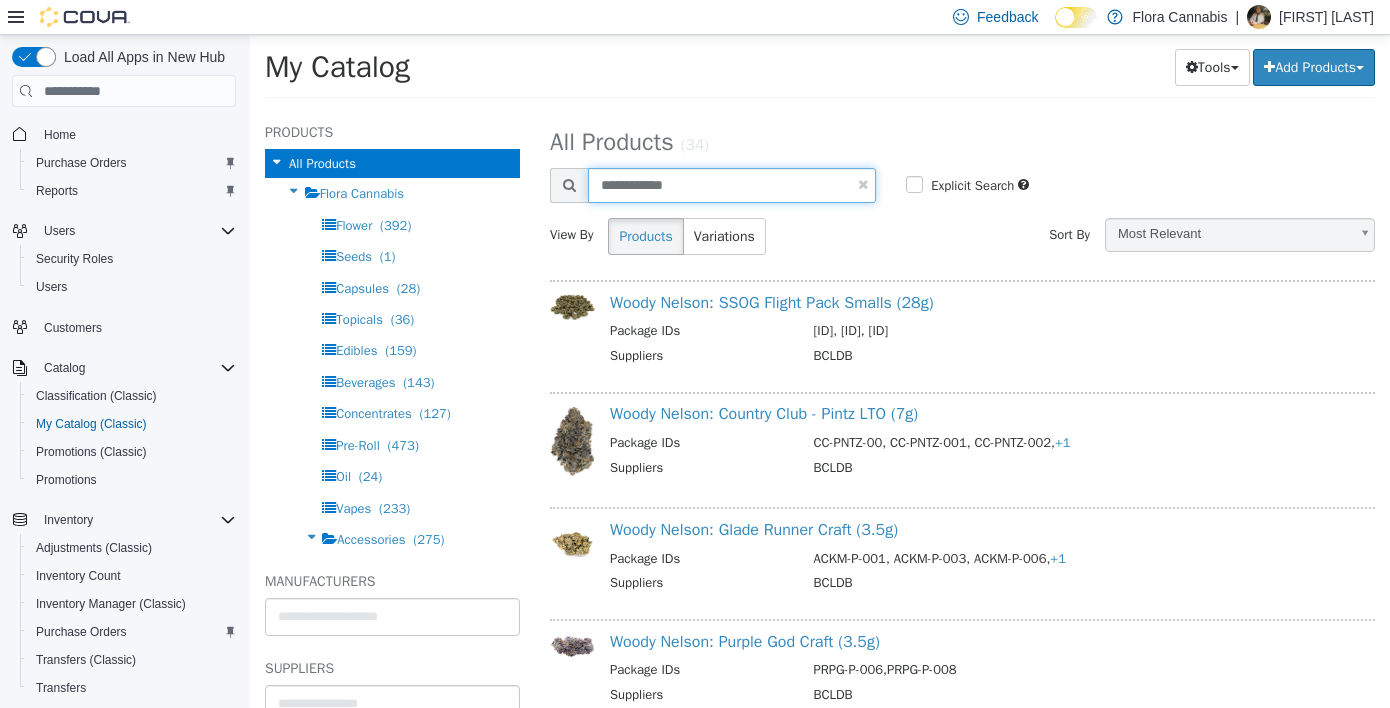click on "**********" at bounding box center (732, 185) 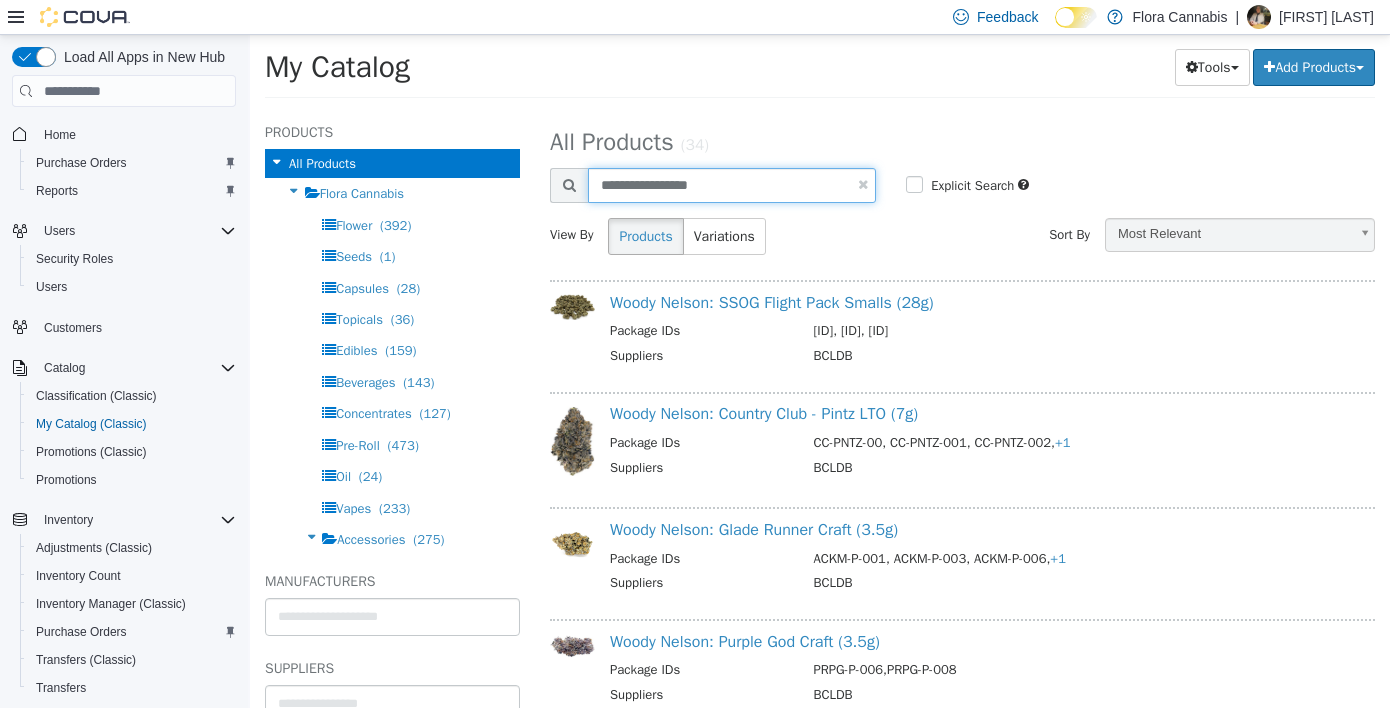 type on "**********" 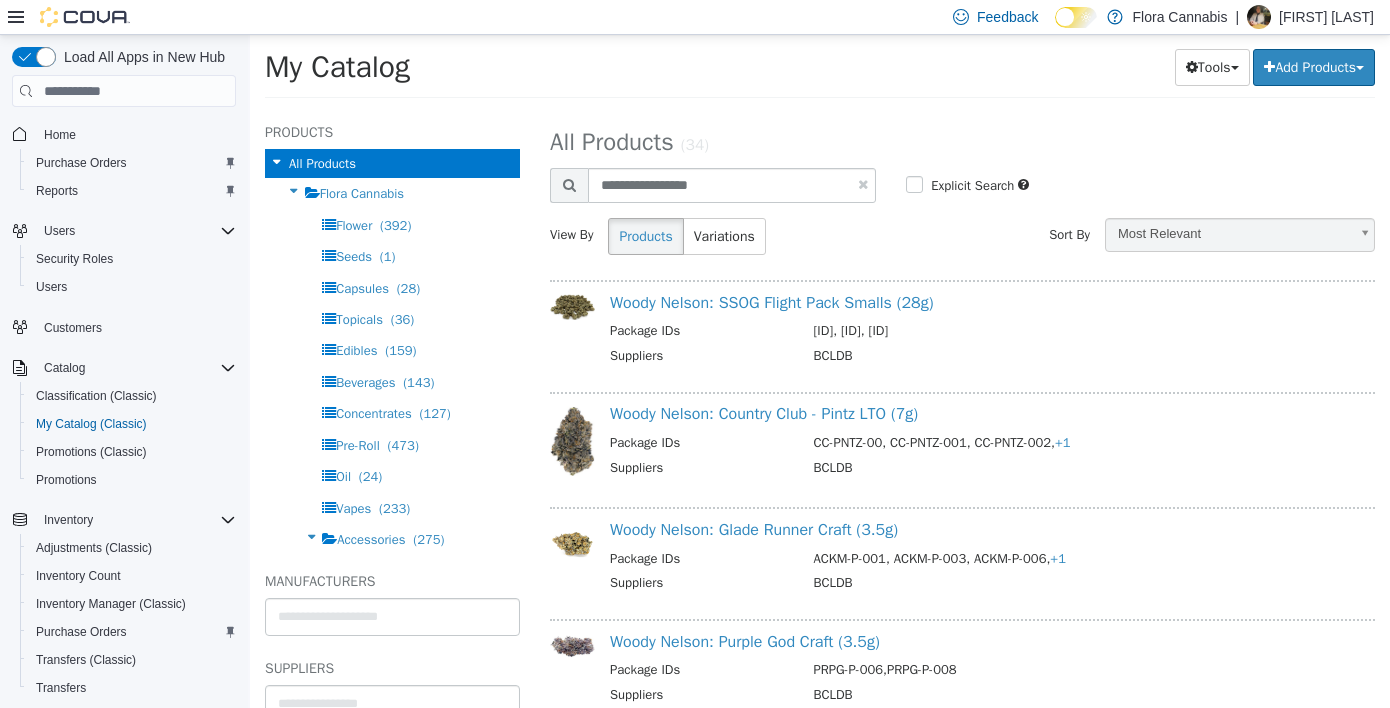 select on "**********" 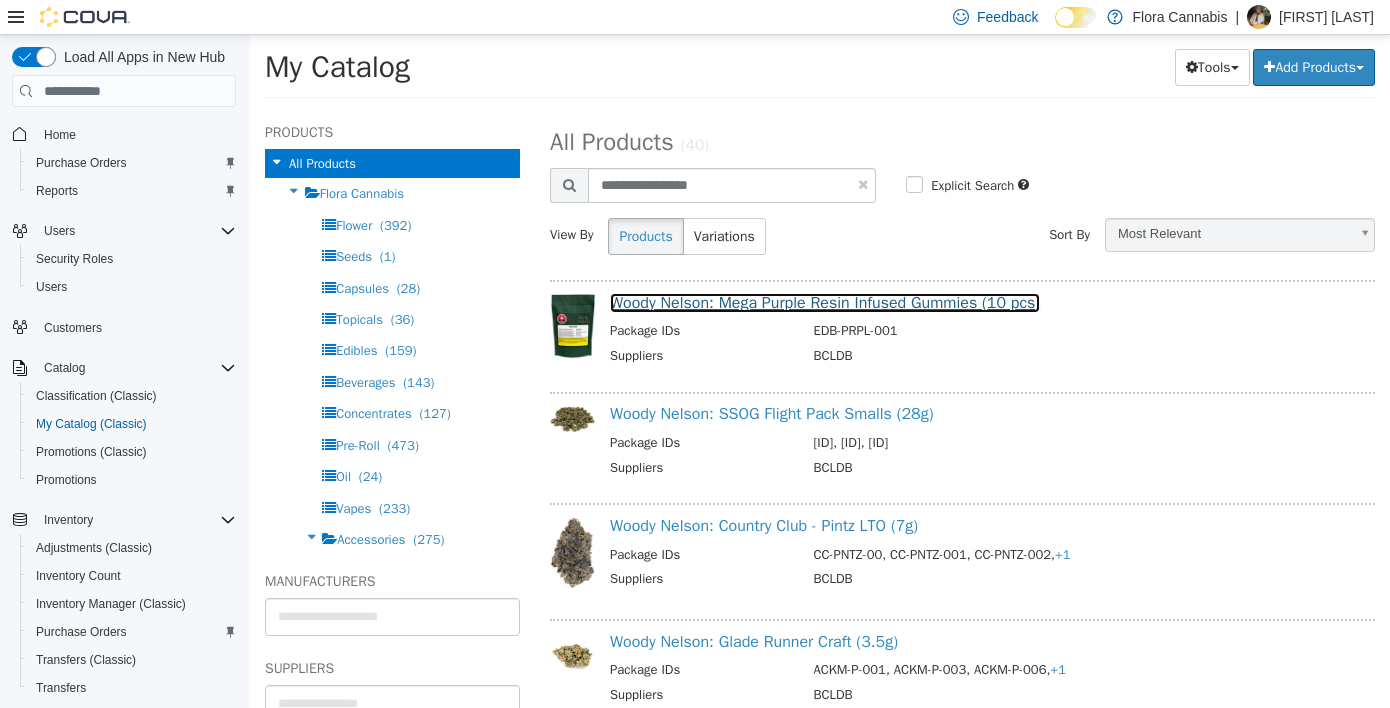 click on "Woody Nelson: Mega Purple Resin Infused Gummies (10 pcs)" at bounding box center (825, 303) 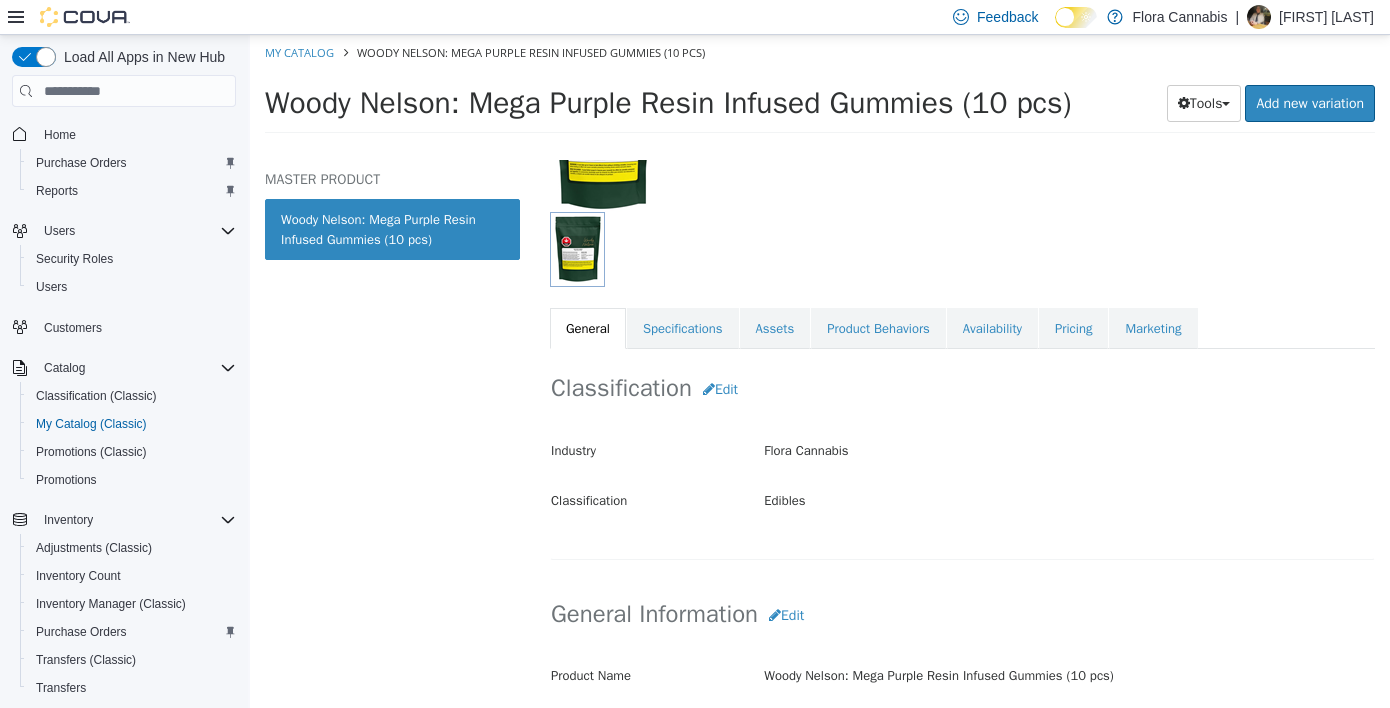 scroll, scrollTop: 200, scrollLeft: 0, axis: vertical 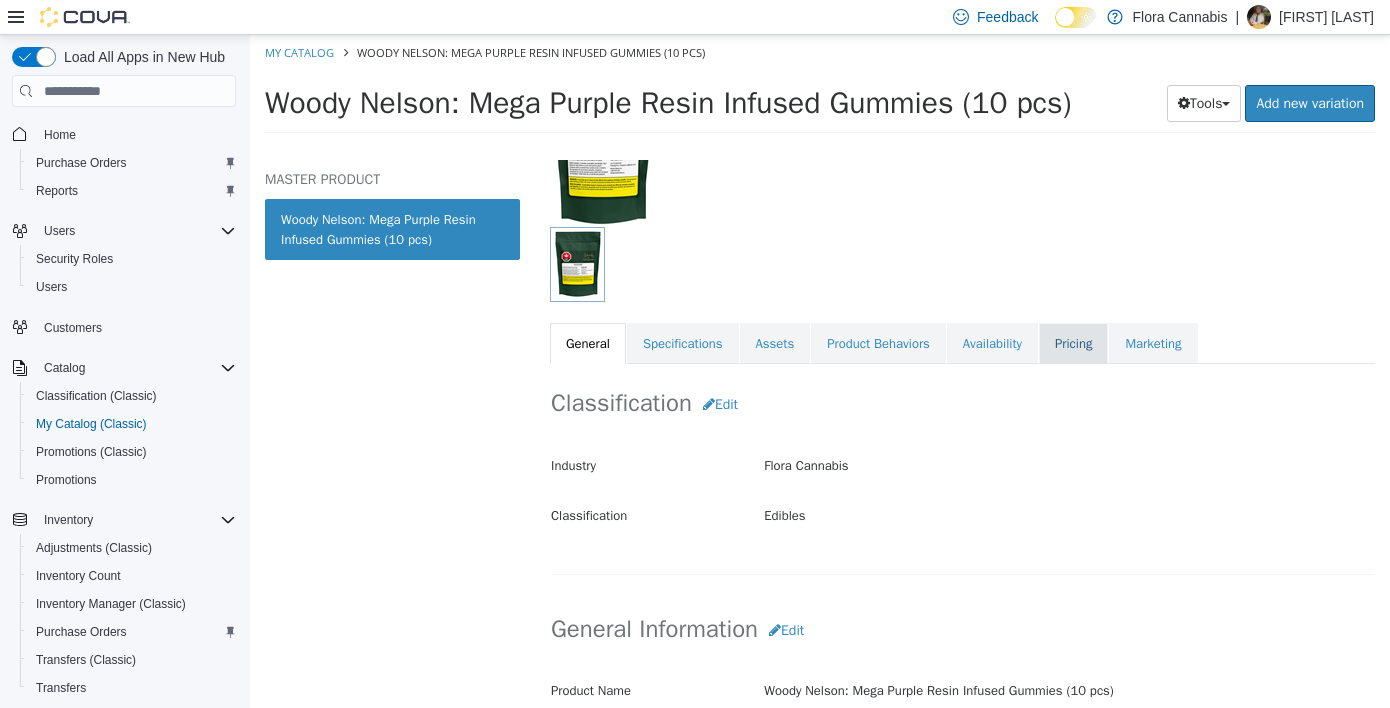click on "Pricing" at bounding box center (1073, 344) 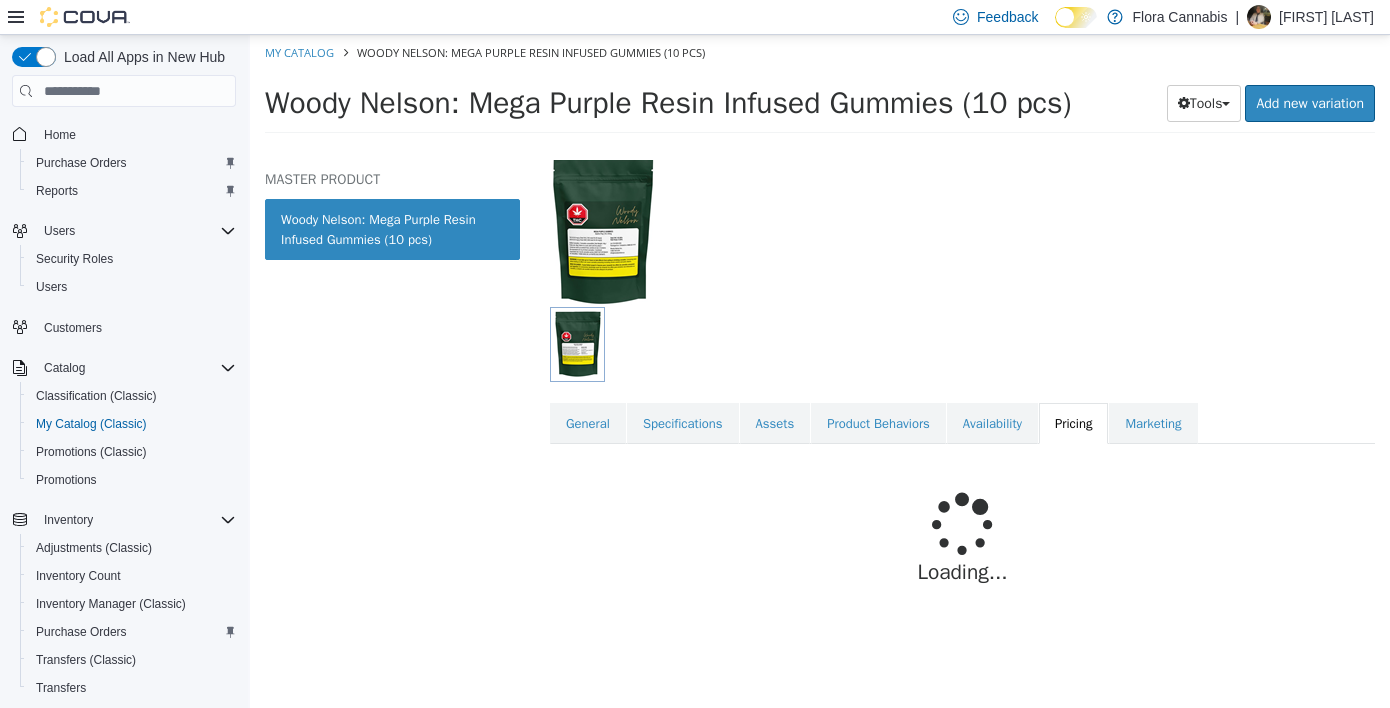 scroll, scrollTop: 169, scrollLeft: 0, axis: vertical 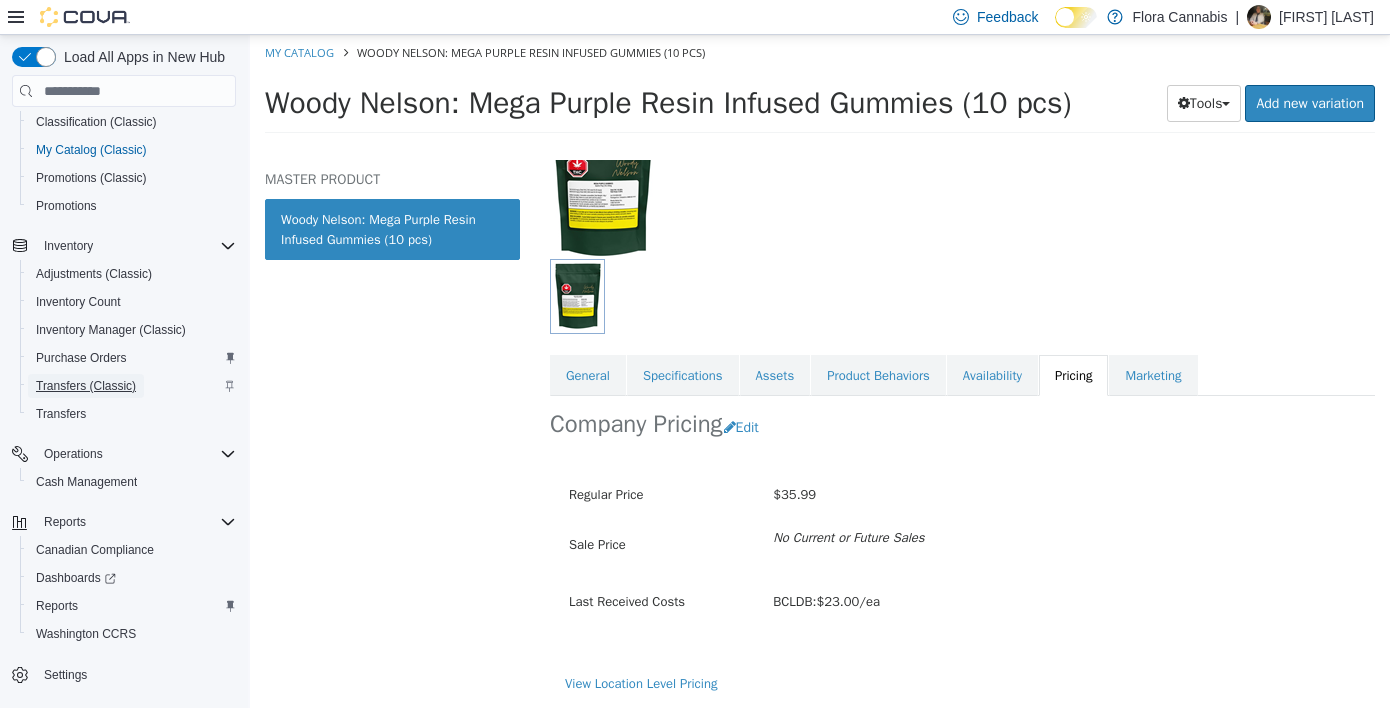 click on "Transfers (Classic)" at bounding box center (86, 386) 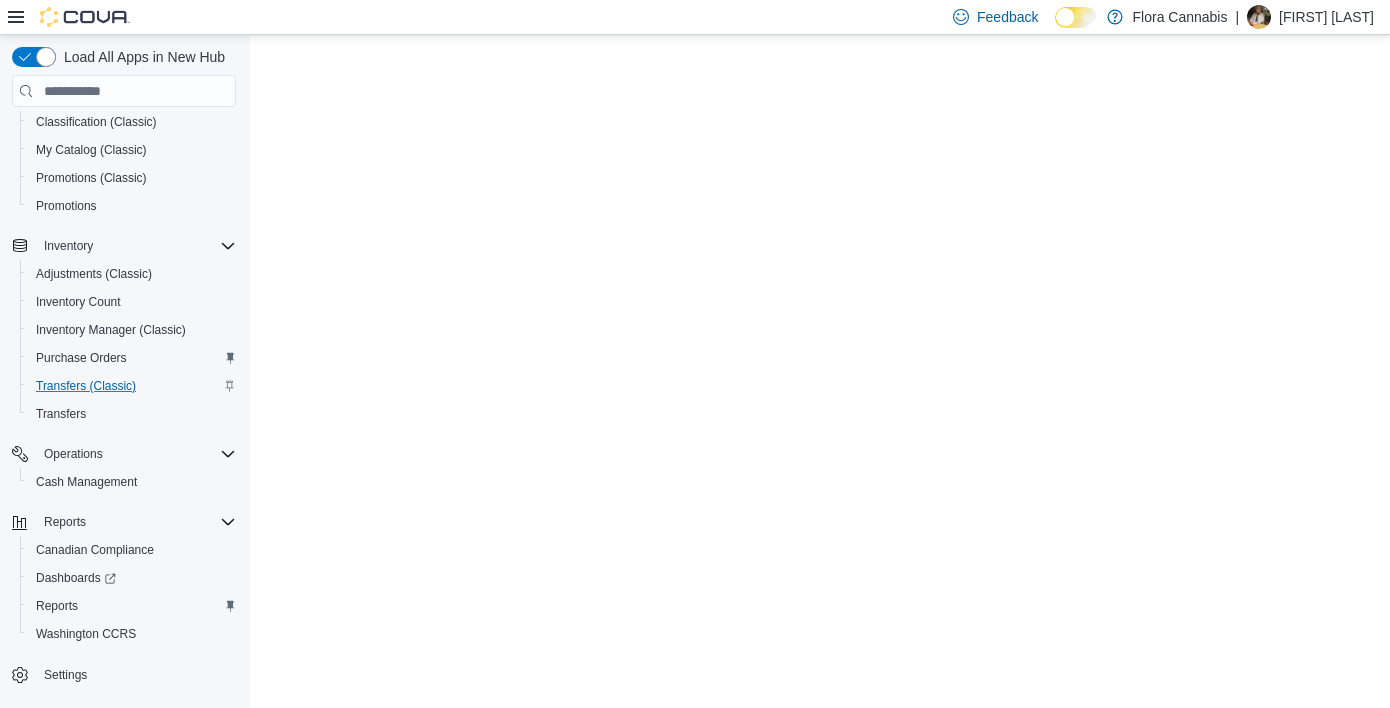scroll, scrollTop: 0, scrollLeft: 0, axis: both 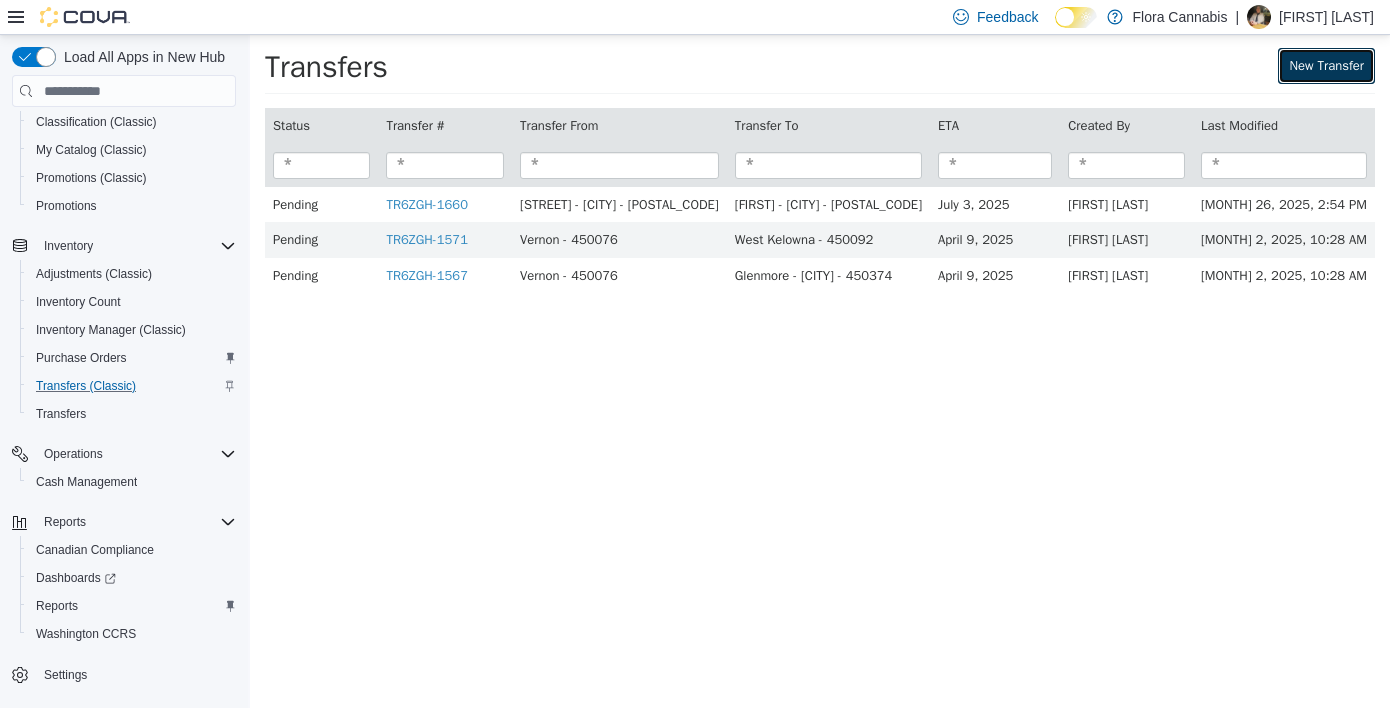click on "New Transfer" at bounding box center [1326, 66] 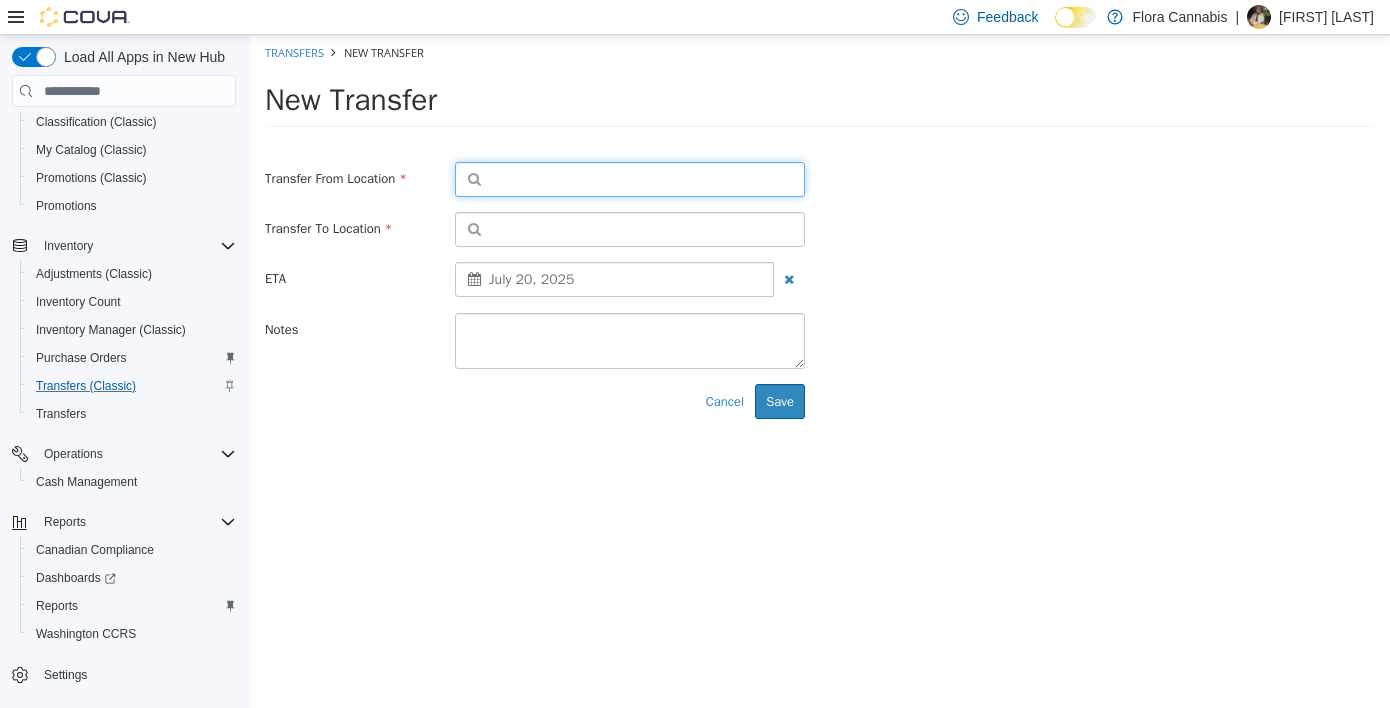 click at bounding box center (630, 179) 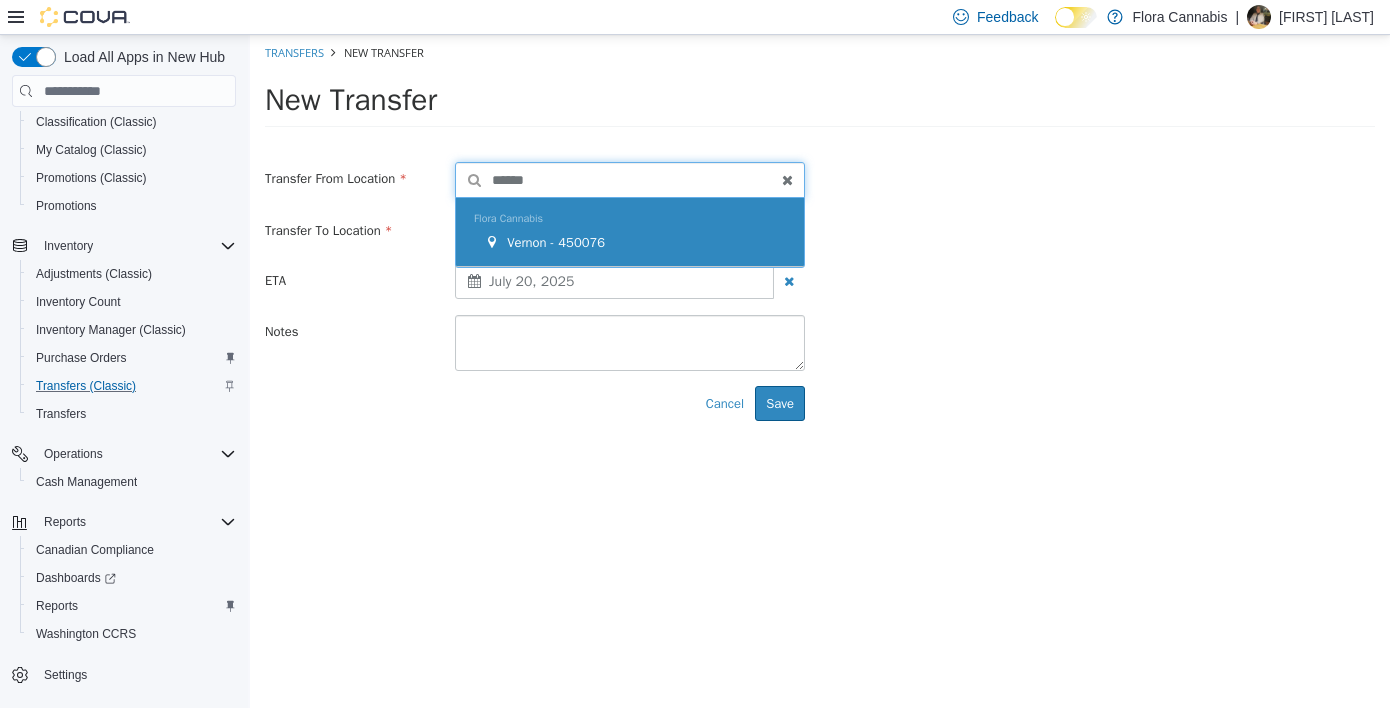 type on "******" 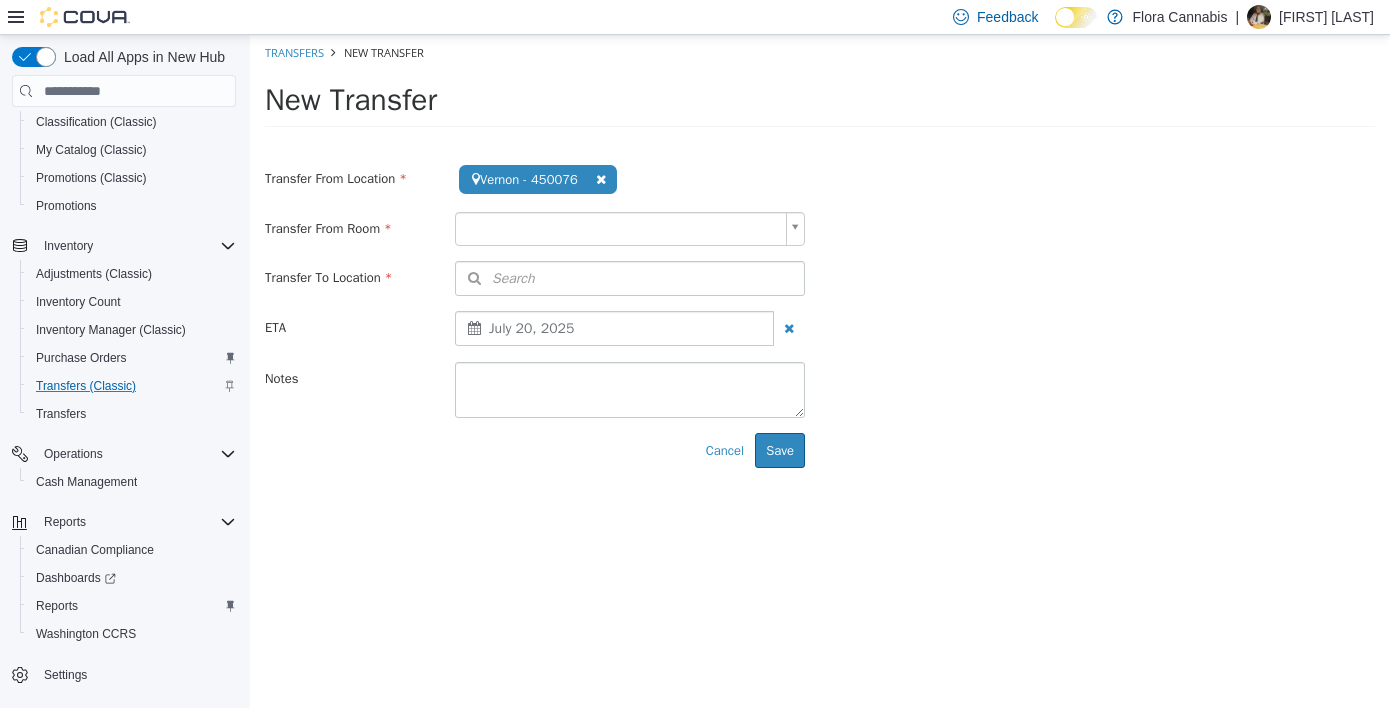 click on "**********" at bounding box center [820, 259] 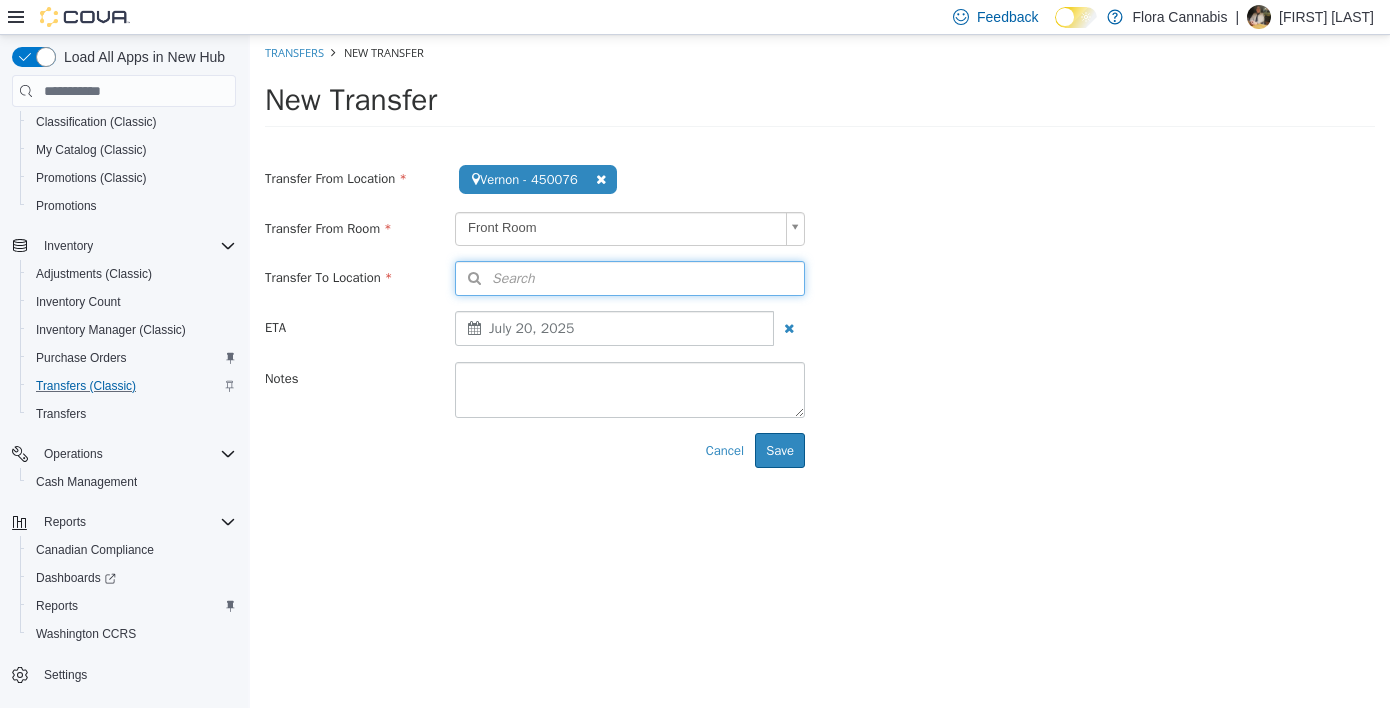 click on "Search" at bounding box center [495, 278] 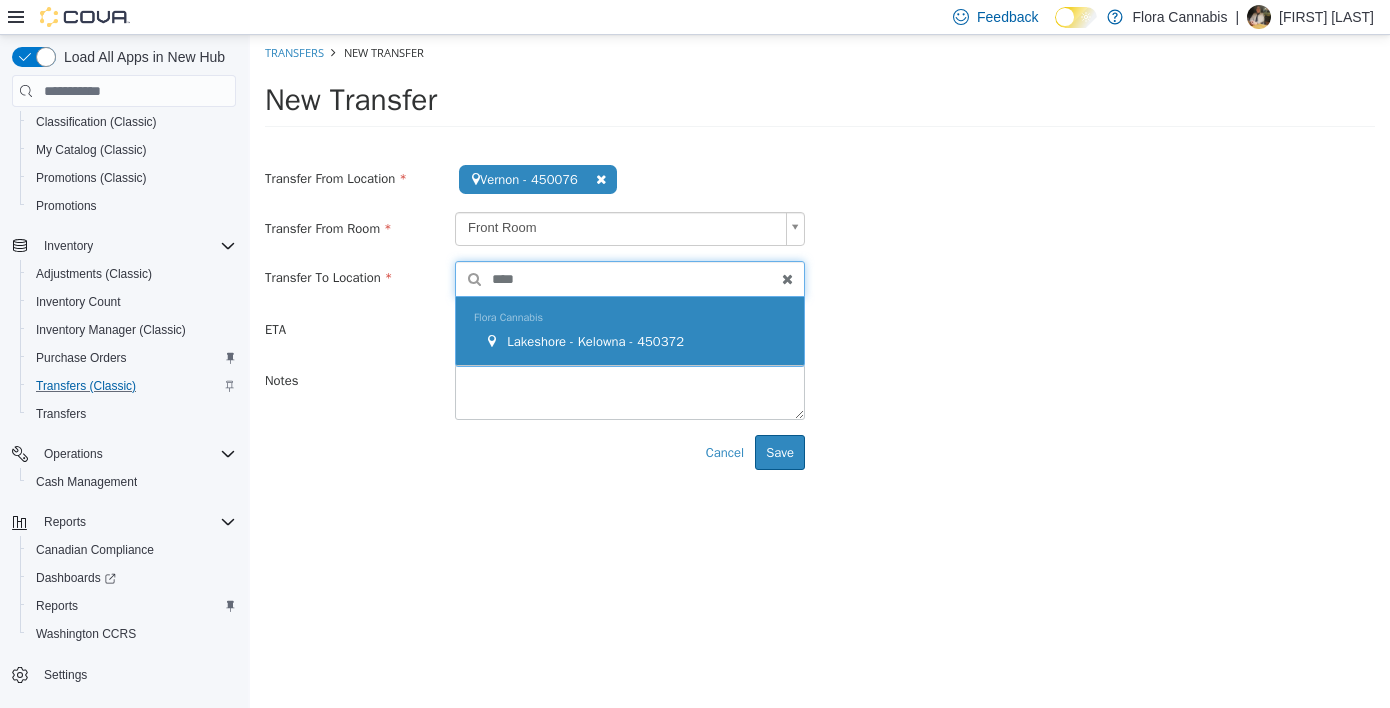type on "****" 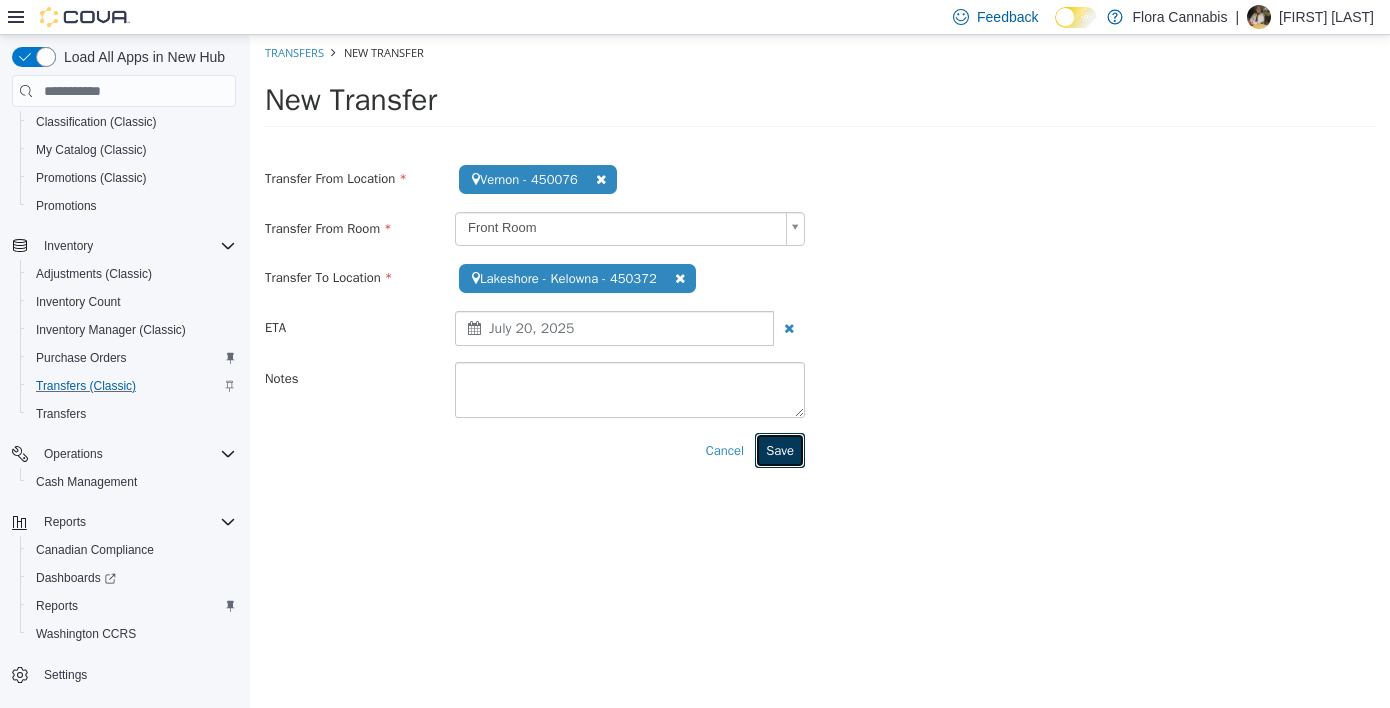click on "Save" at bounding box center [780, 451] 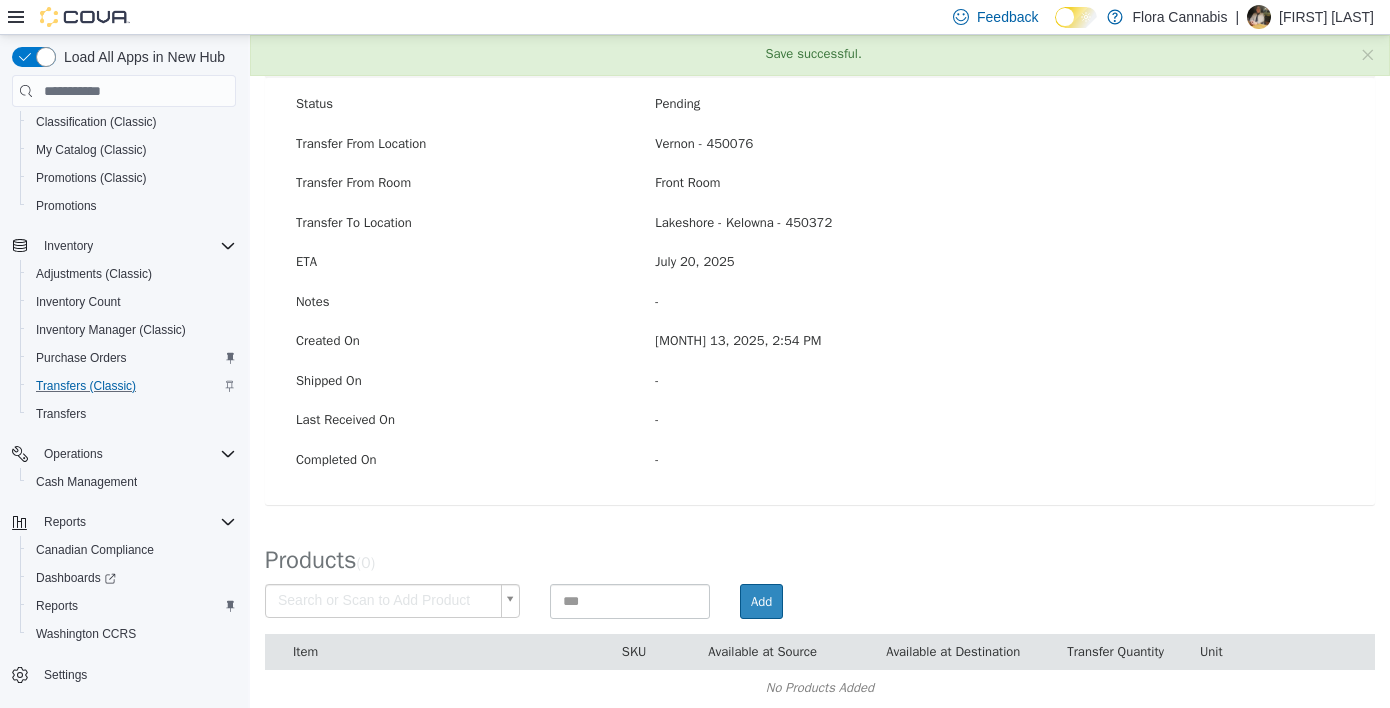 scroll, scrollTop: 165, scrollLeft: 0, axis: vertical 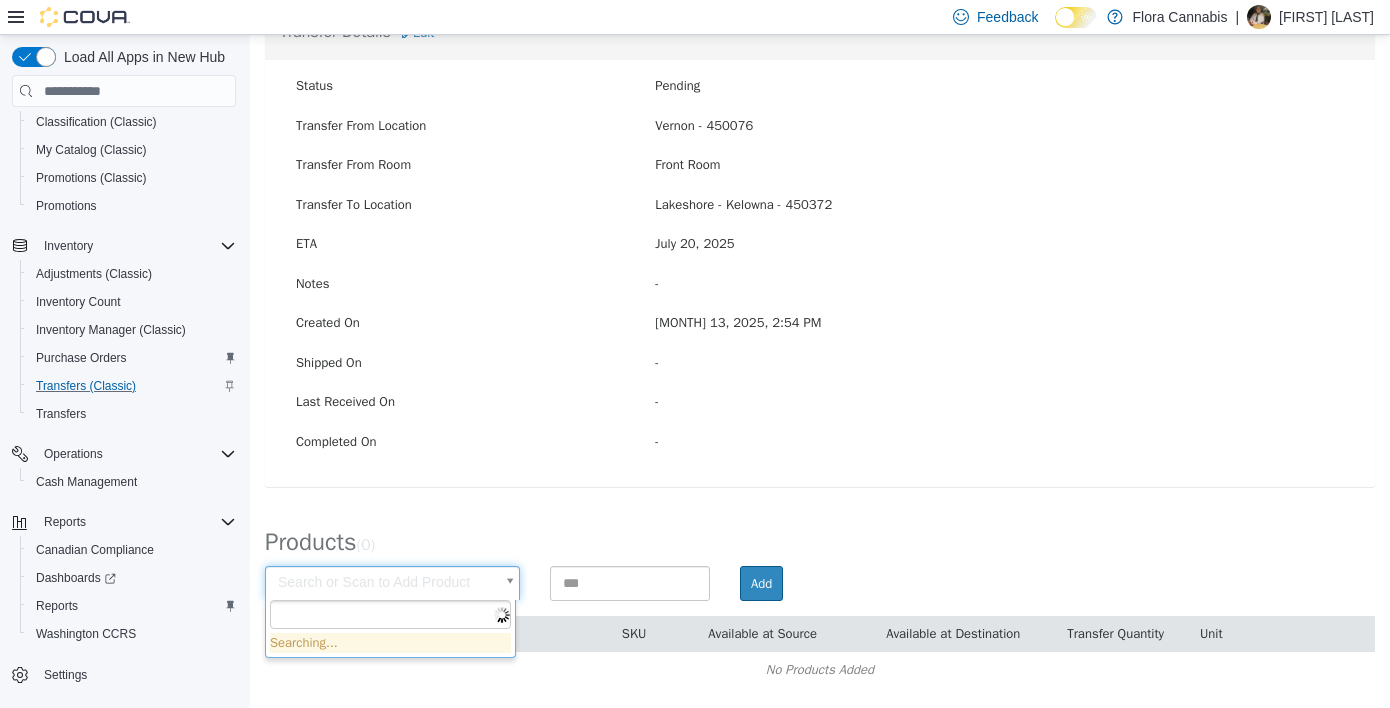click on "×
Save successful.
Transfers
TR6ZGH-1675
Transfer #TR6ZGH-1675
Preparing Download...  Tools  PDF Download
Delete
Auto Complete Transfer Ship Transfer
Transfer Details  Edit Status
Pending
Transfer From Location
Vernon - 450076
Transfer From Room Front Room Transfer To Location
Lakeshore - [CITY] - 450372
ETA [MONTH] 20, 2025 Notes -
Created On [MONTH] 13, 2025, 2:54 PM Shipped On - Last Received On - Completed On - Products  ( 0 )
Search or Scan to Add Product     Add
Item SKU Available at Source Available at Destination Transfer Quantity Unit No Products Added
Cancel Apply                                           Searching..." at bounding box center [820, 289] 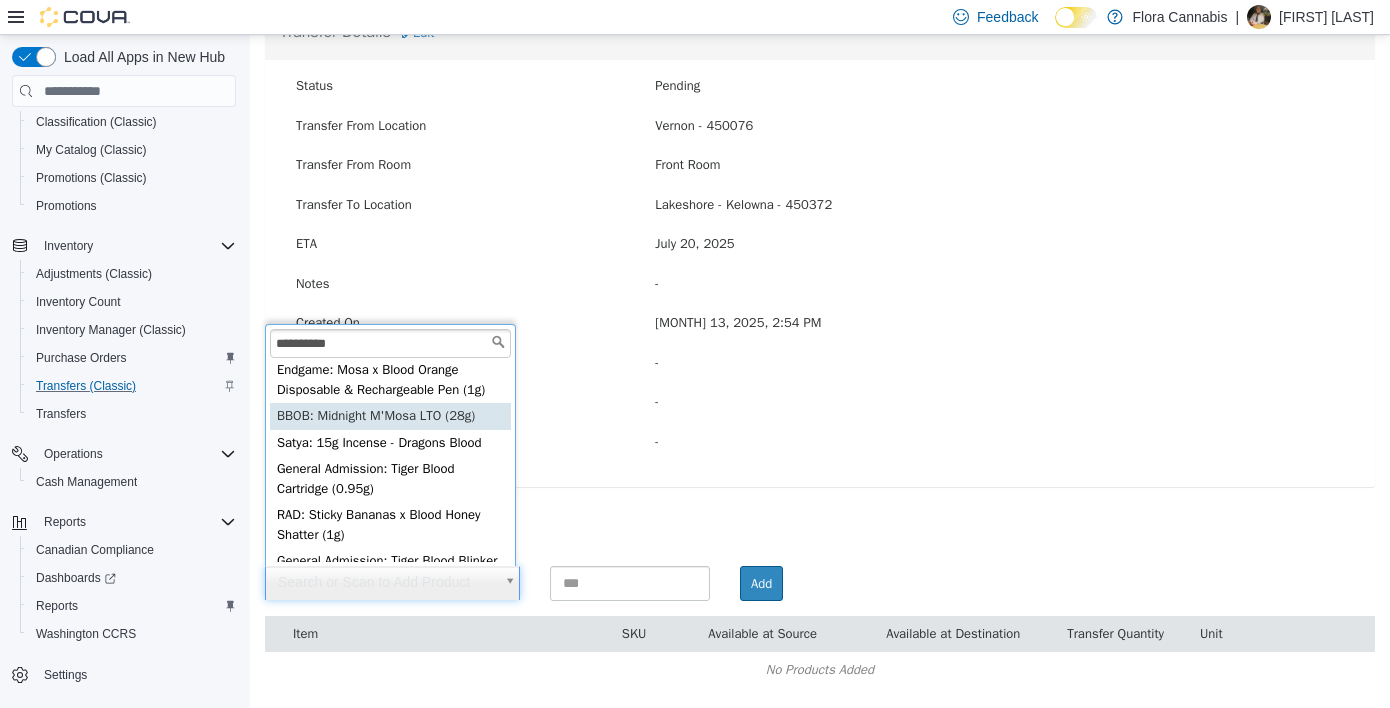 scroll, scrollTop: 0, scrollLeft: 0, axis: both 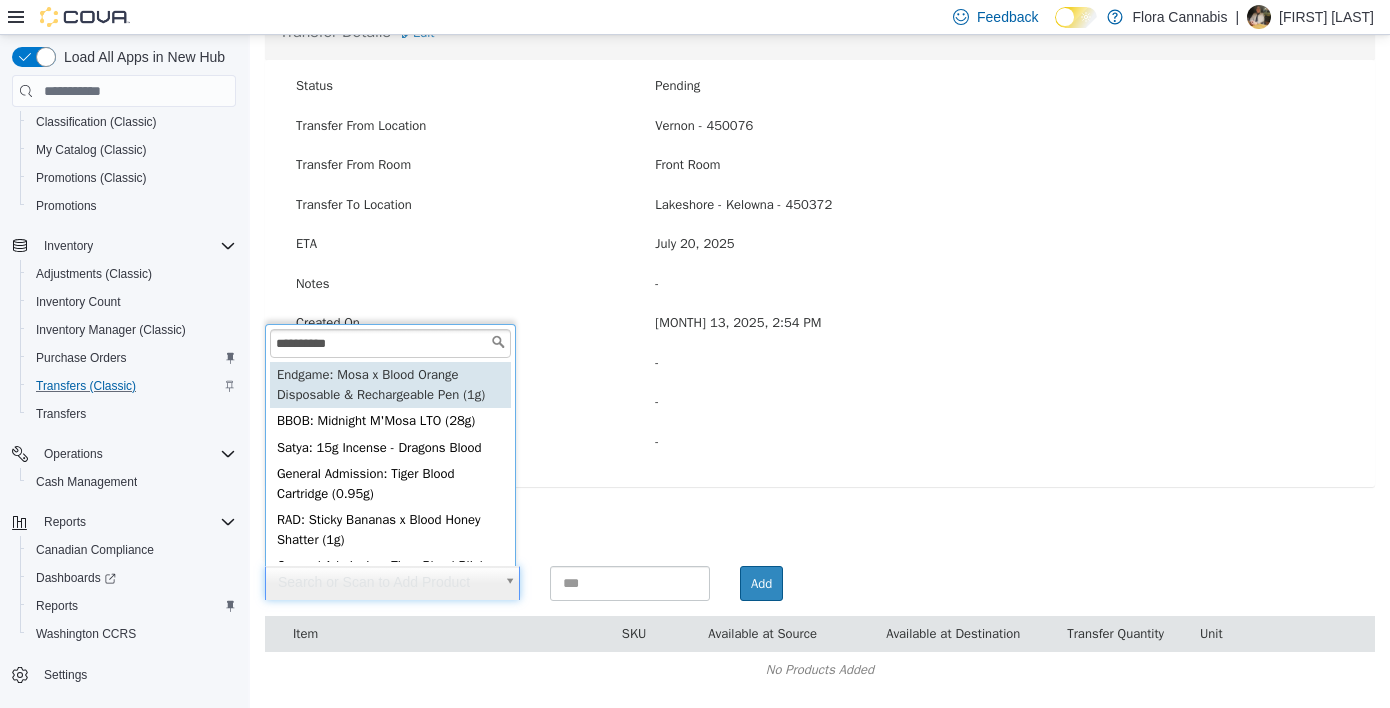 type on "**********" 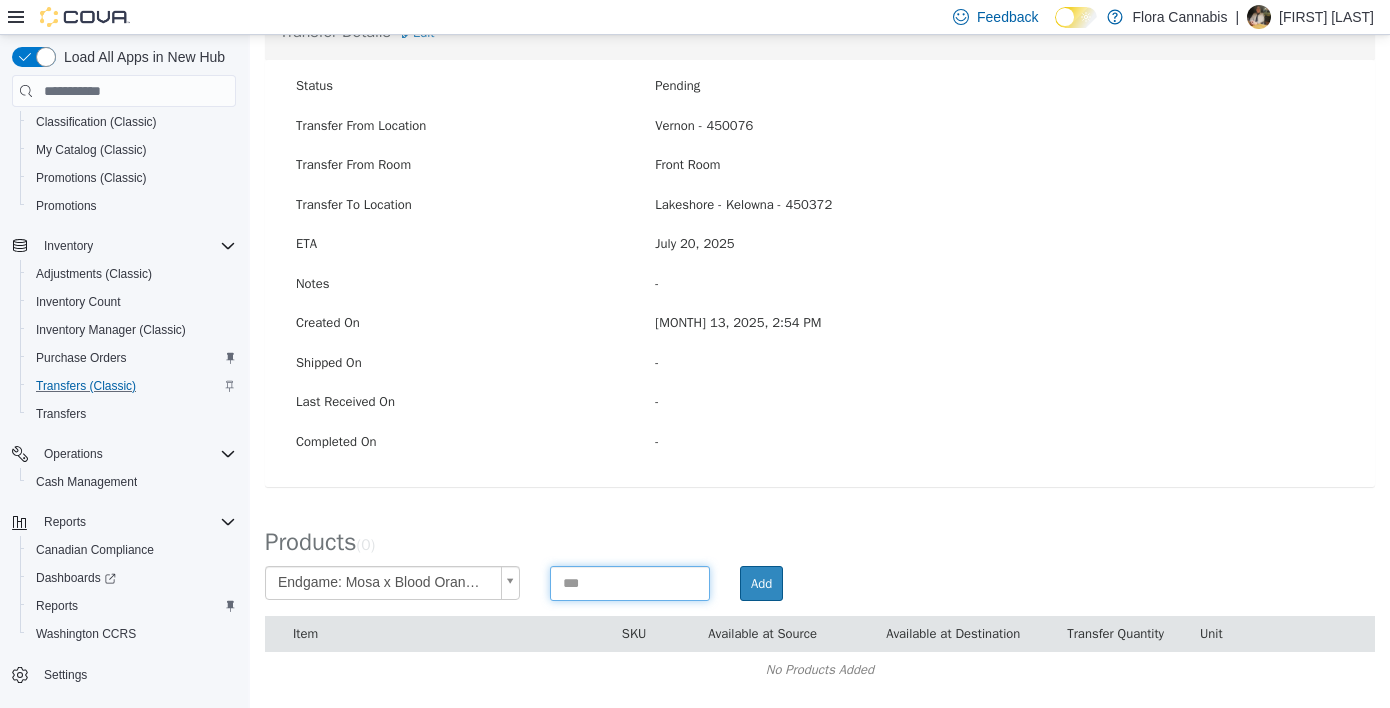 click at bounding box center (630, 583) 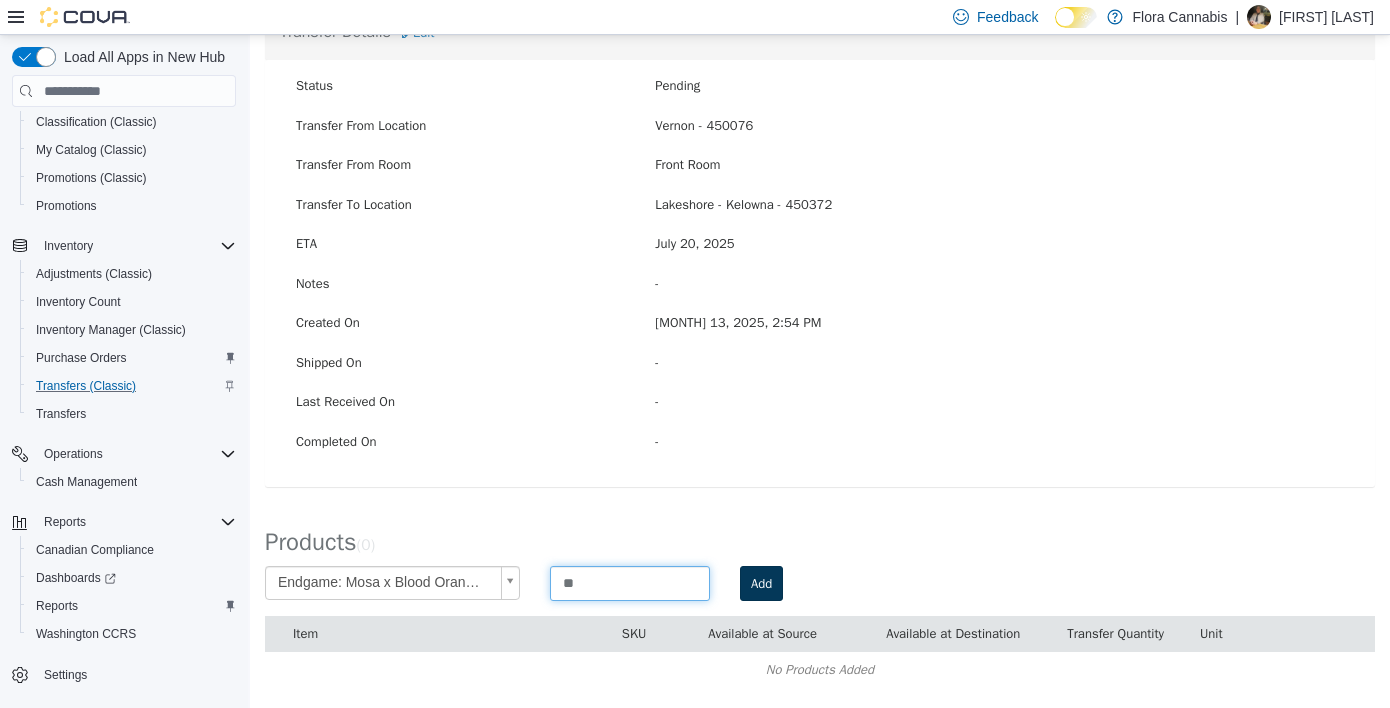 type on "**" 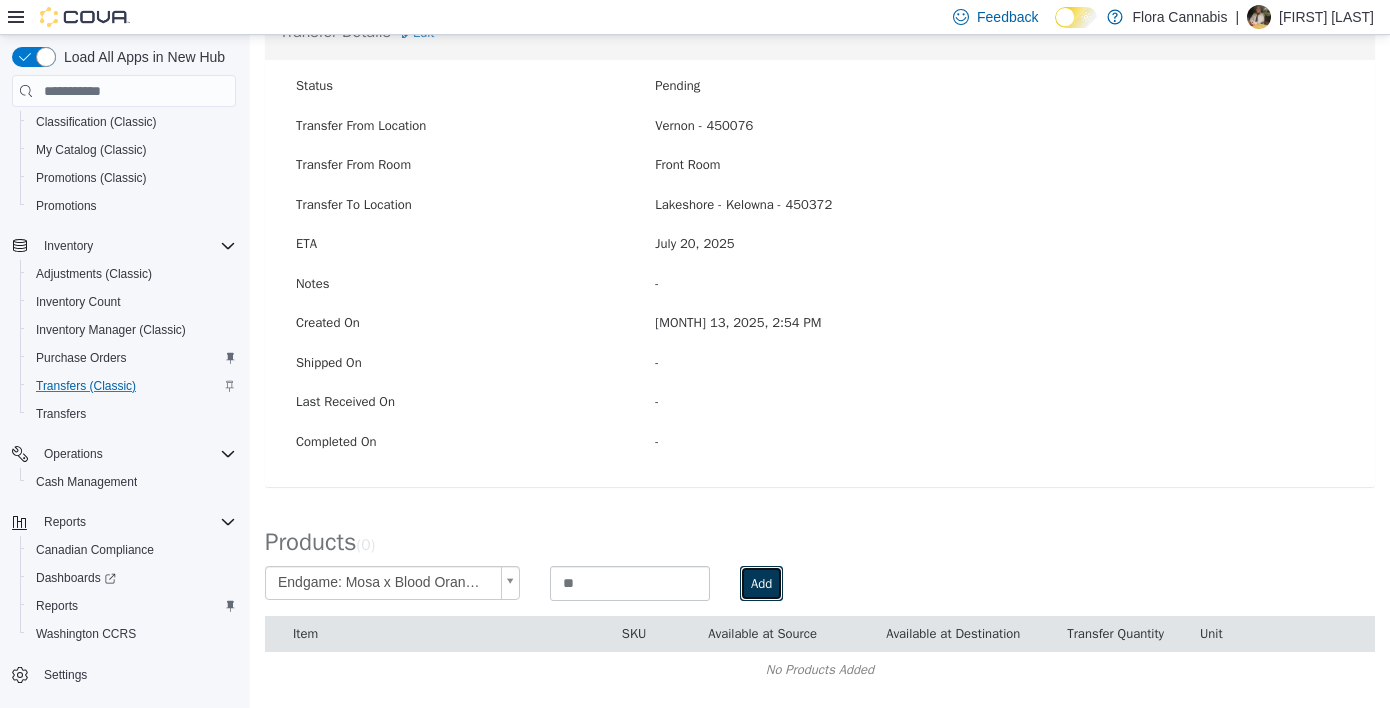 click on "Add" at bounding box center (761, 584) 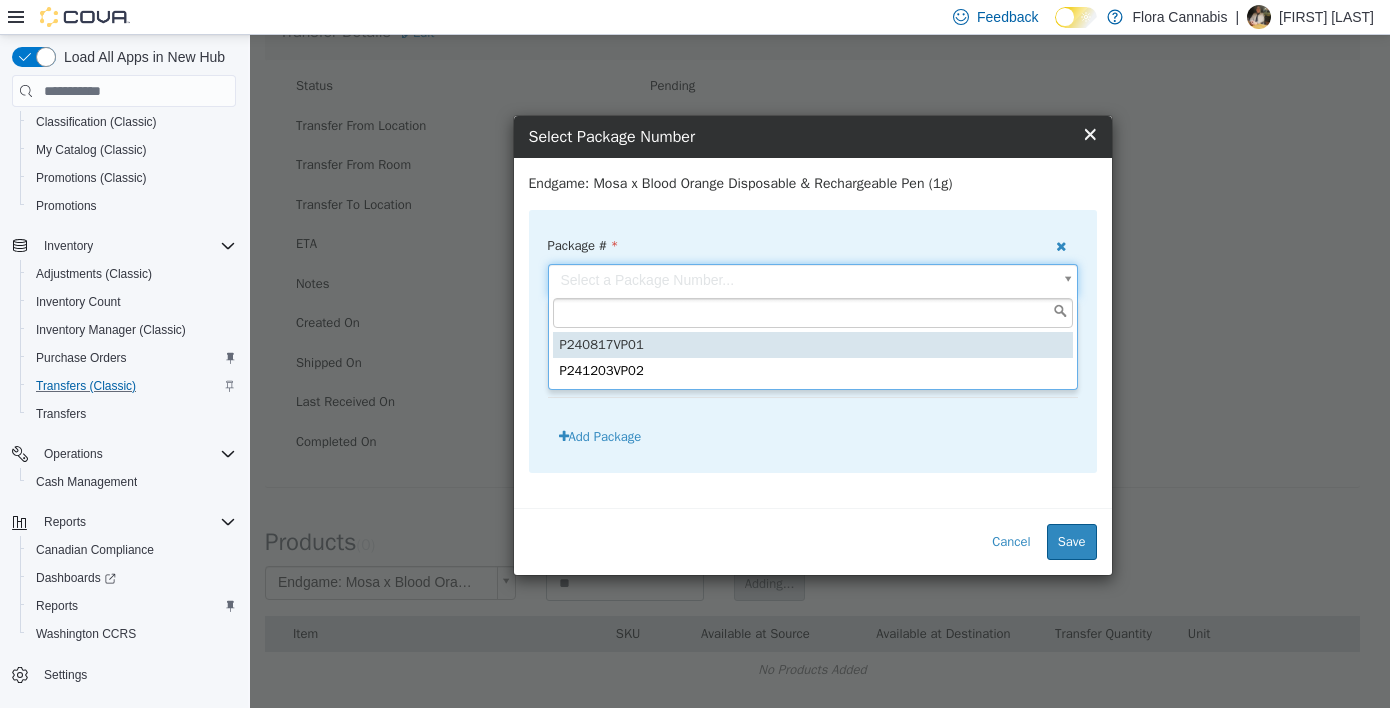 click on "**********" at bounding box center [820, 289] 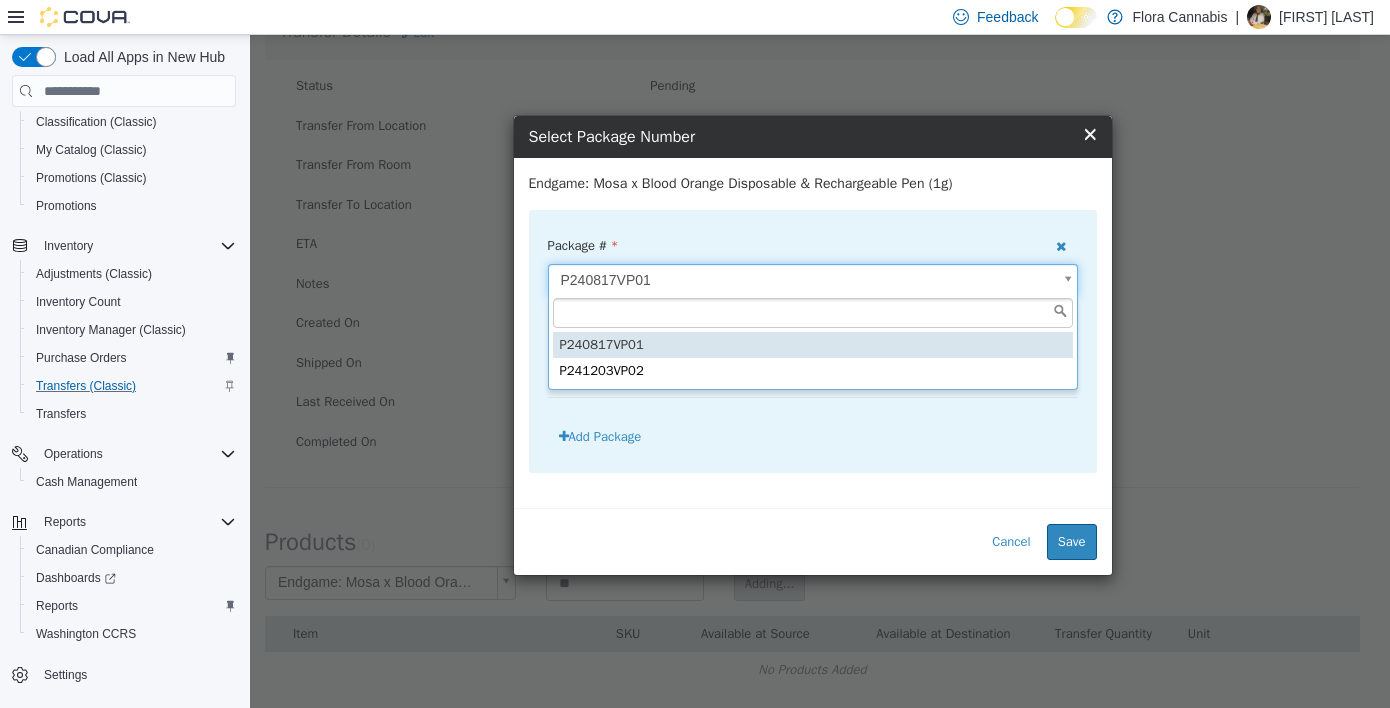 click on "**********" at bounding box center (820, 289) 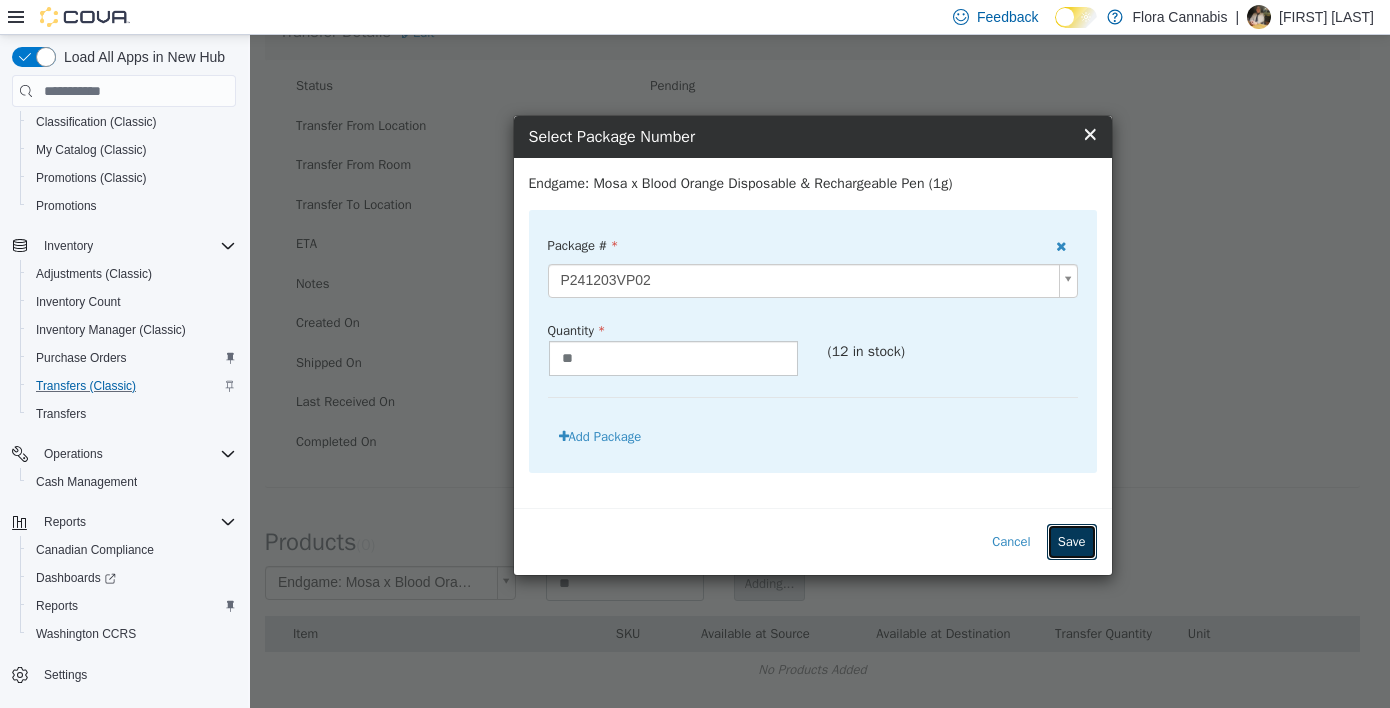 click on "Save" at bounding box center [1072, 542] 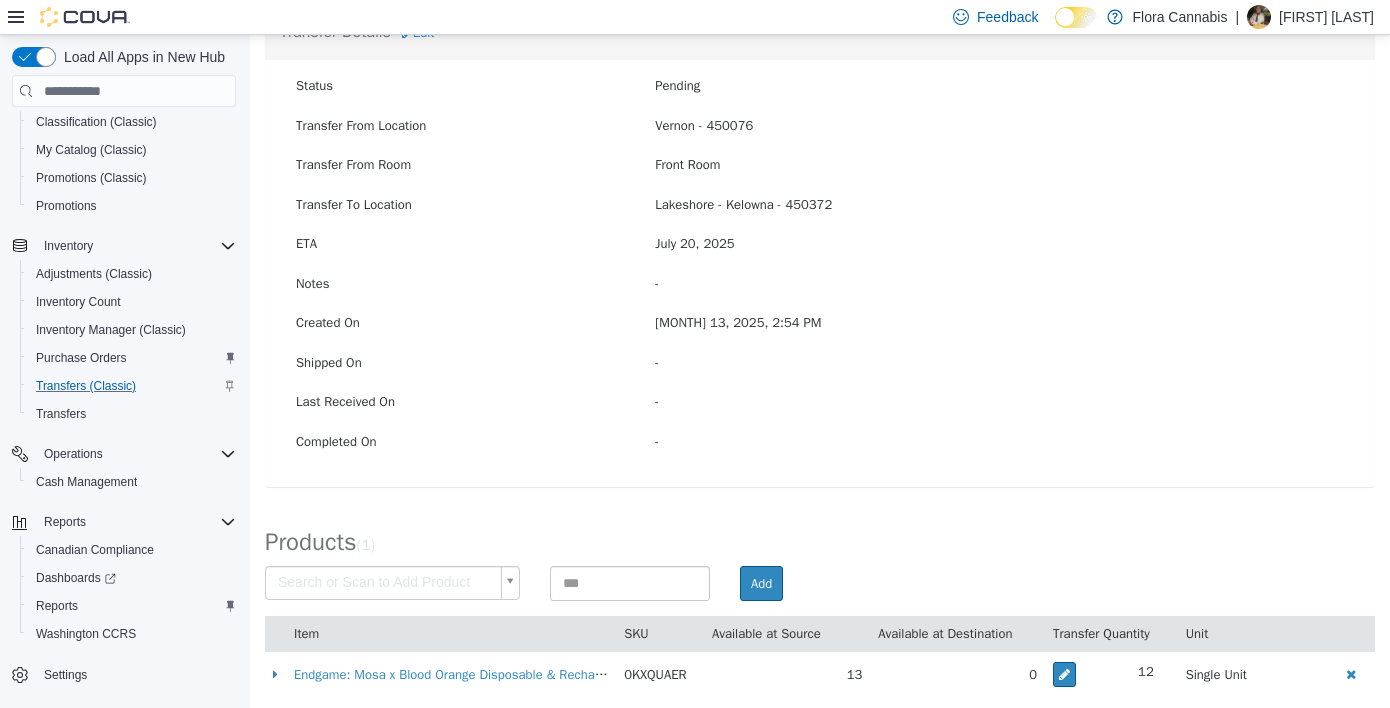 scroll, scrollTop: 0, scrollLeft: 0, axis: both 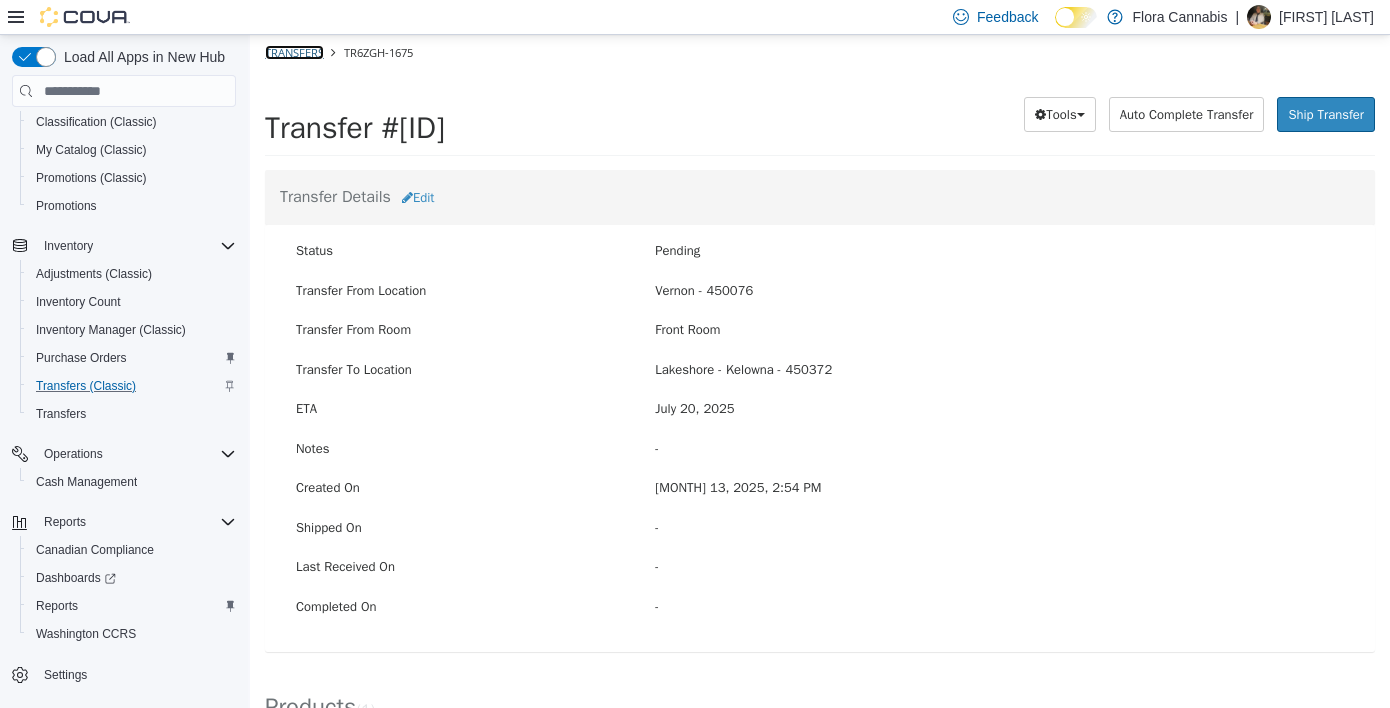 click on "Transfers" at bounding box center (294, 52) 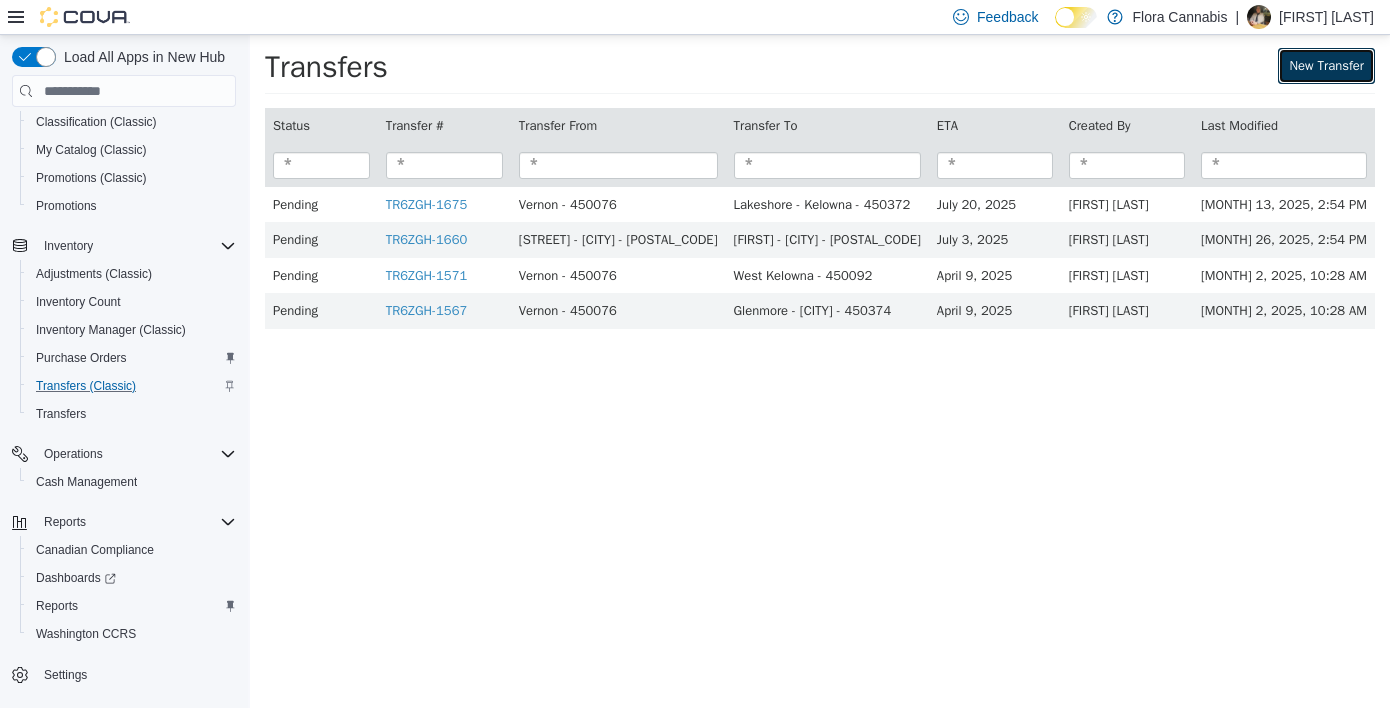 click on "New Transfer" at bounding box center [1326, 66] 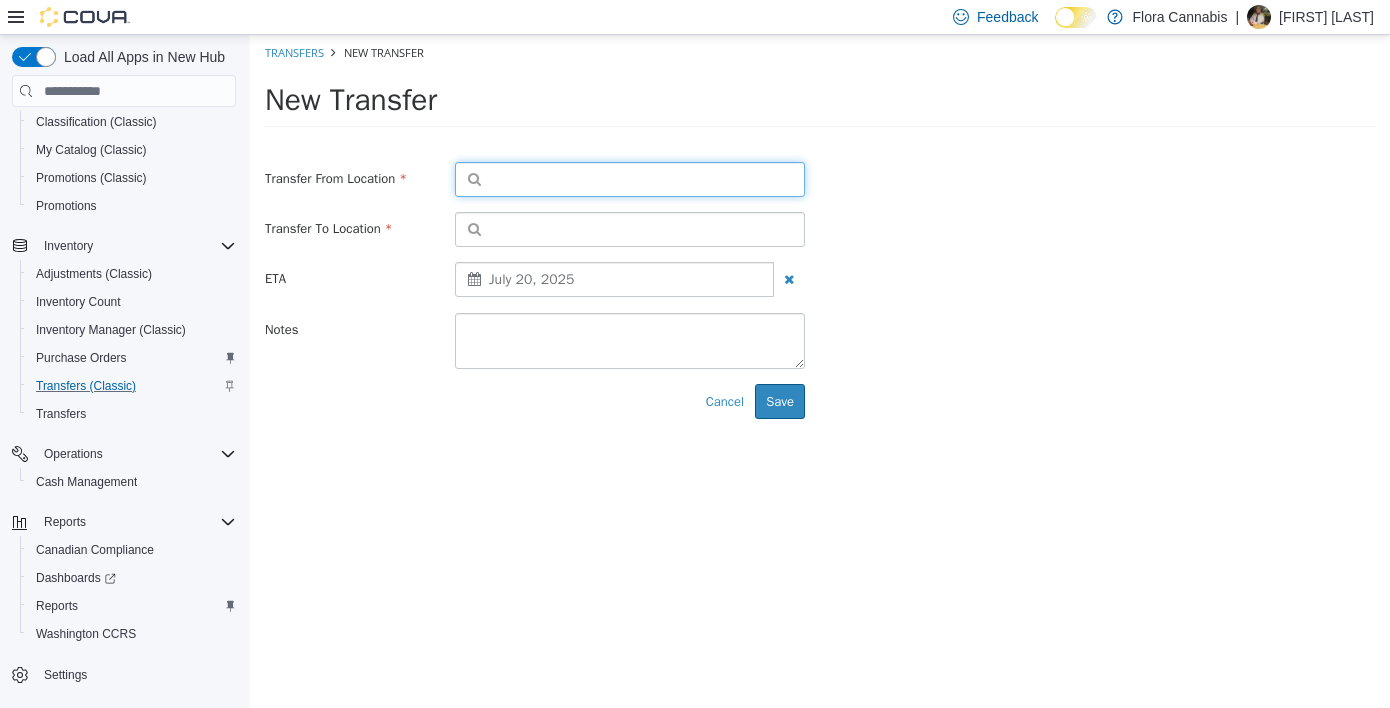 click at bounding box center (630, 179) 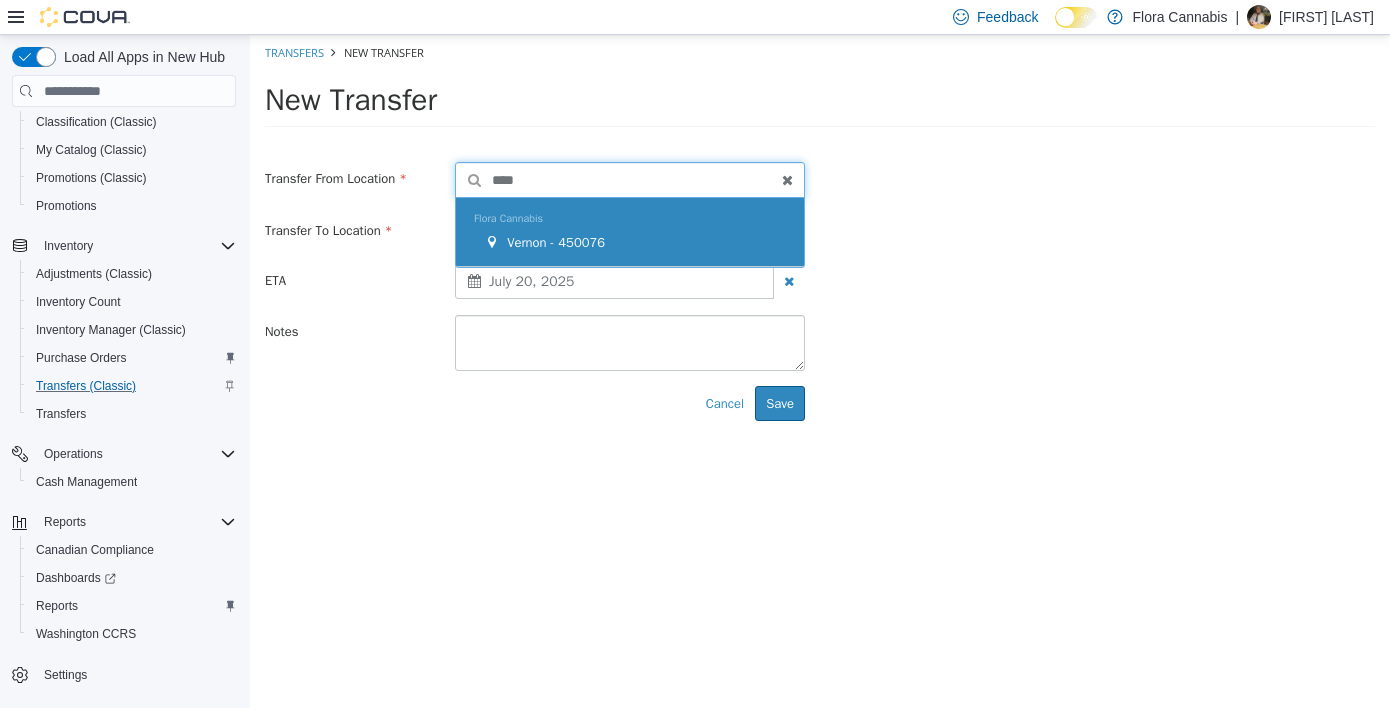 type on "****" 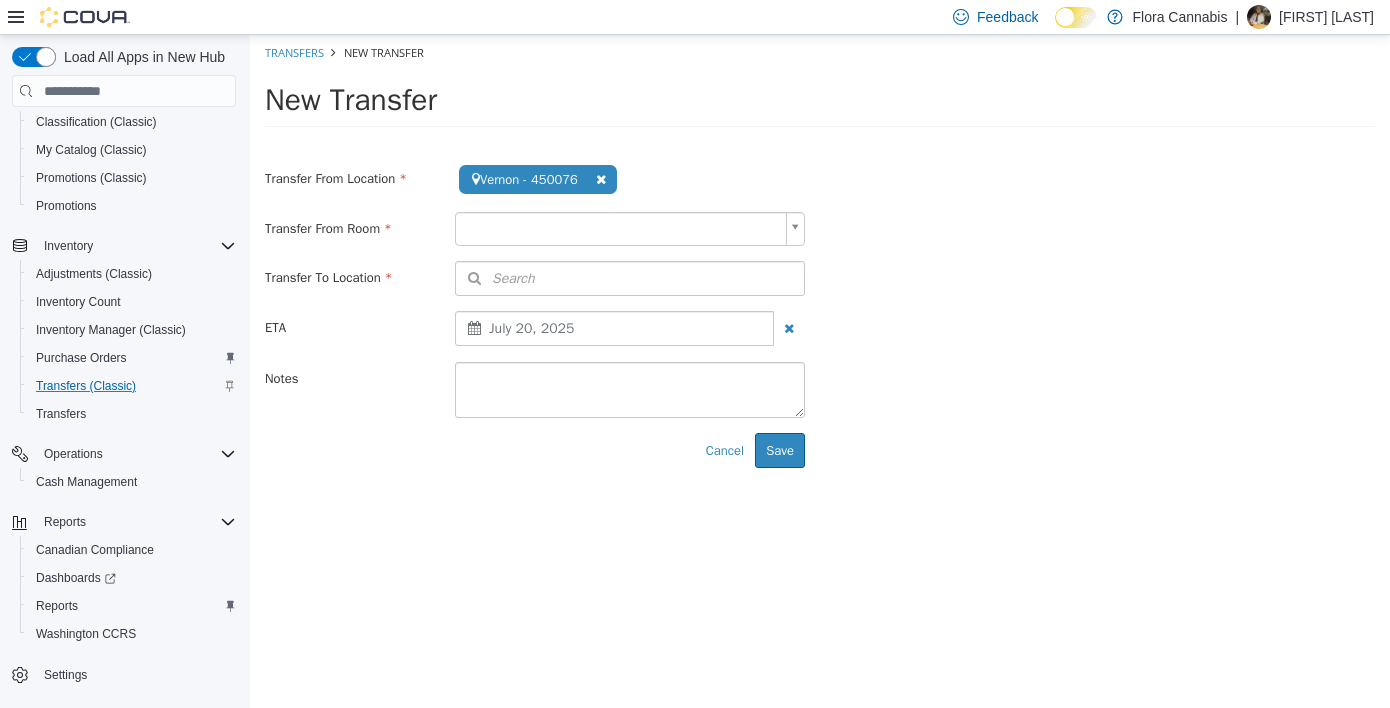 click on "**********" at bounding box center (820, 259) 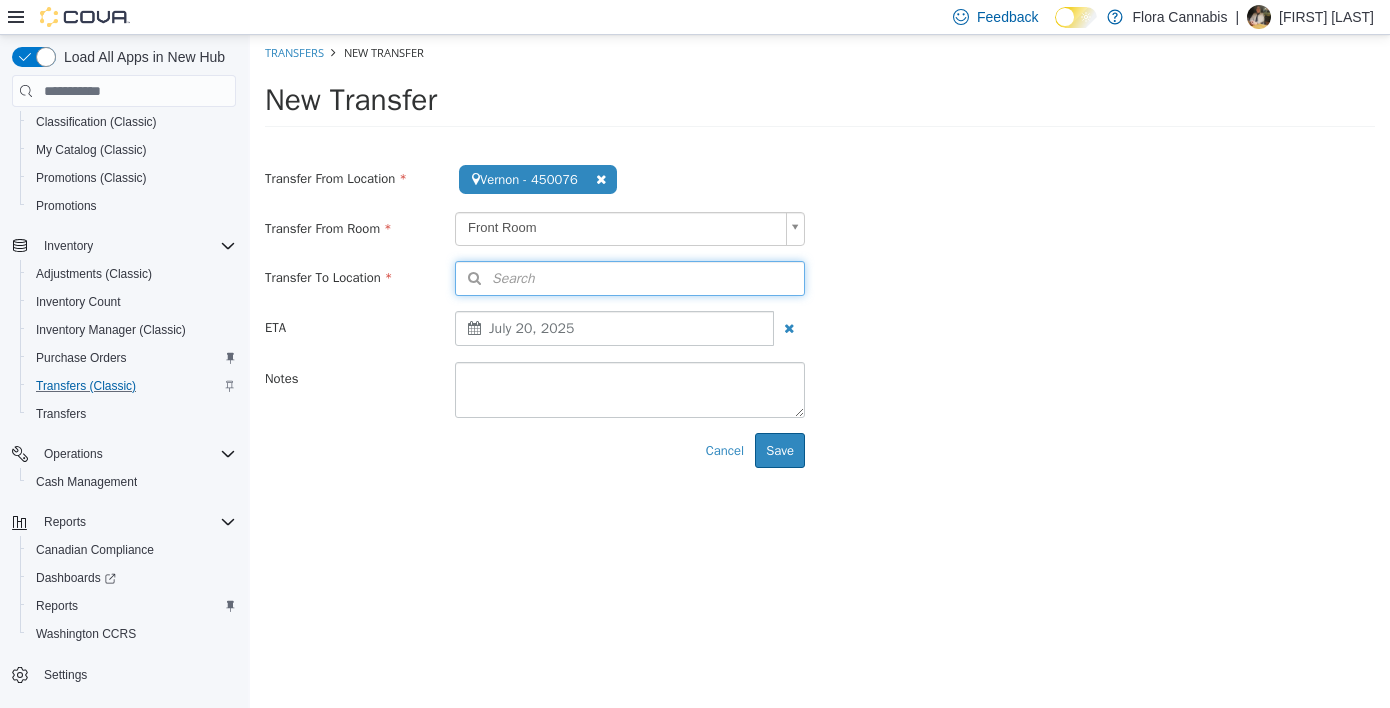 click on "Search" at bounding box center (630, 278) 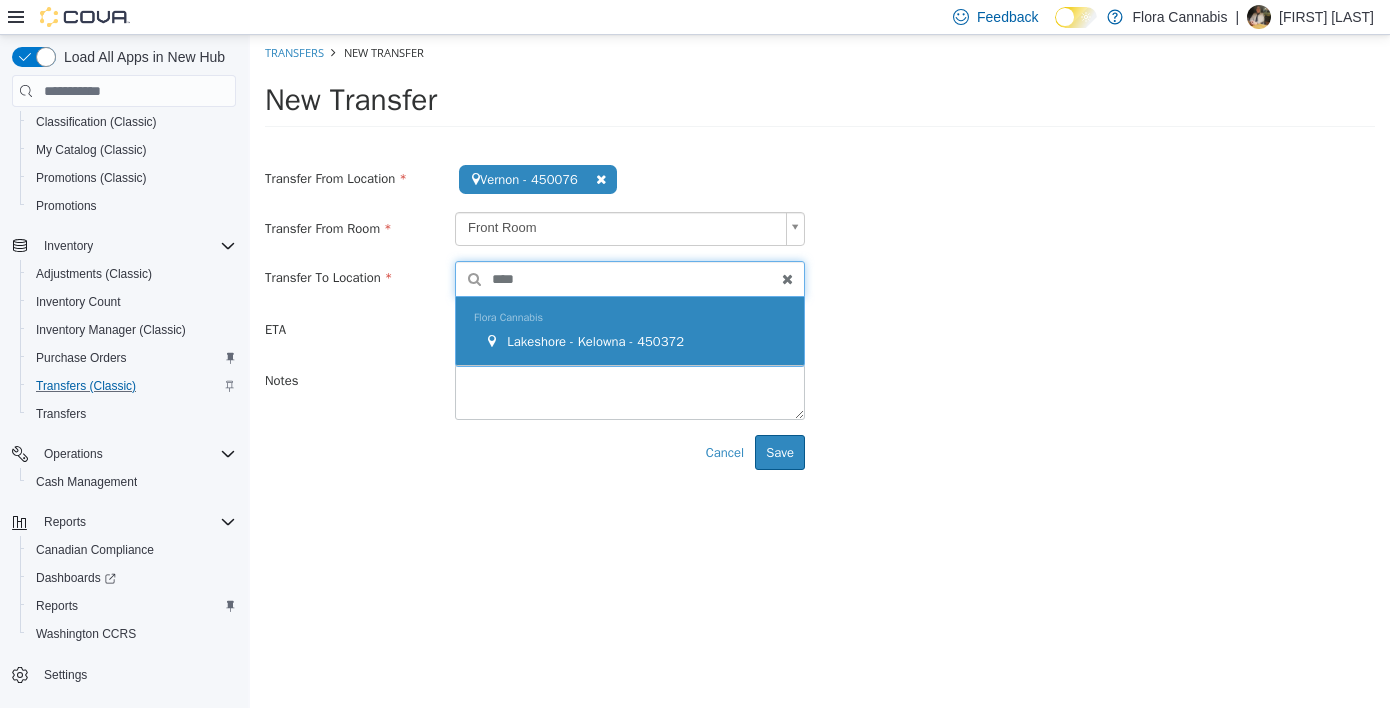 type on "****" 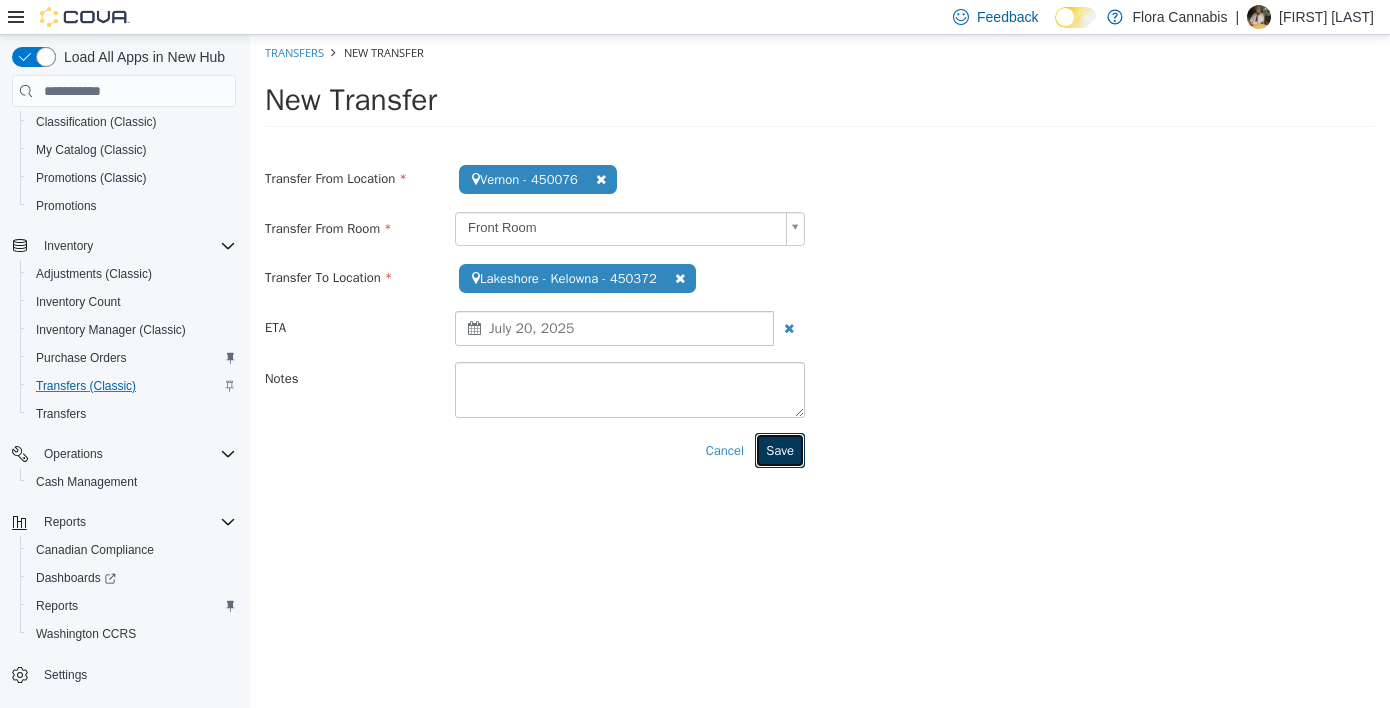 click on "Save" at bounding box center [780, 451] 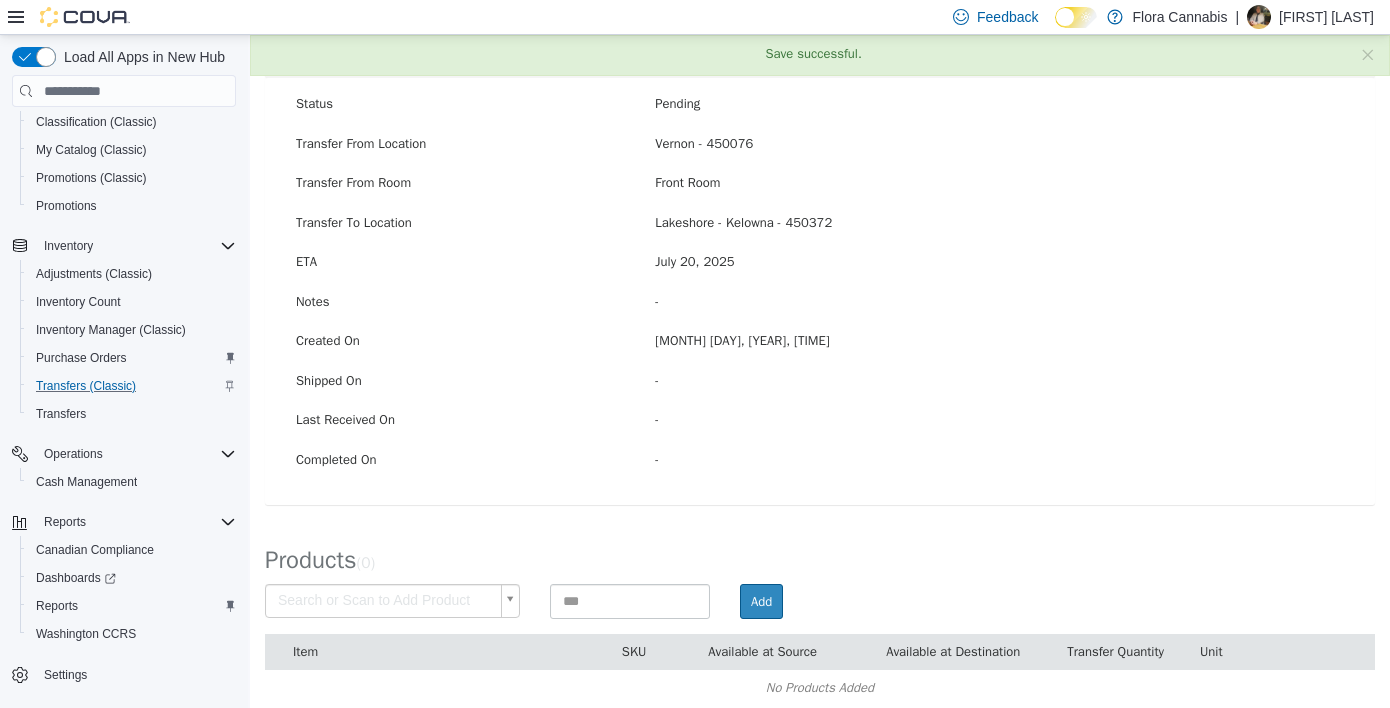 scroll, scrollTop: 165, scrollLeft: 0, axis: vertical 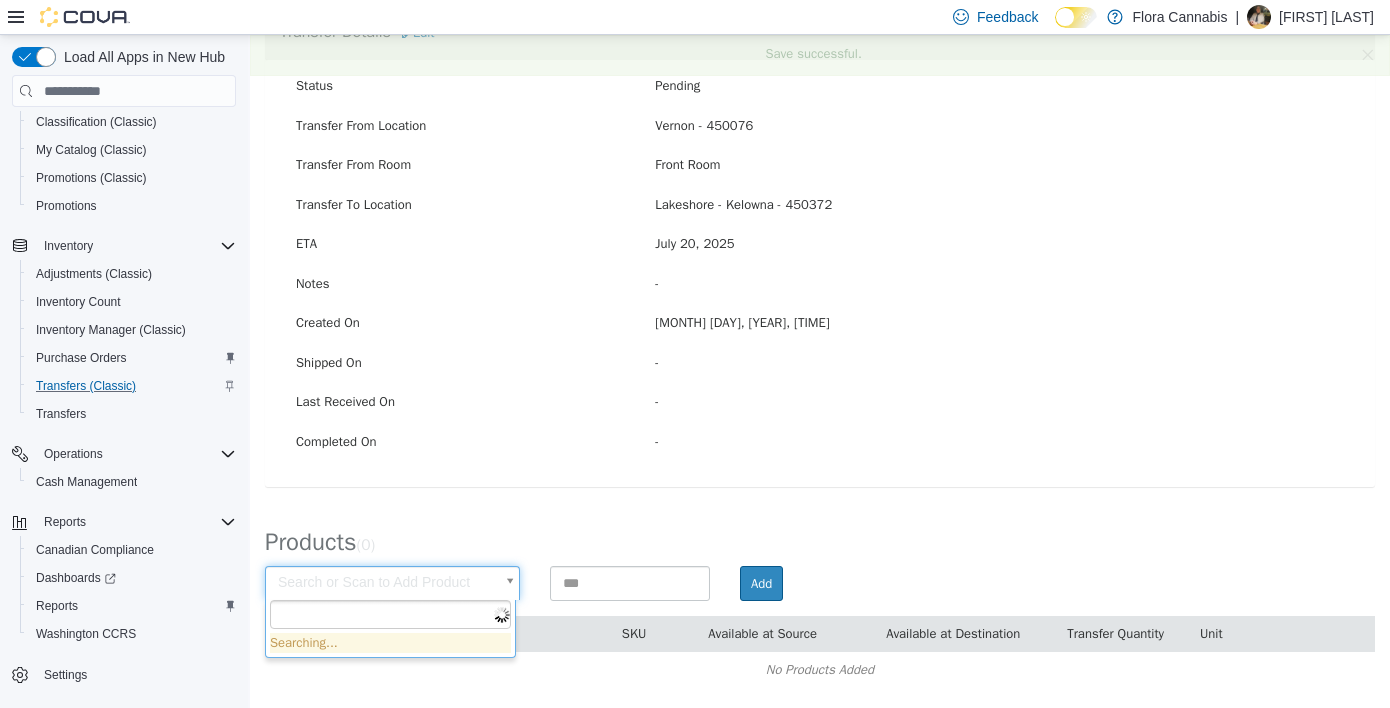 click on "×
Save successful.
Transfers
TR6ZGH-1676
Transfer #TR6ZGH-1676
Preparing Download...  Tools  PDF Download
Delete
Auto Complete Transfer Ship Transfer
Transfer Details  Edit Status
Pending
Transfer From Location
Vernon - 450076
Transfer From Room Front Room Transfer To Location
Lakeshore - [CITY] - 450372
ETA [MONTH] 20, 2025 Notes -
Created On [MONTH] 13, 2025, 2:55 PM Shipped On - Last Received On - Completed On - Products  ( 0 )
Search or Scan to Add Product     Add
Item SKU Available at Source Available at Destination Transfer Quantity Unit No Products Added
Cancel Apply                                                               Cancel Apply                                                               Cancel Apply                                                               Cancel Apply" at bounding box center [820, 289] 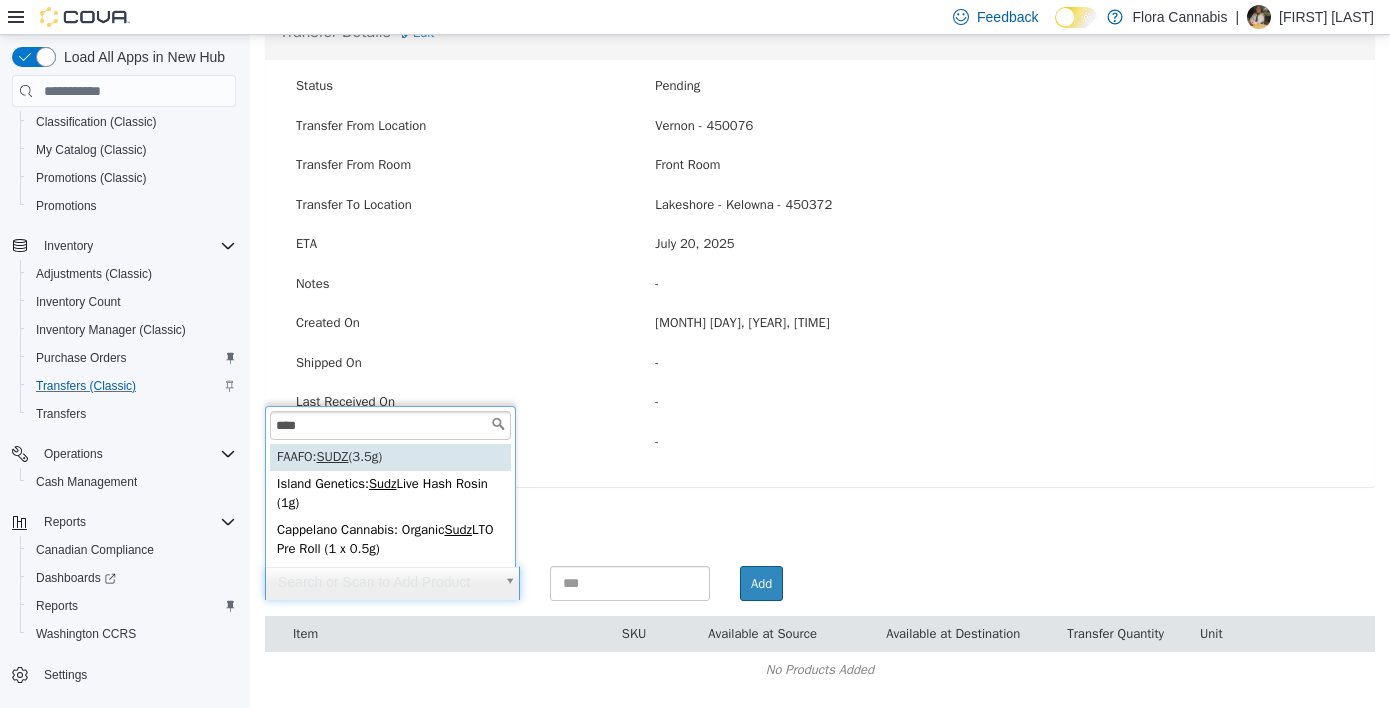 type on "****" 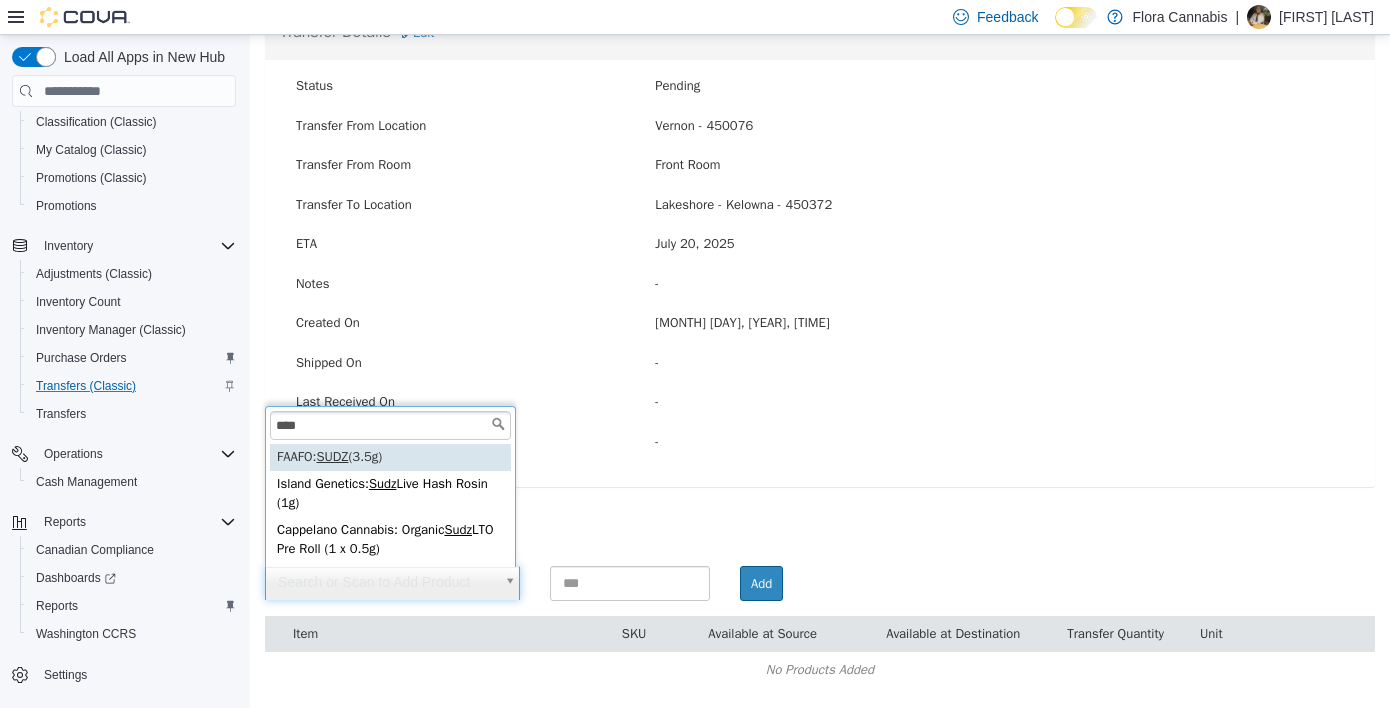 type on "**********" 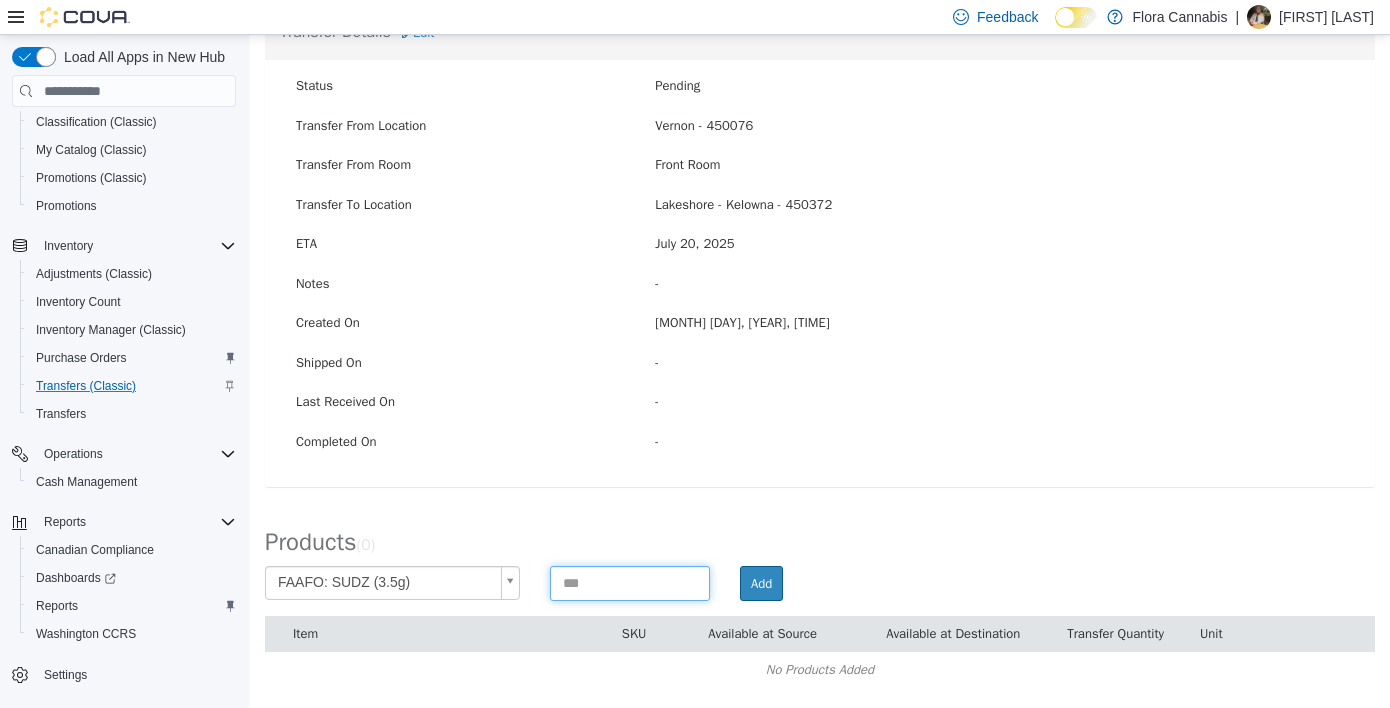 click at bounding box center (630, 583) 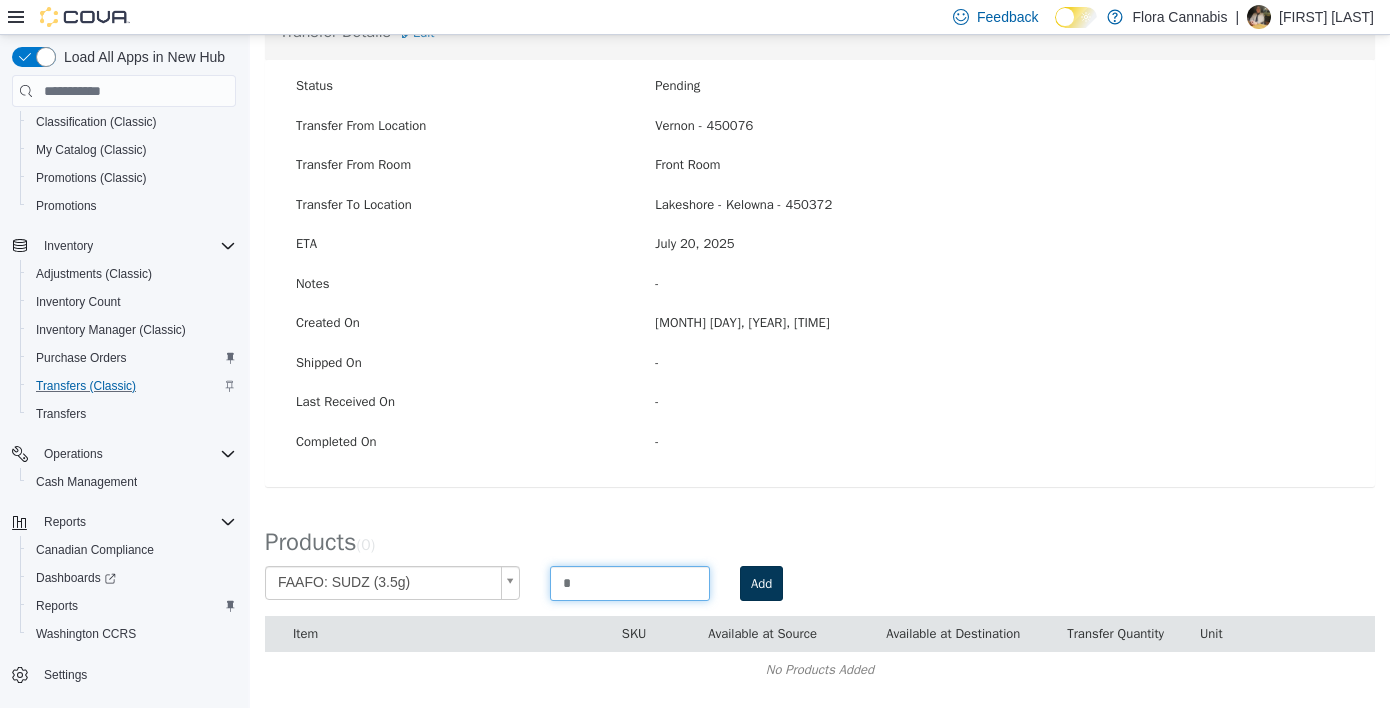 type on "*" 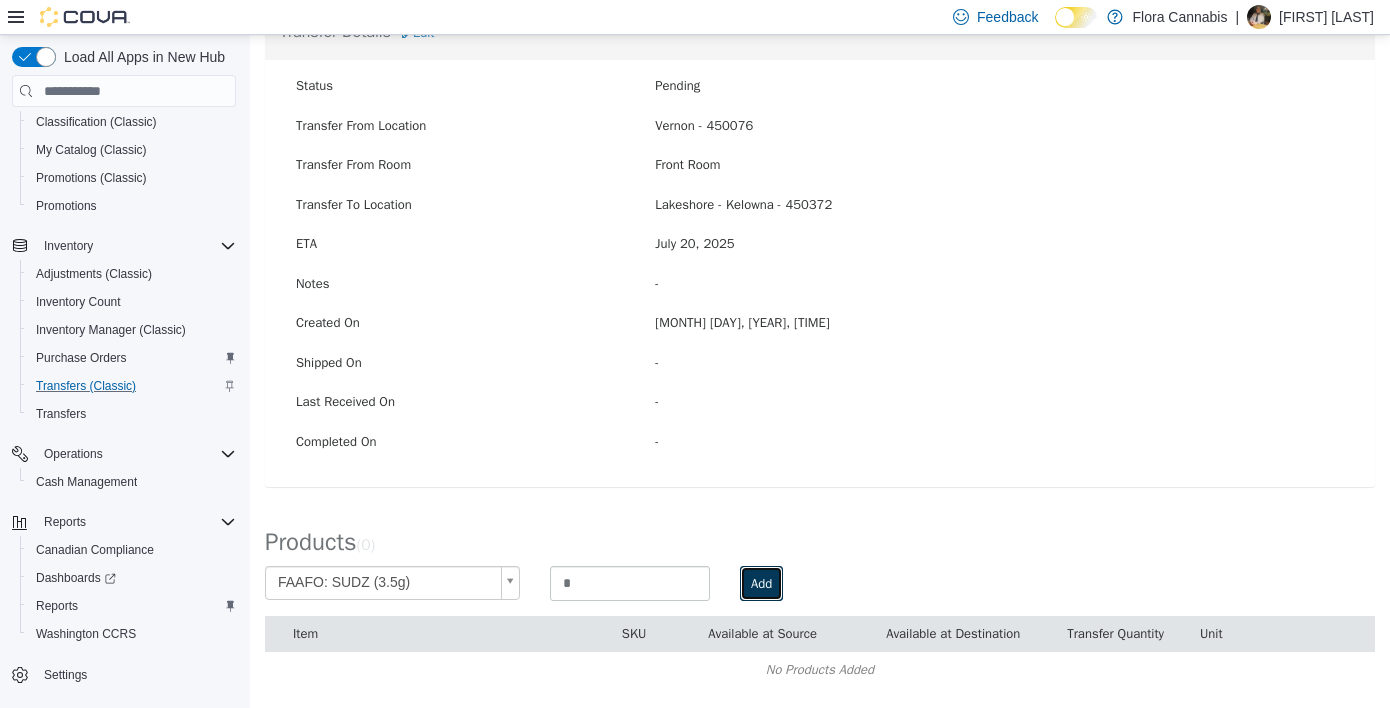 click on "Add" at bounding box center (761, 584) 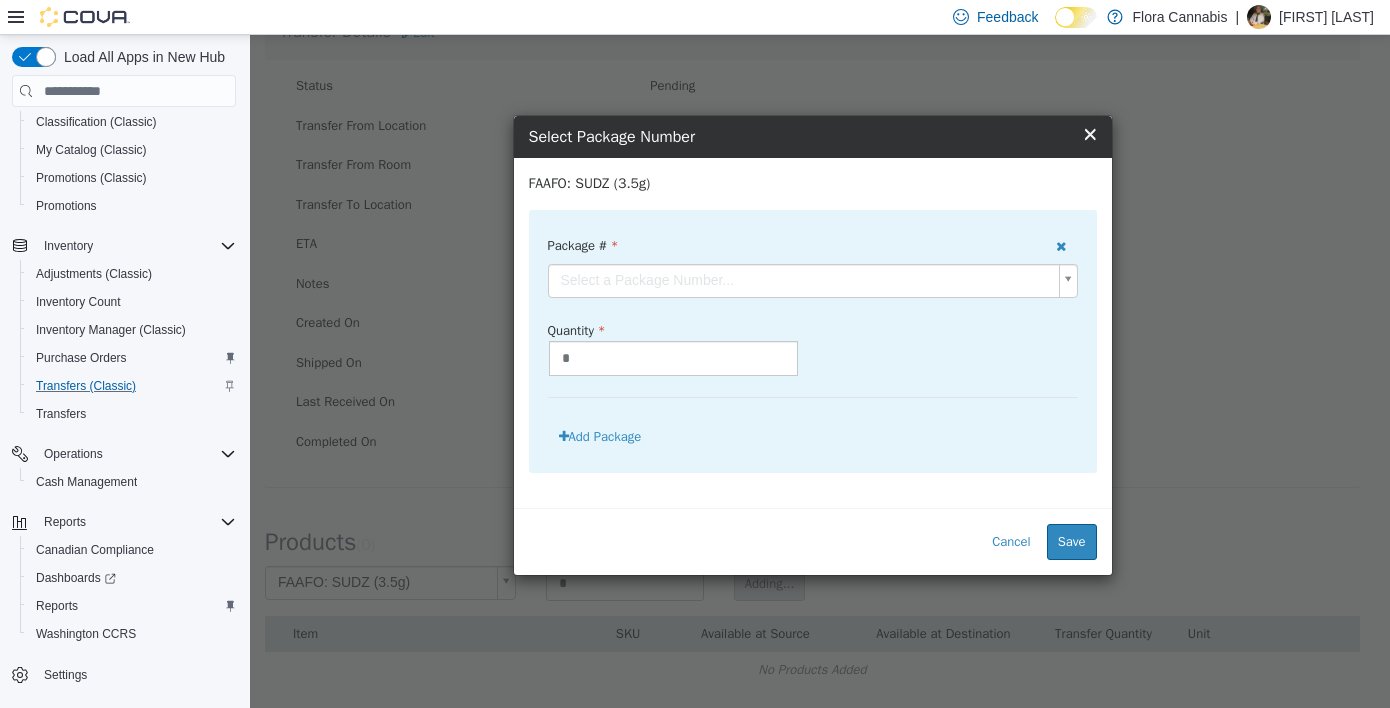 drag, startPoint x: 645, startPoint y: 297, endPoint x: 643, endPoint y: 286, distance: 11.18034 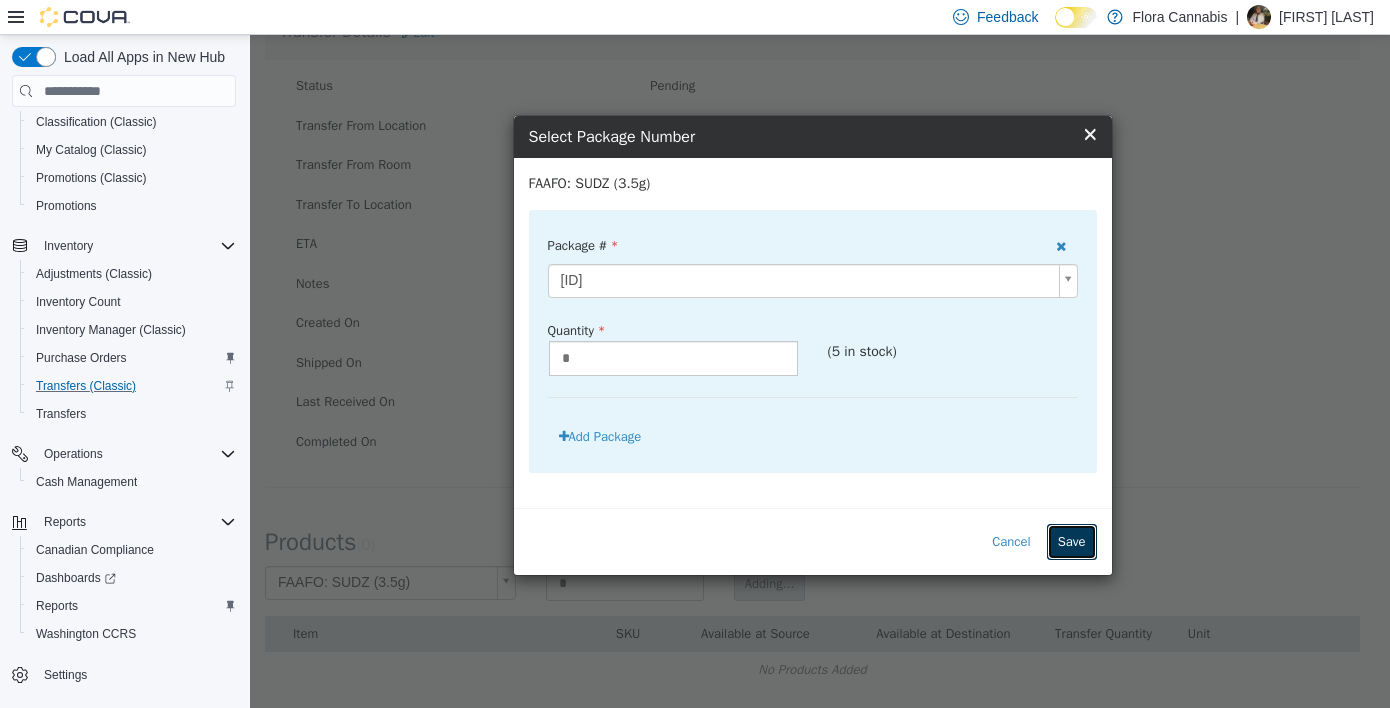 click on "Save" at bounding box center (1072, 542) 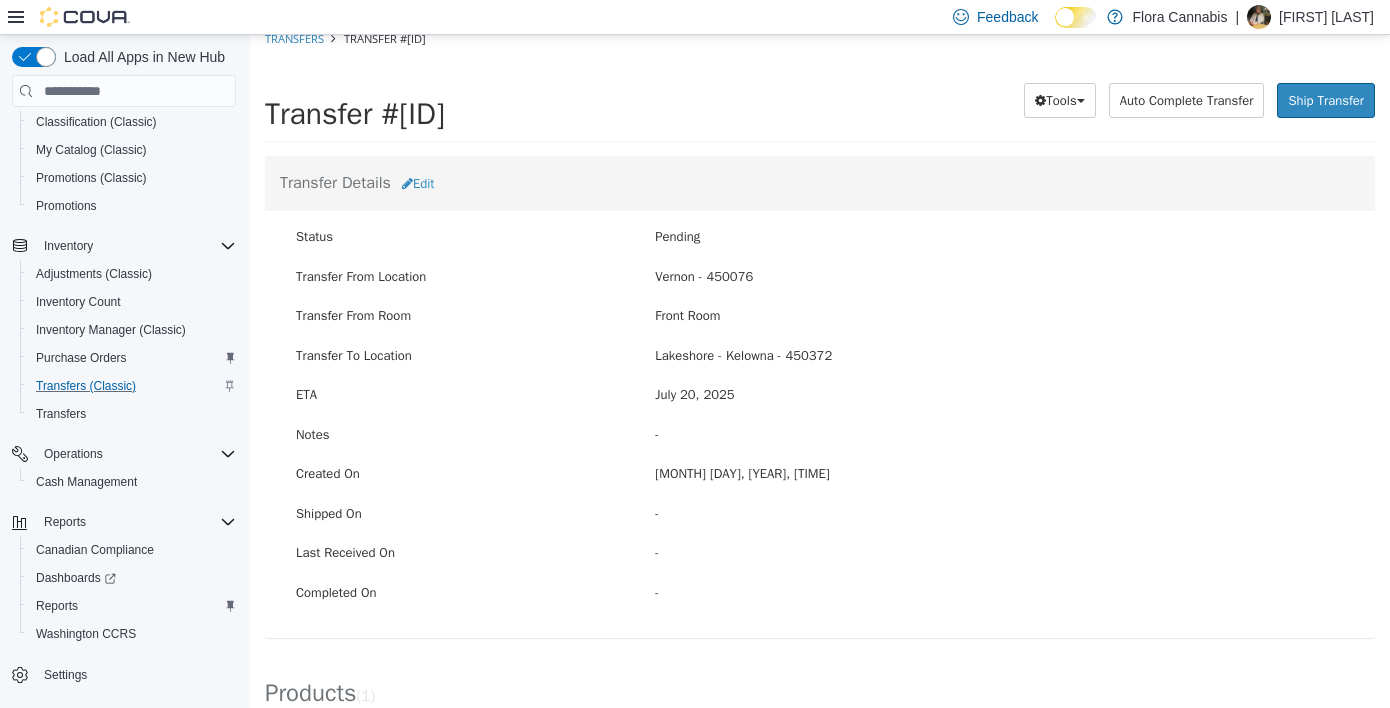 scroll, scrollTop: 0, scrollLeft: 0, axis: both 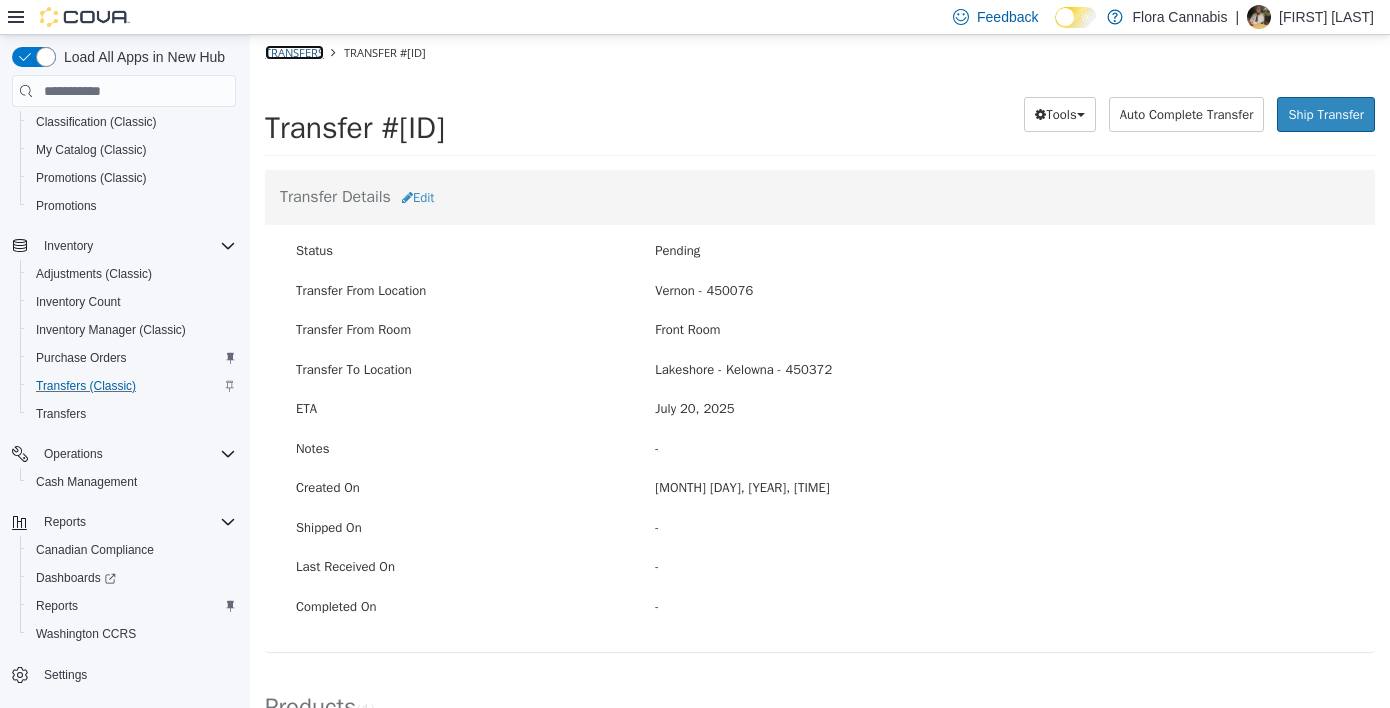 click on "Transfers" at bounding box center [294, 52] 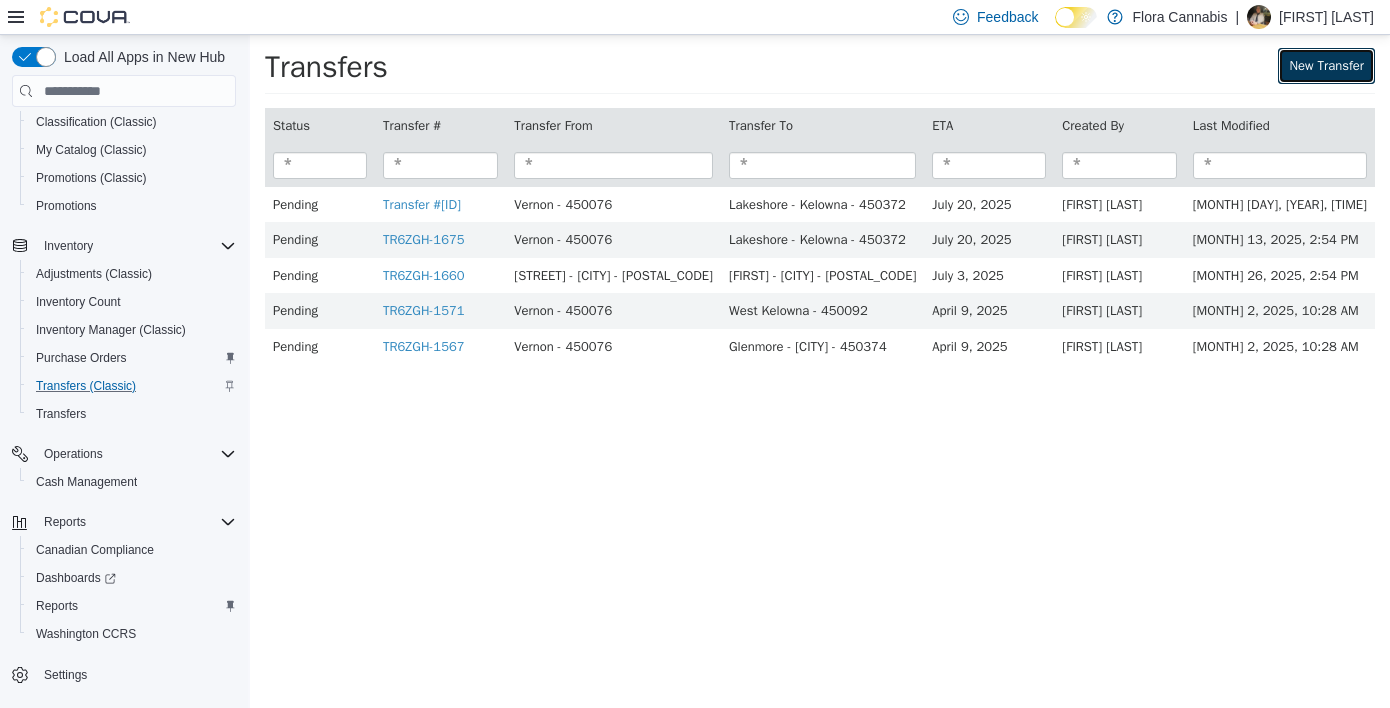 click on "New Transfer" at bounding box center (1326, 66) 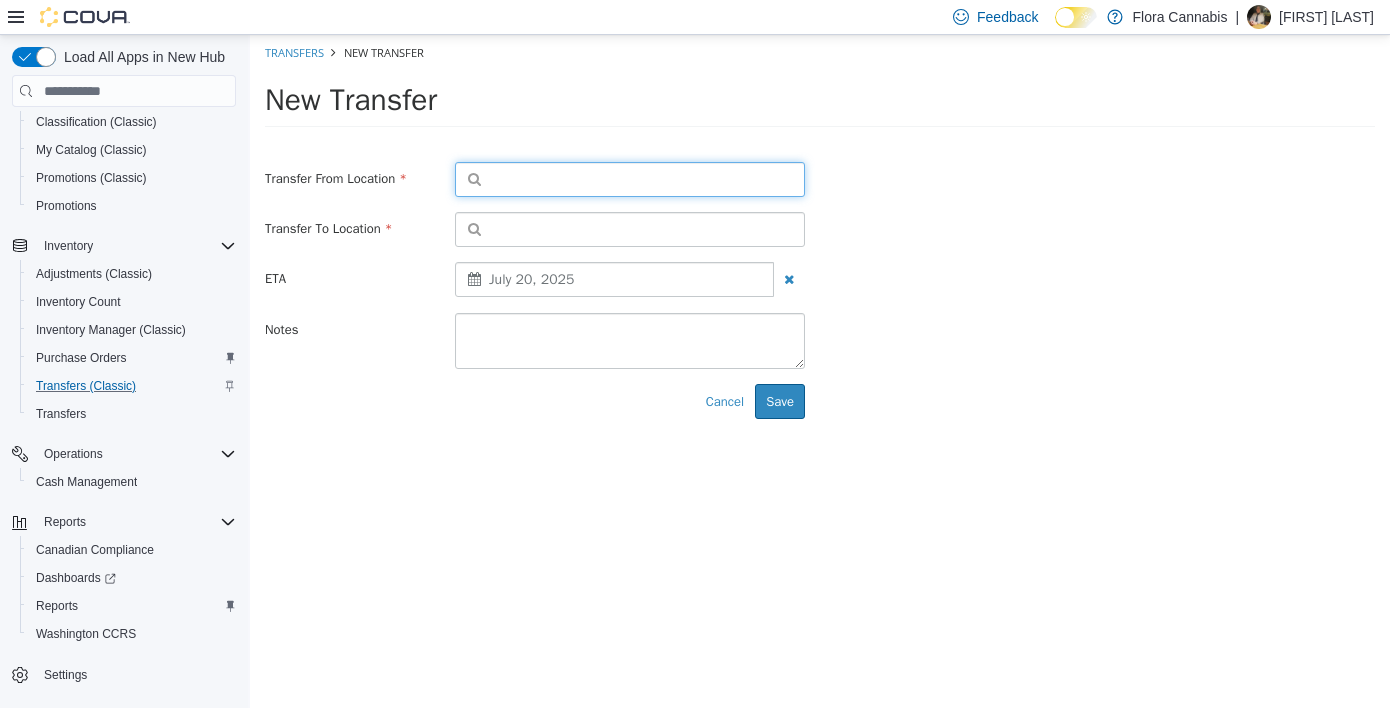 click at bounding box center [630, 179] 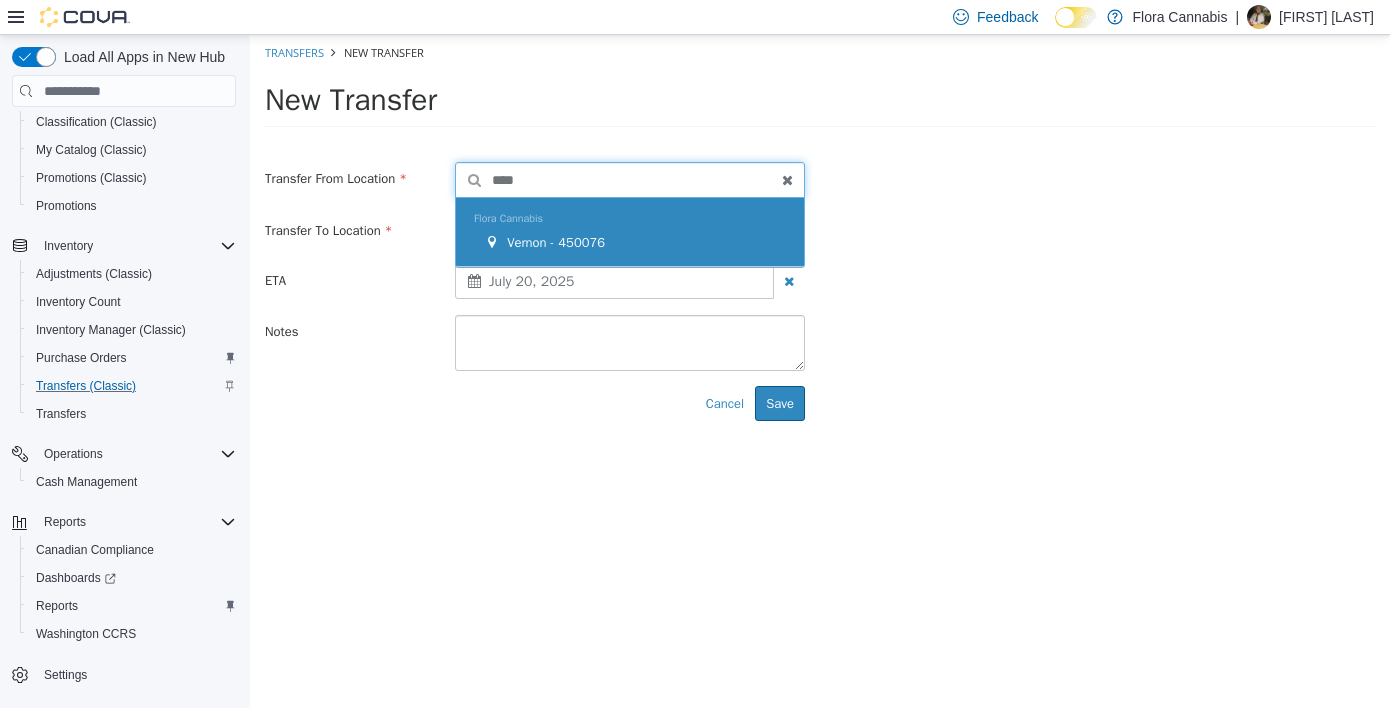 type on "****" 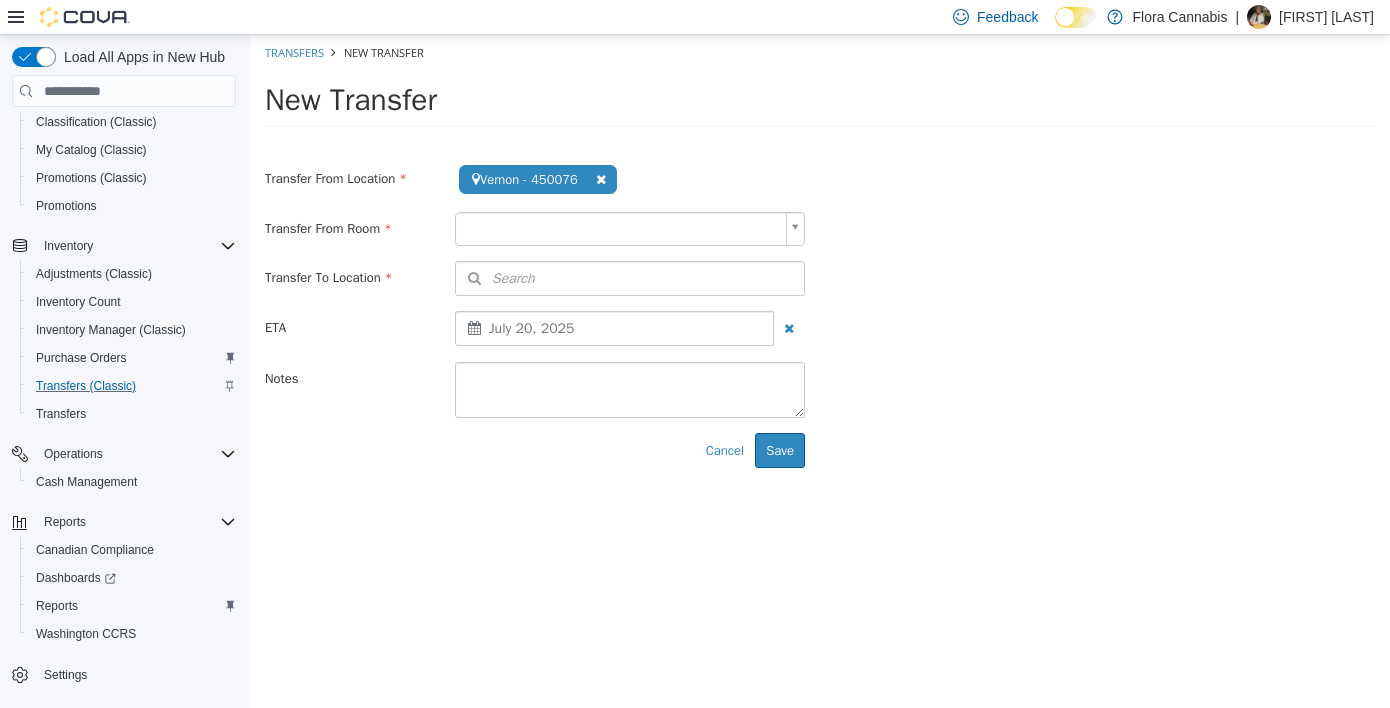 click on "**********" at bounding box center [820, 259] 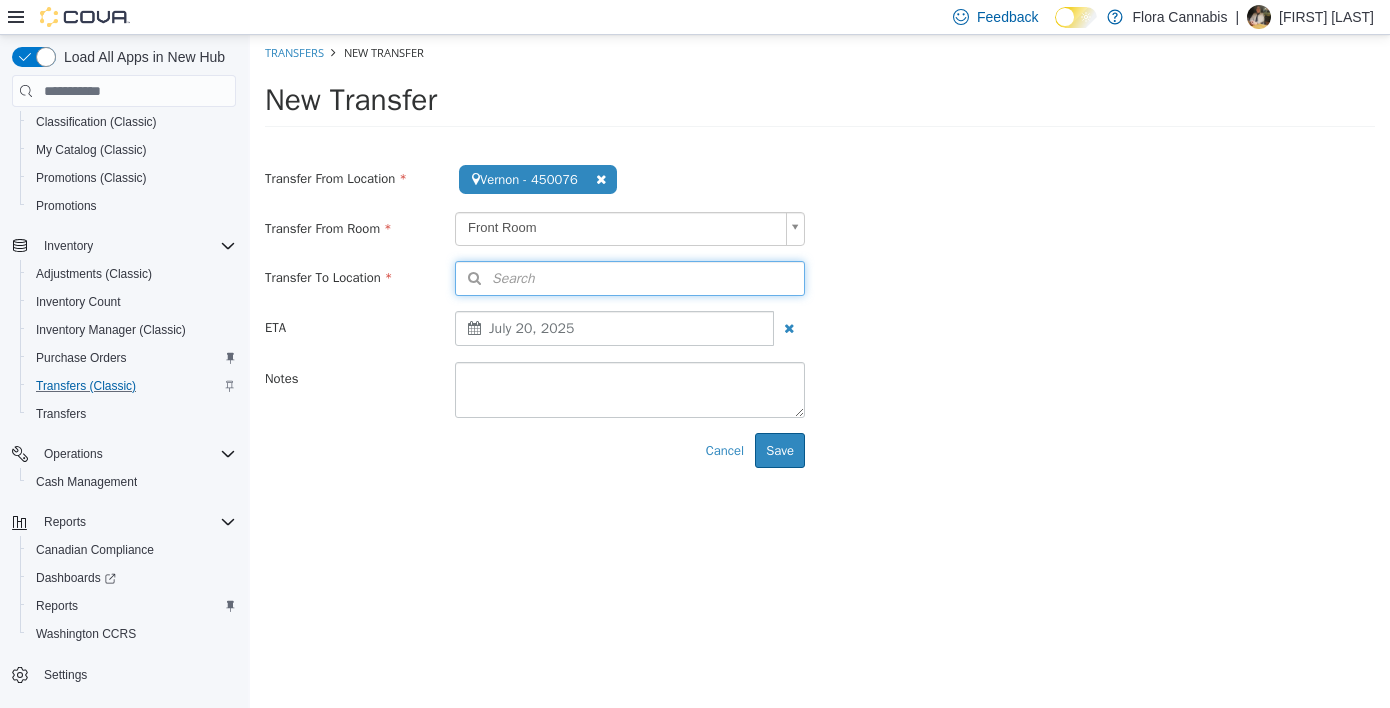 click on "Search" at bounding box center (495, 278) 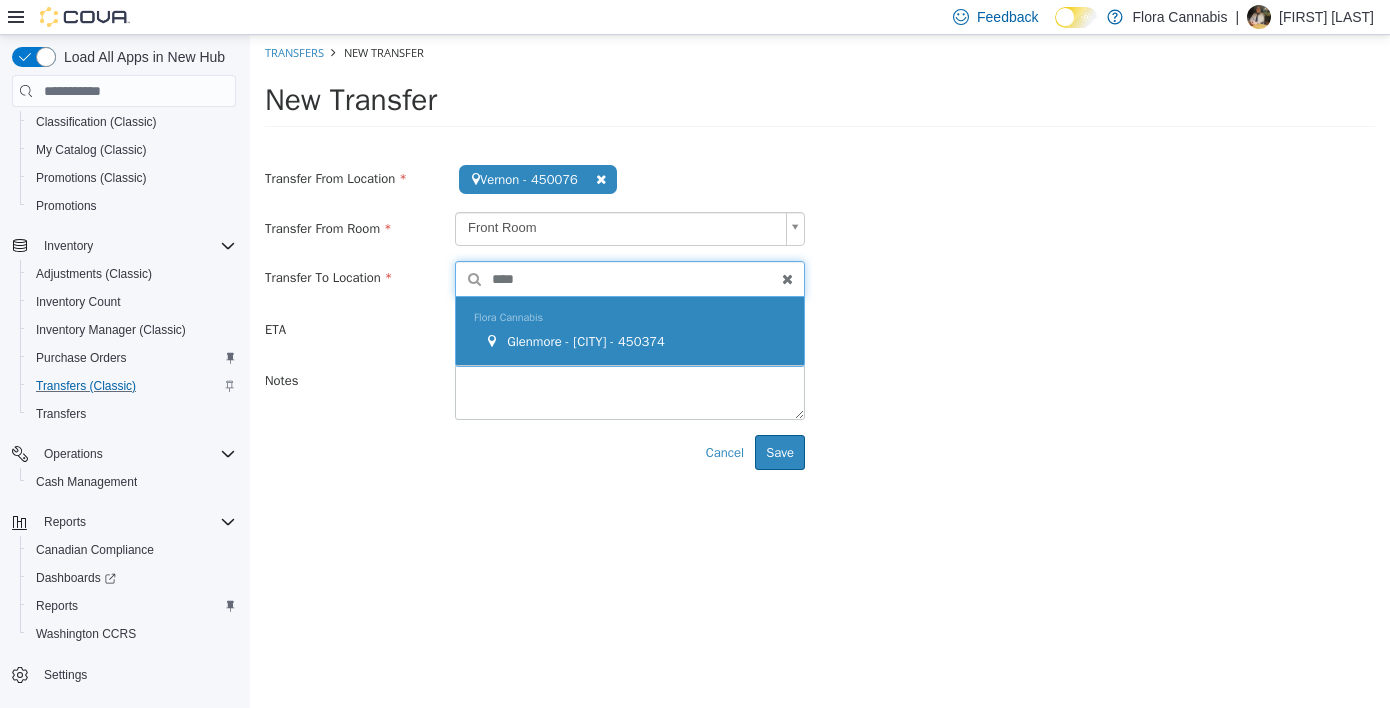 type on "****" 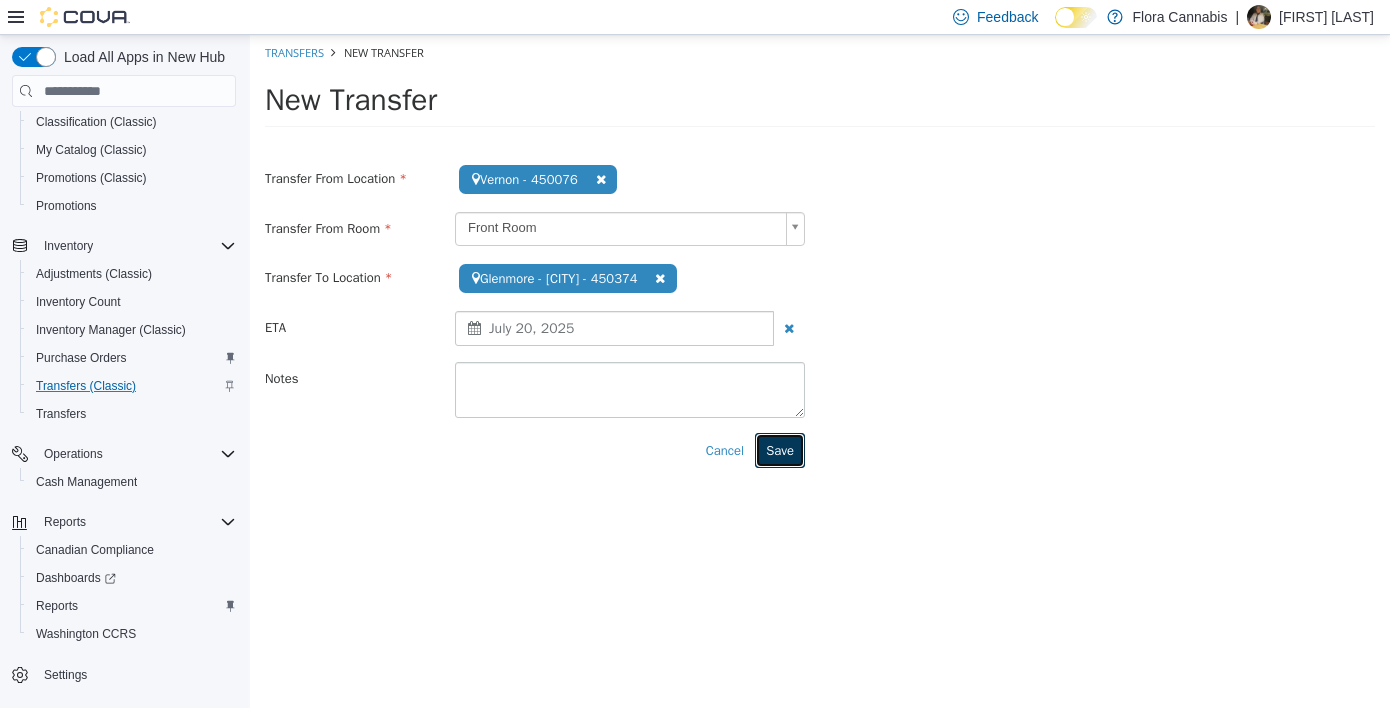 click on "Save" at bounding box center (780, 451) 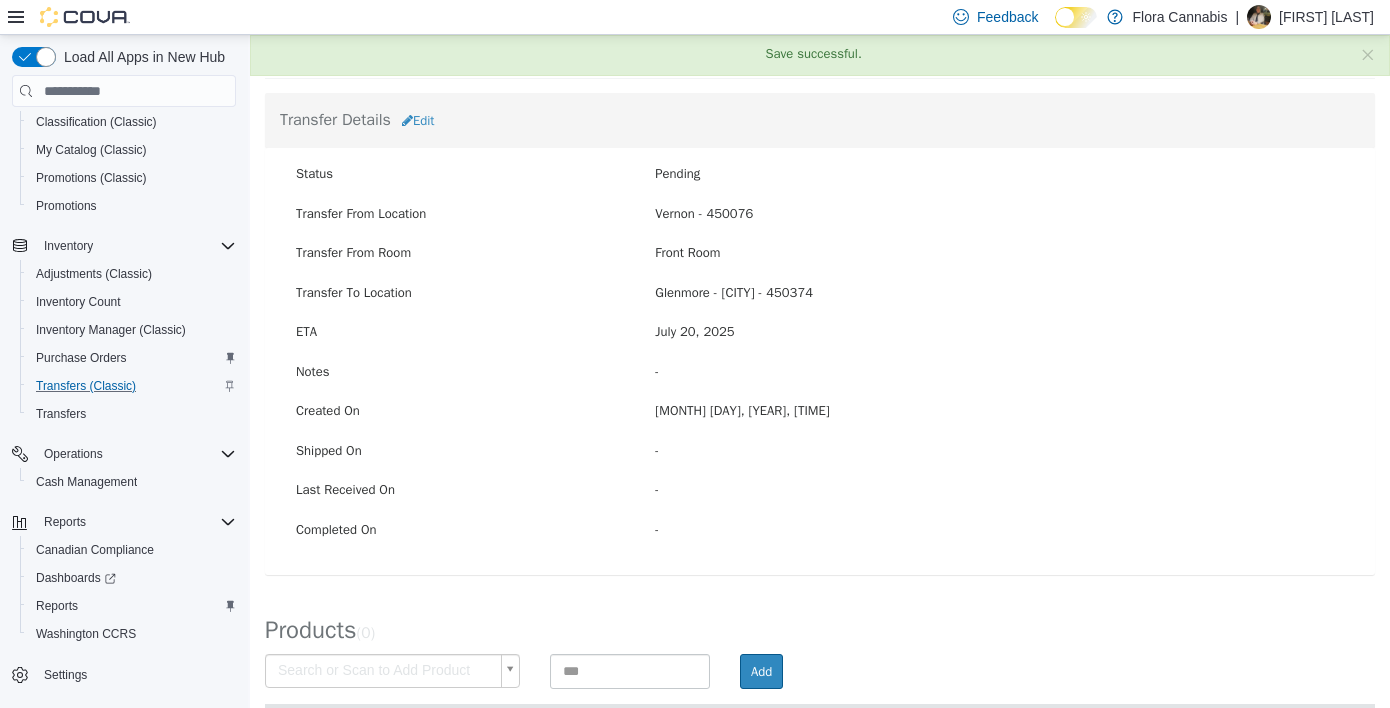 scroll, scrollTop: 165, scrollLeft: 0, axis: vertical 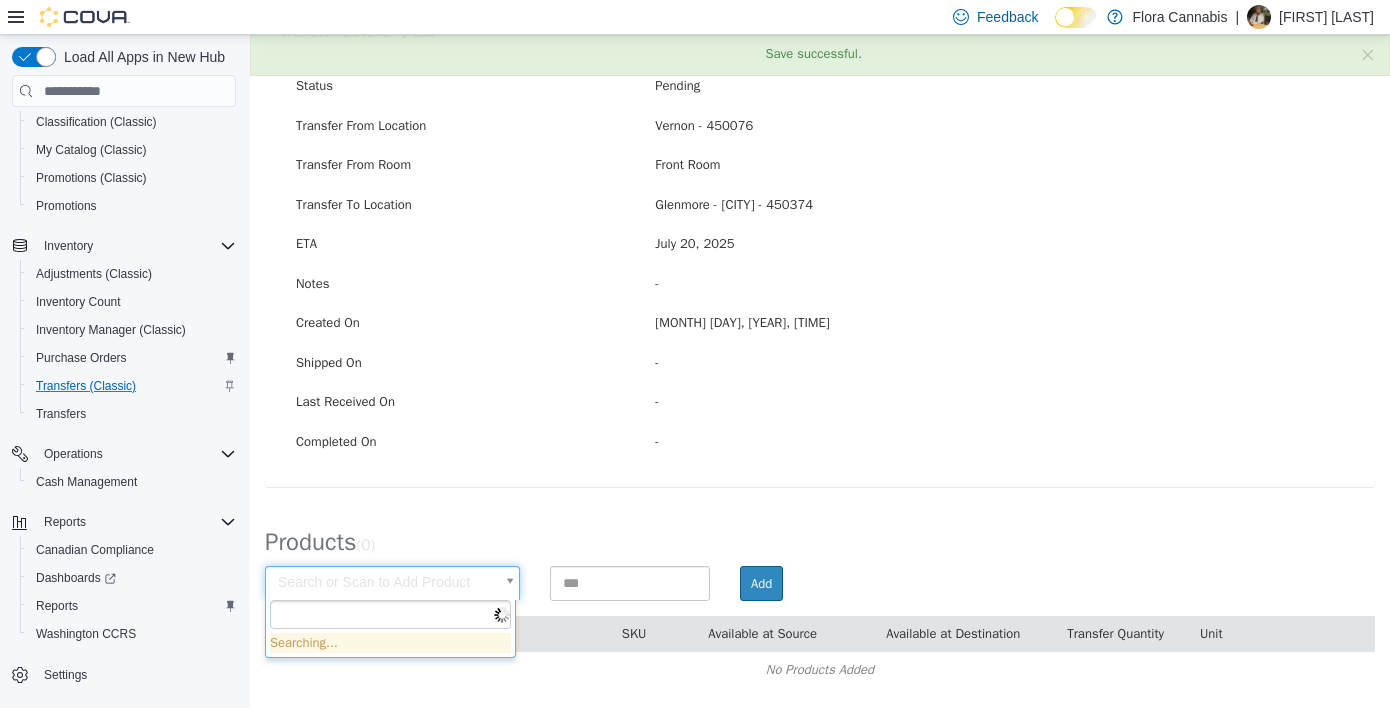 click on "×
Save successful.
Transfers
TR6ZGH-1677
Transfer #TR6ZGH-1677
Preparing Download...  Tools  PDF Download
Delete
Auto Complete Transfer Ship Transfer
Transfer Details  Edit Status
Pending
Transfer From Location
[Location] - [Number]
Transfer From Room Front Room Transfer To Location
[Location] -  [Location] - [Number]
ETA [DATE], [YEAR] Notes -
Created On [MONTH] [DAY], [YEAR], [TIME] Shipped On - Last Received On - Completed On - Products  ( 0 )
Search or Scan to Add Product     Add
Item SKU Available at Source Available at Destination Transfer Quantity Unit No Products Added
Cancel Apply                                                               Cancel Apply                                                               Cancel Apply                                           Searching..." at bounding box center [820, 289] 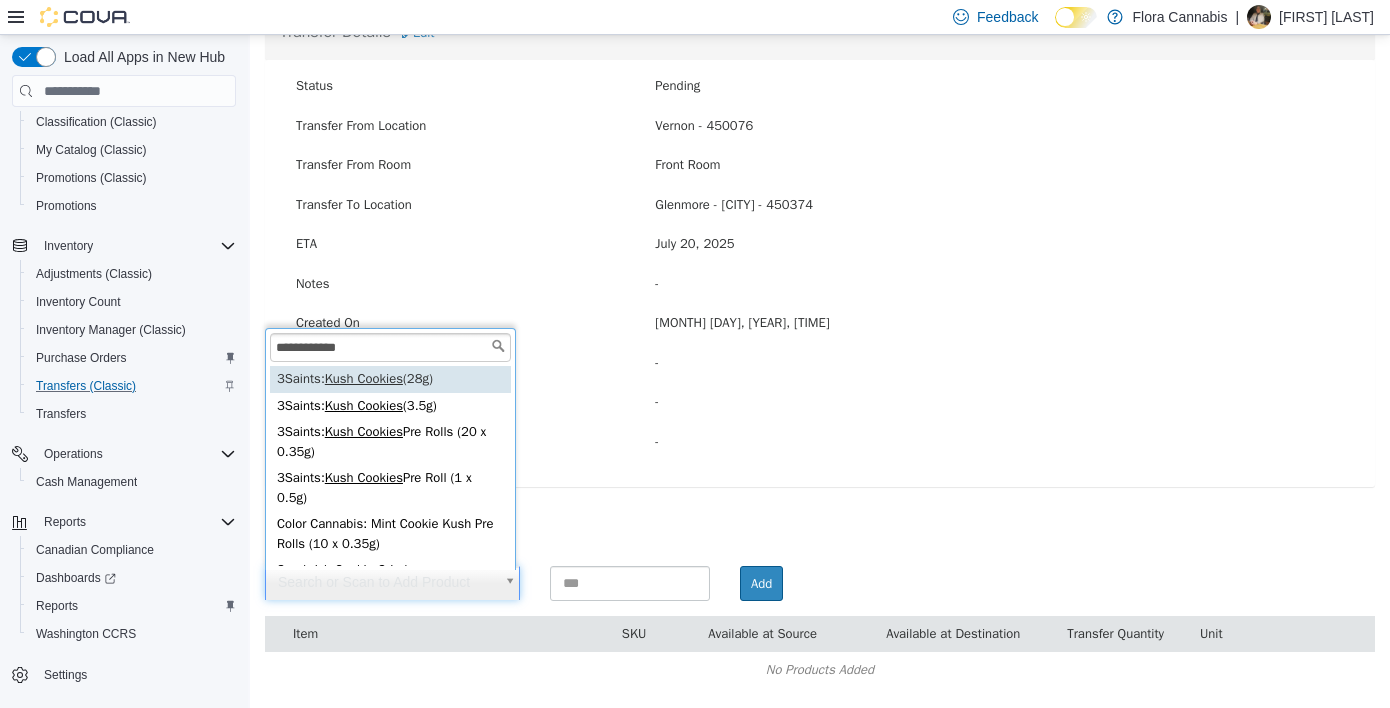 scroll, scrollTop: 10, scrollLeft: 0, axis: vertical 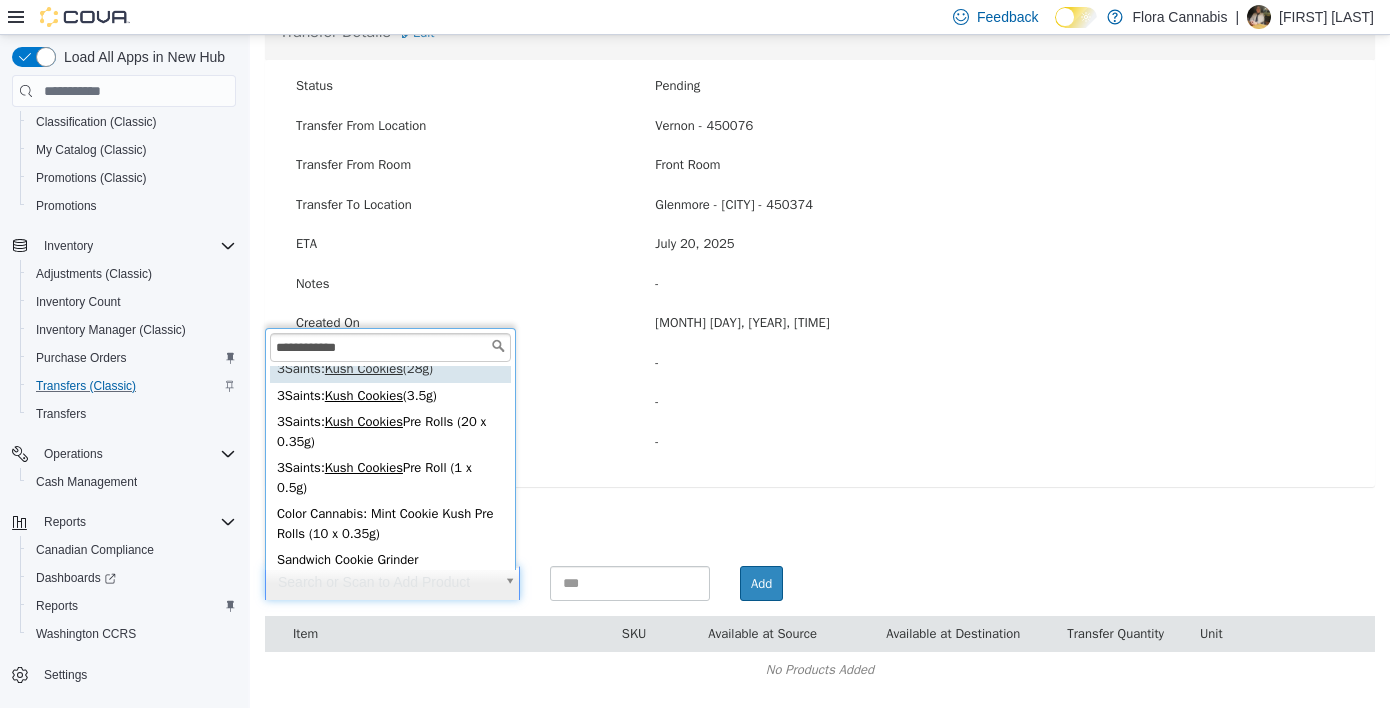type on "**********" 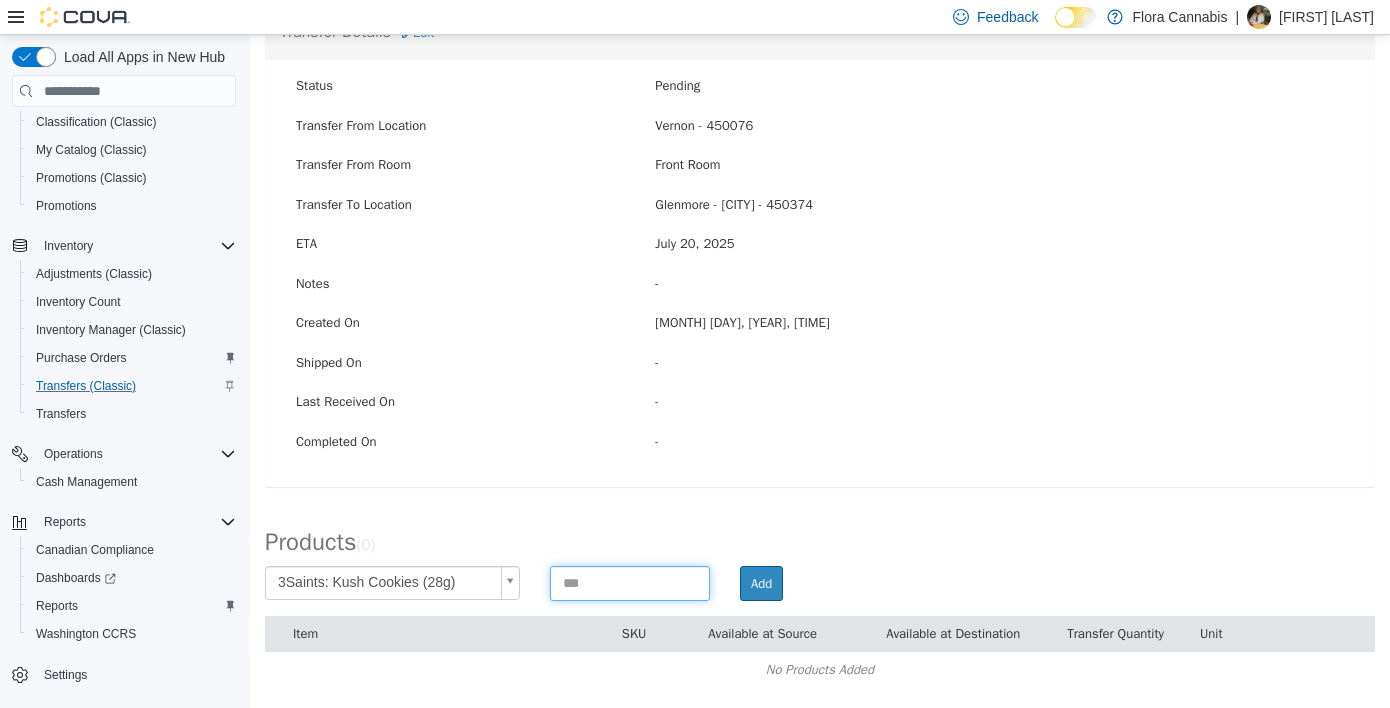 click at bounding box center [630, 583] 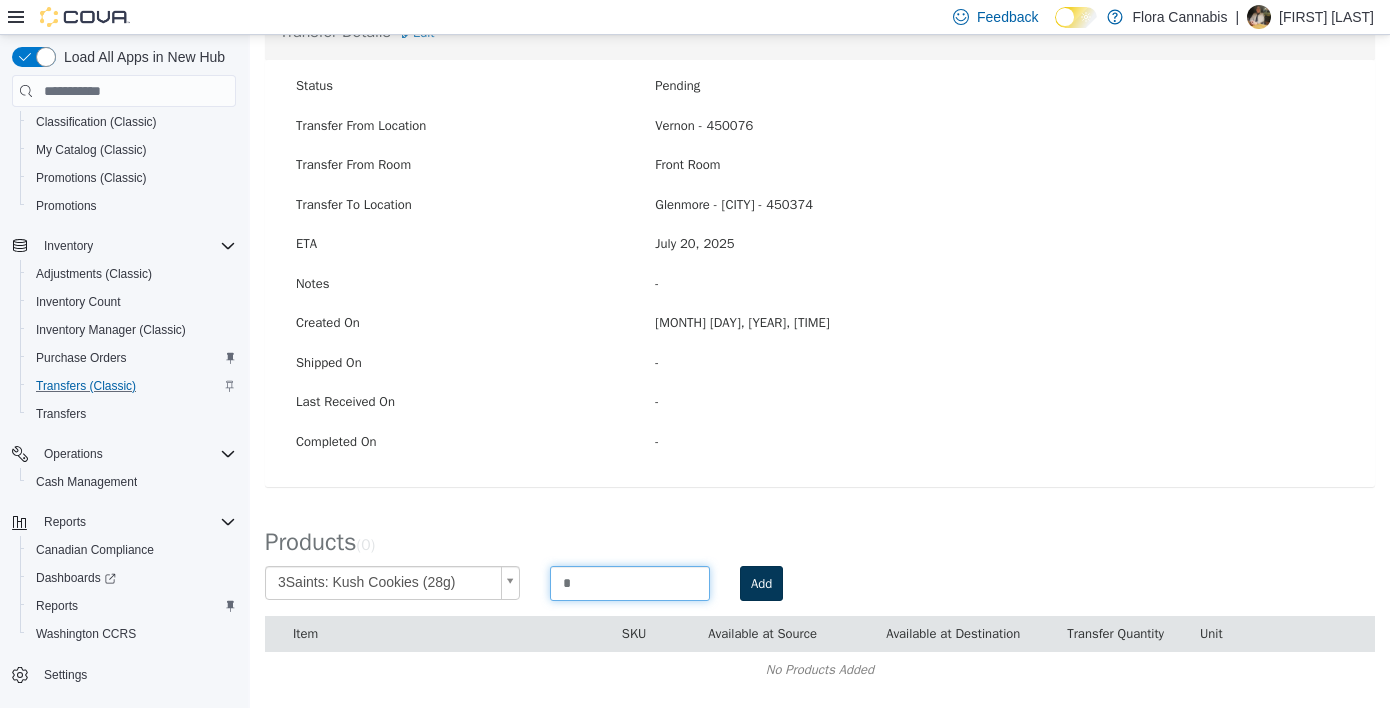 type on "*" 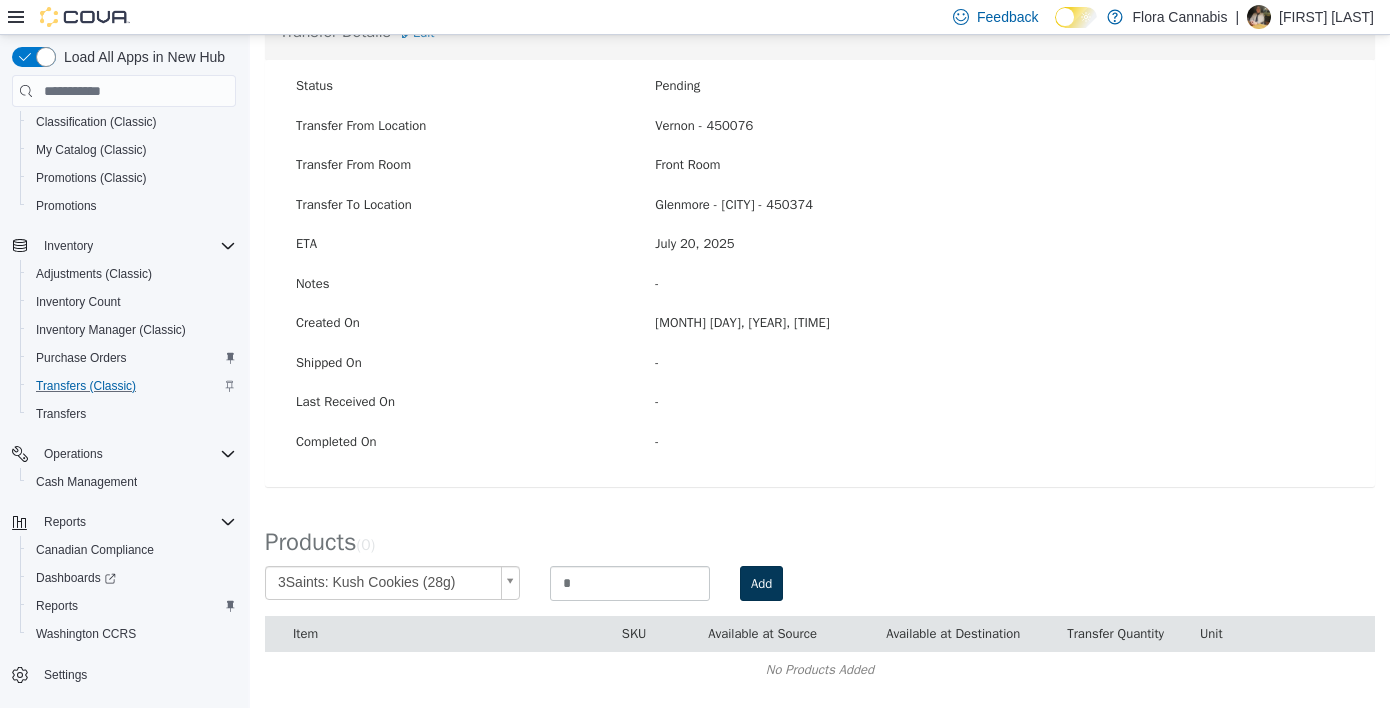 click on "Add" at bounding box center [1010, 584] 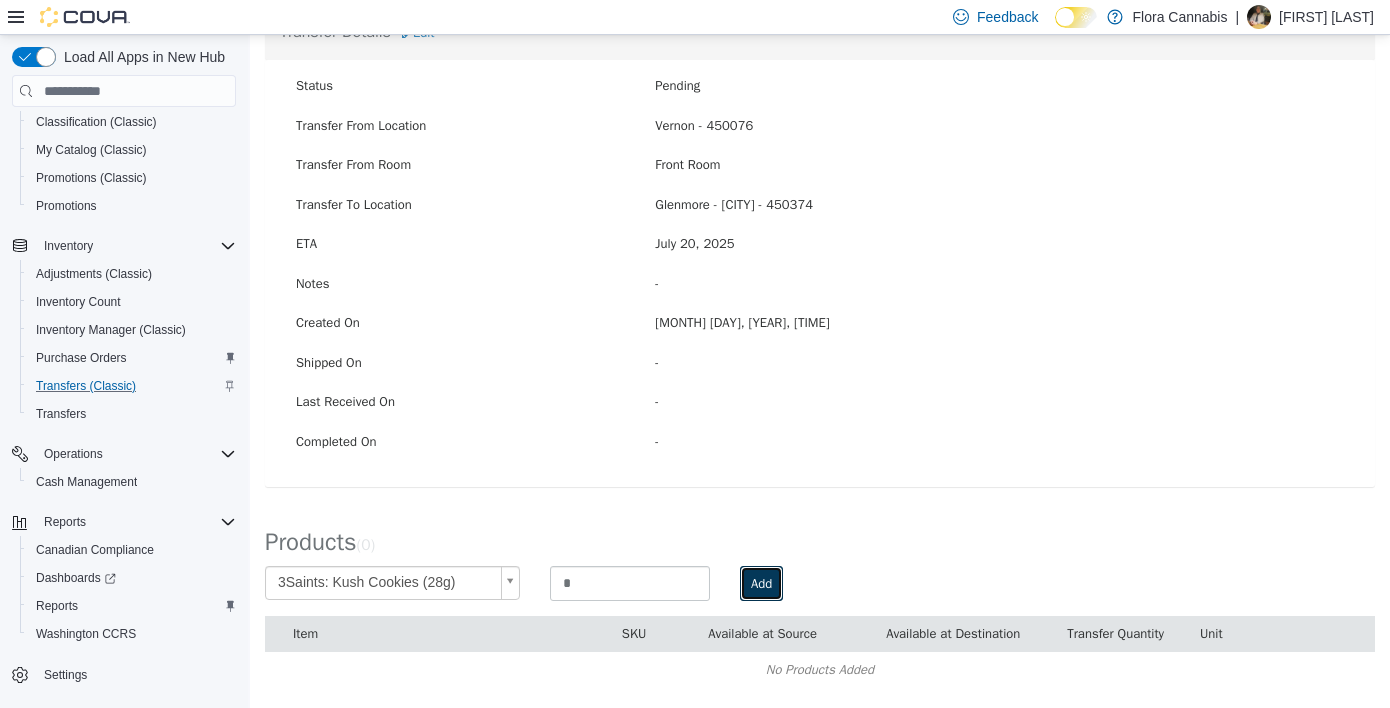 click on "Add" at bounding box center (761, 584) 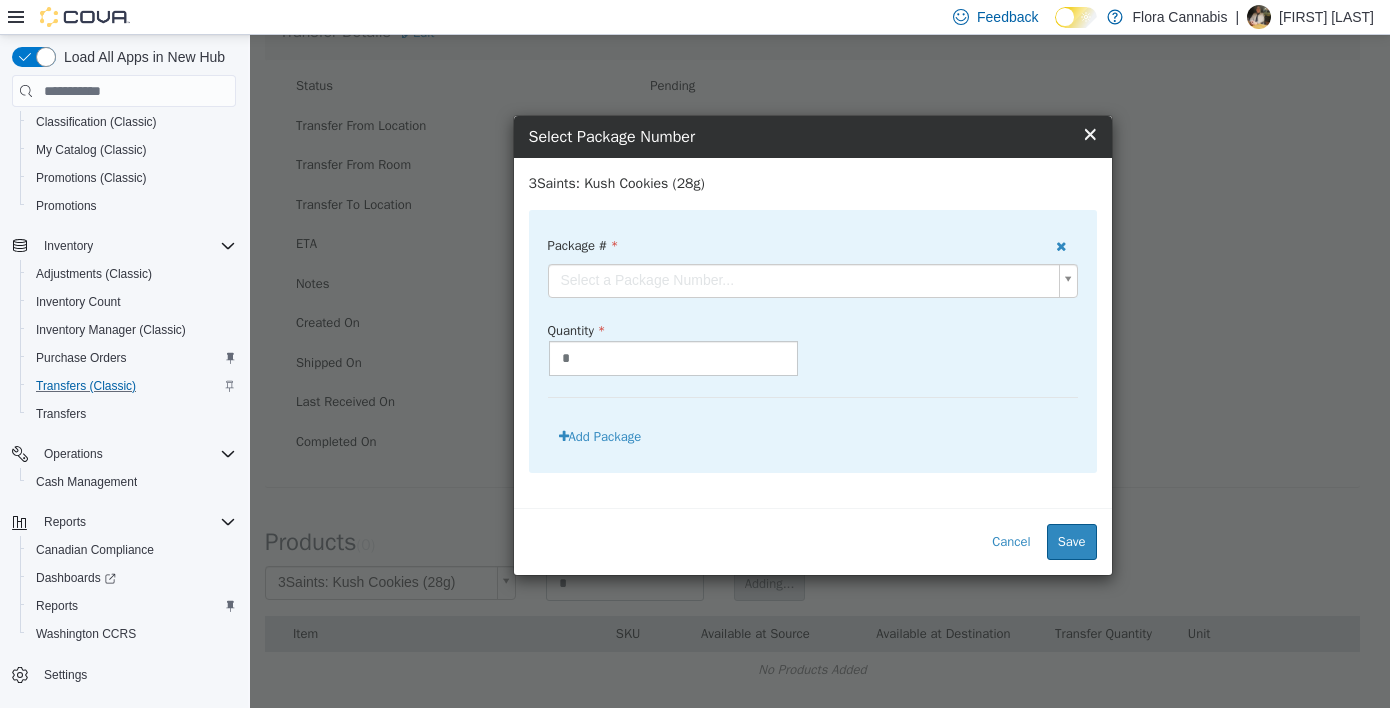 click on "Package #" at bounding box center (766, 242) 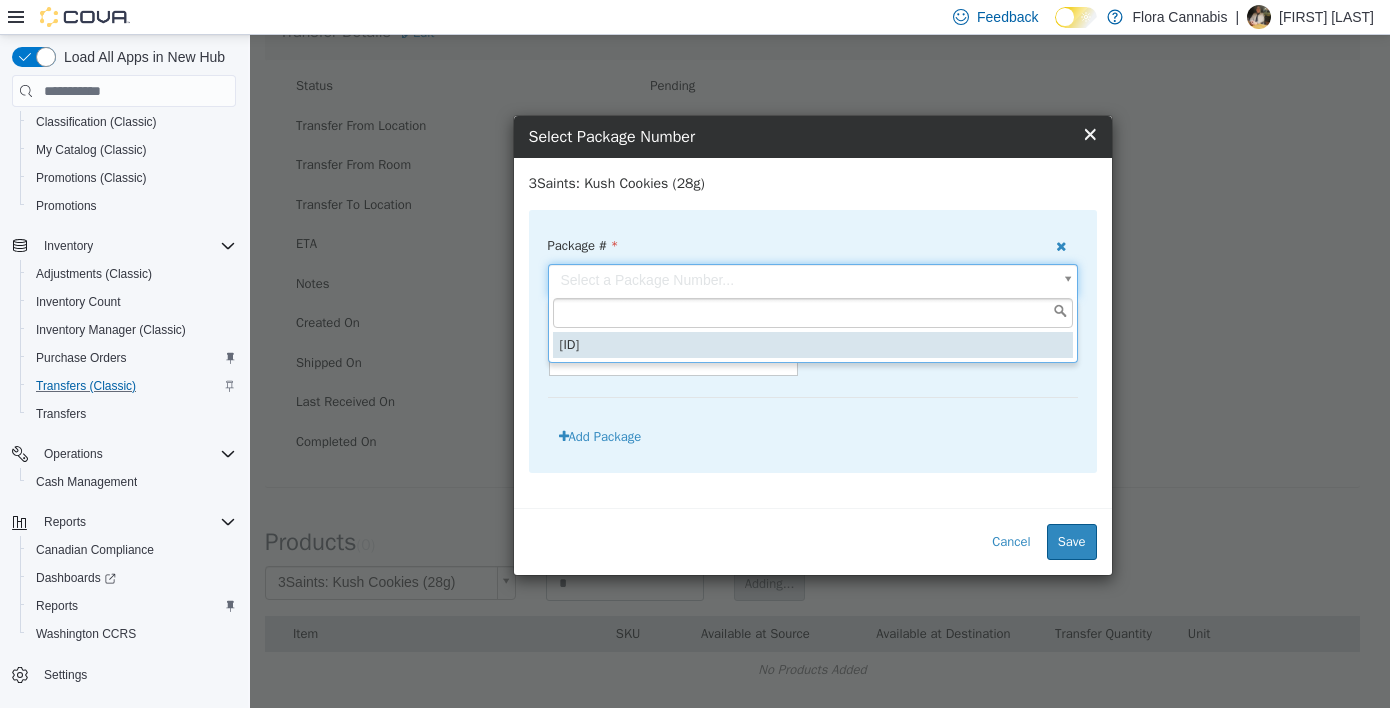 click on "**********" at bounding box center [820, 289] 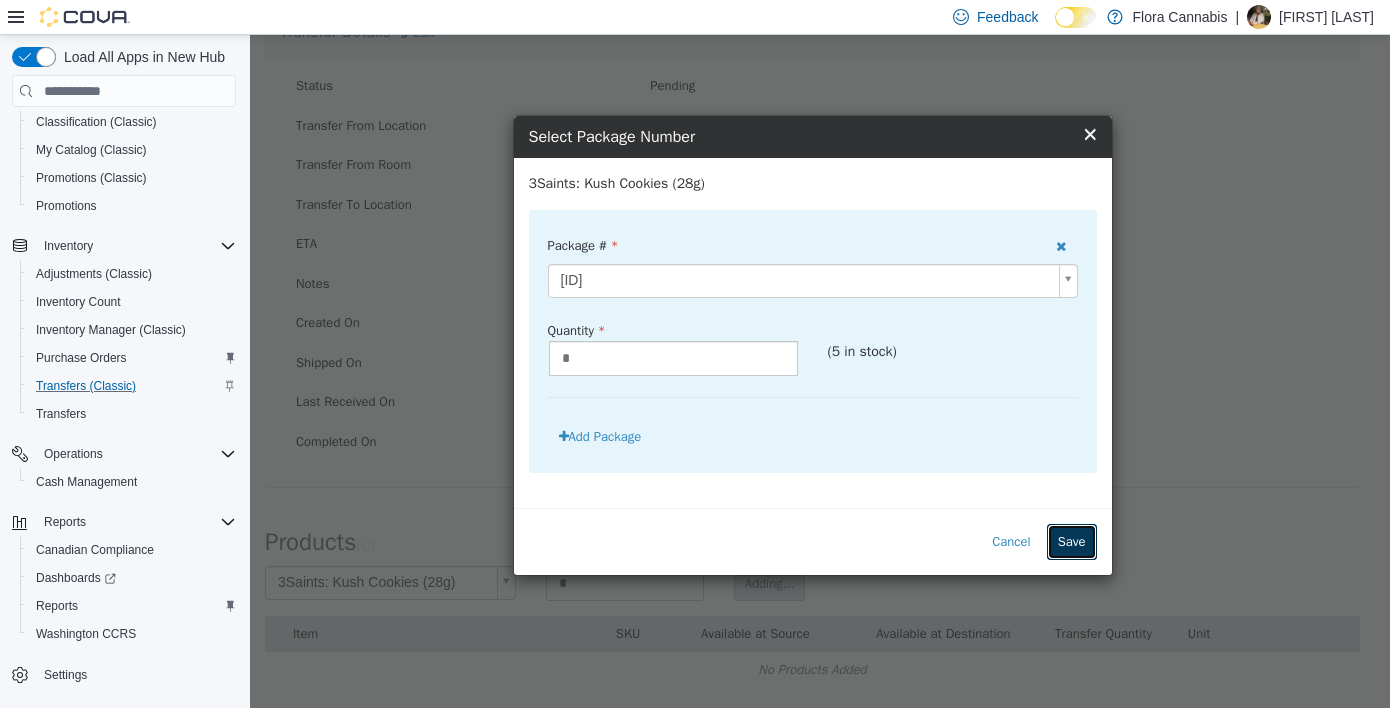 click on "Save" at bounding box center (1072, 542) 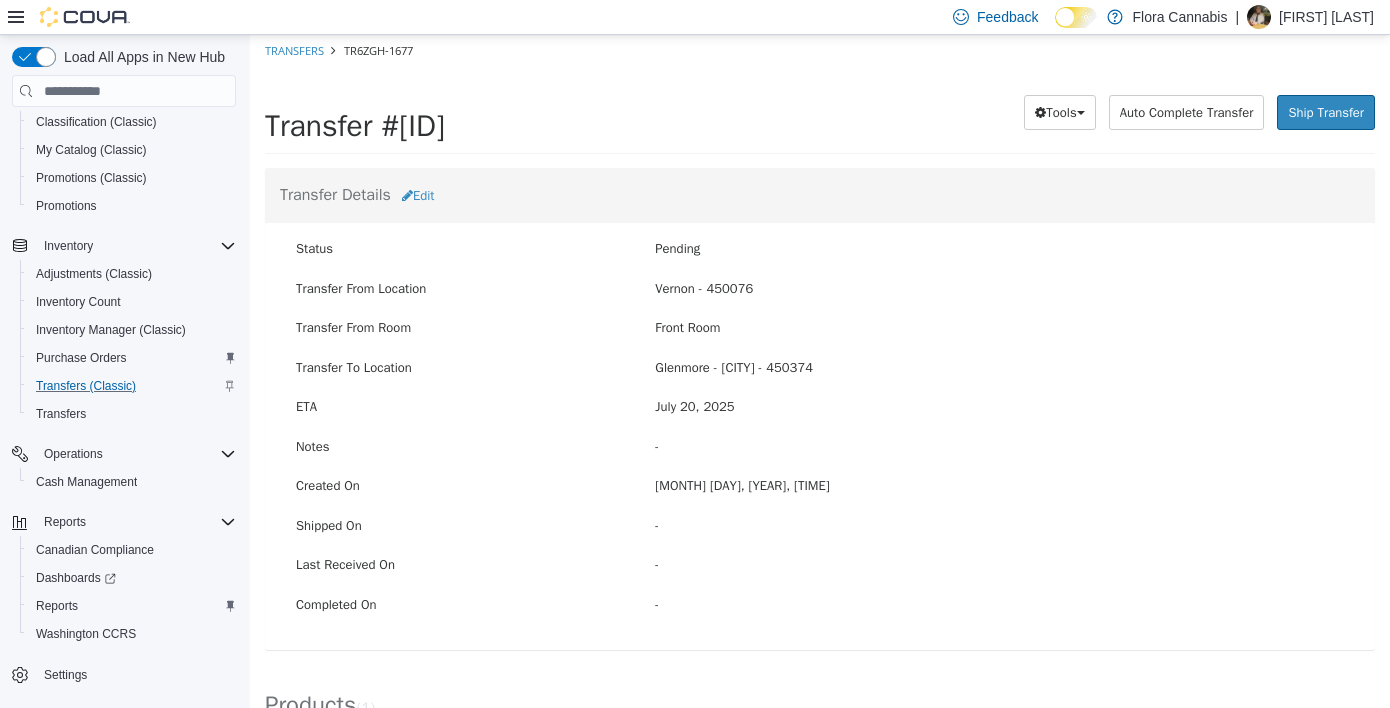 scroll, scrollTop: 0, scrollLeft: 0, axis: both 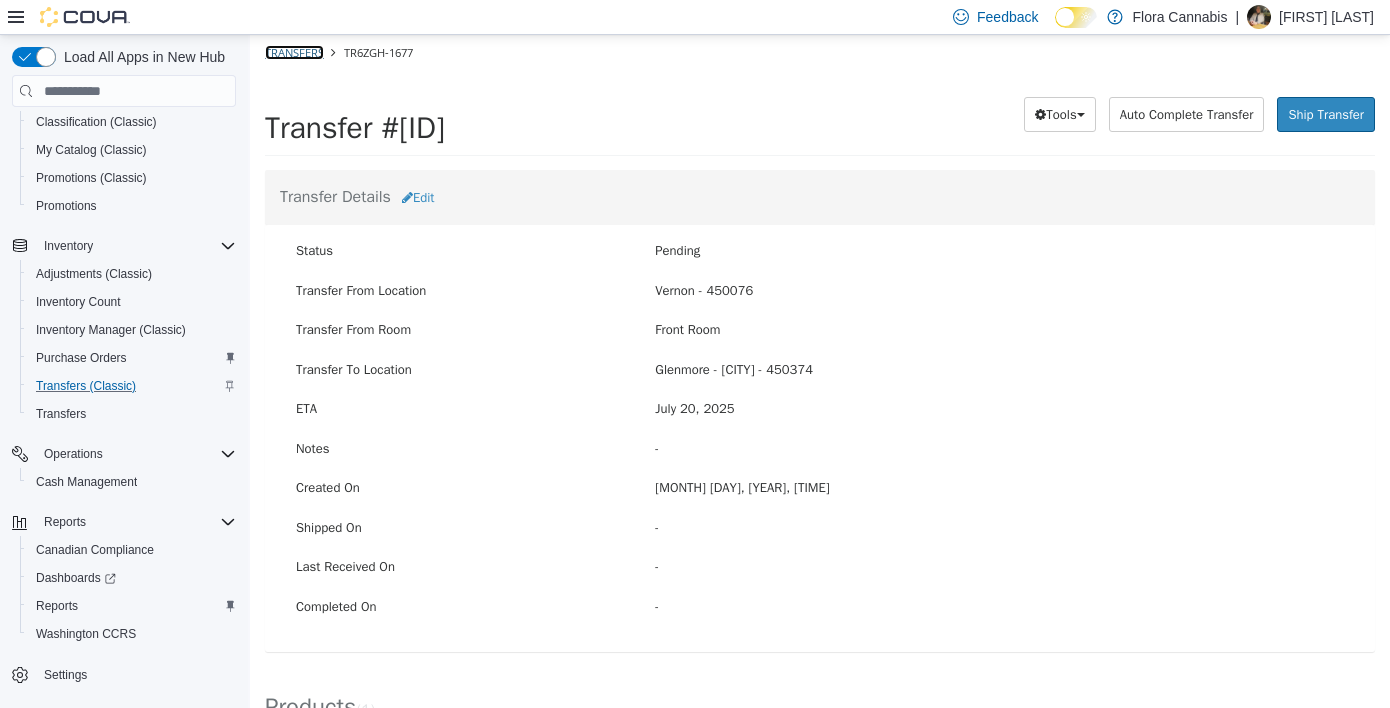click on "Transfers" at bounding box center [294, 52] 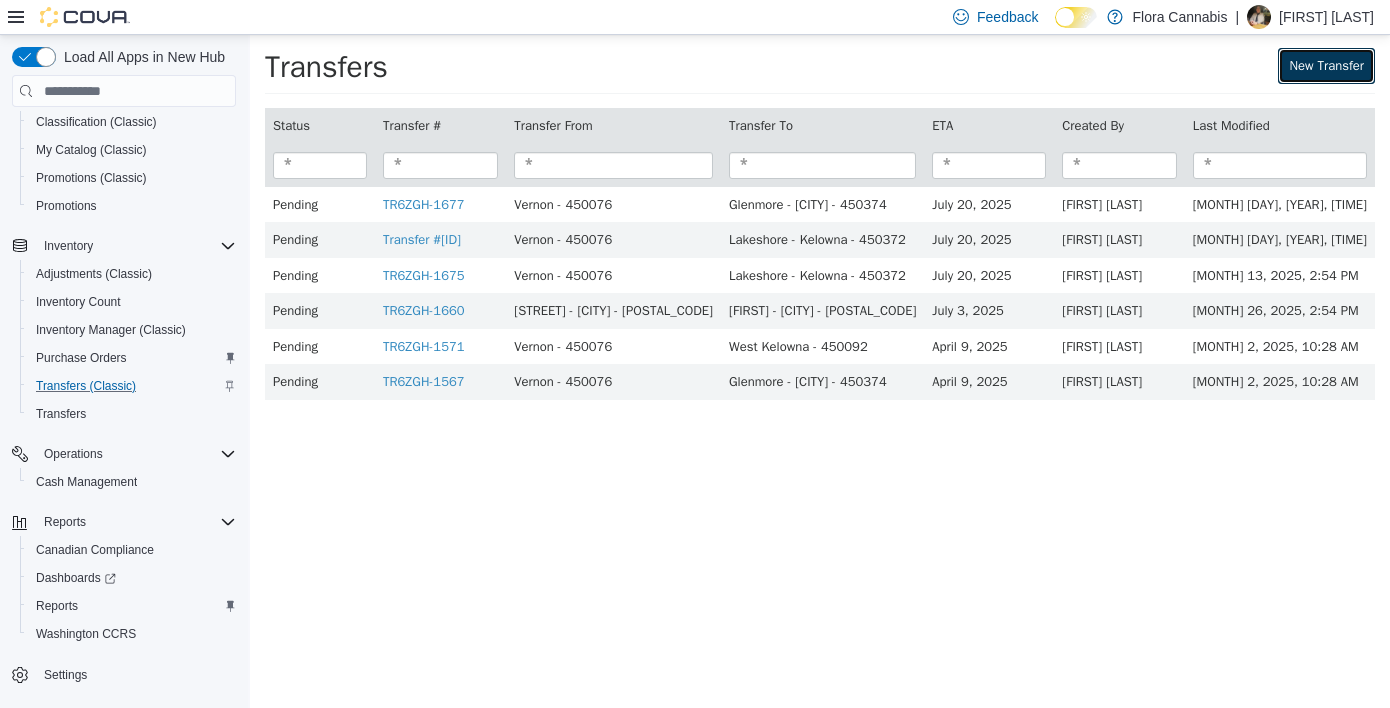 click on "New Transfer" at bounding box center [1326, 66] 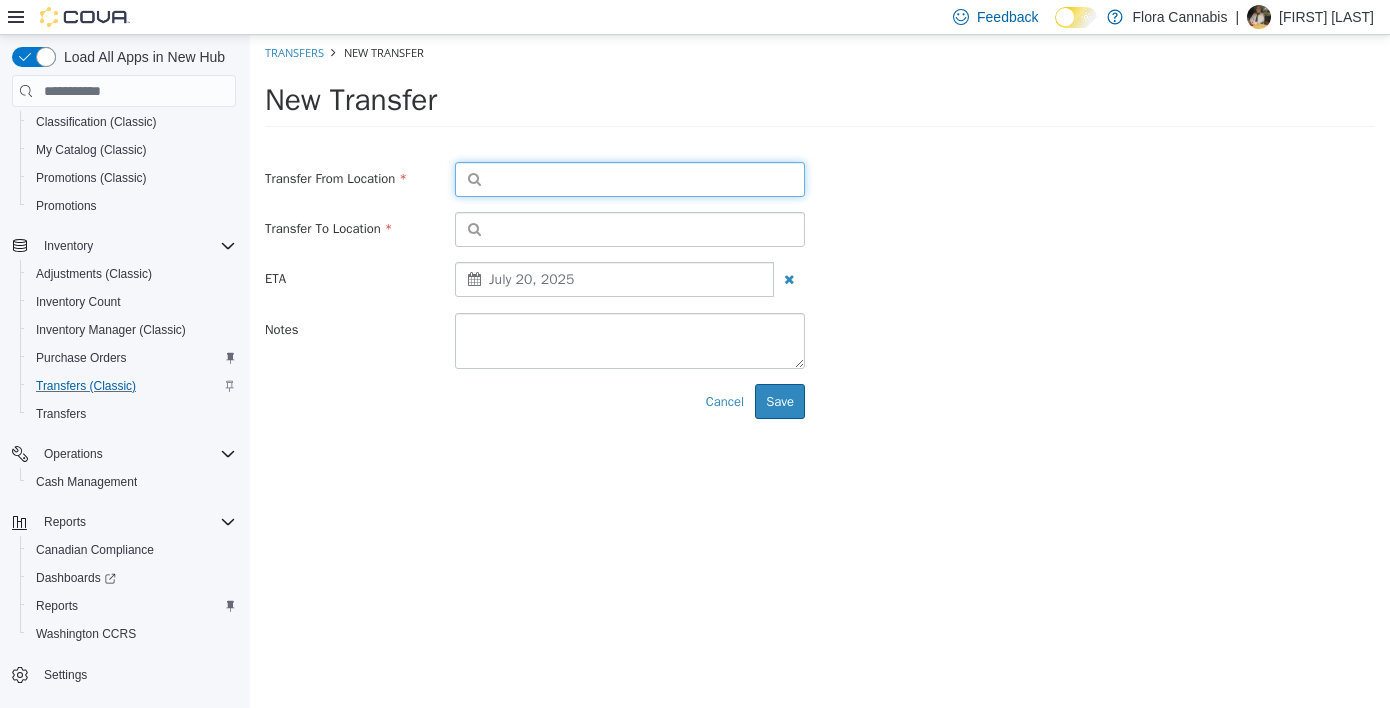click at bounding box center (630, 179) 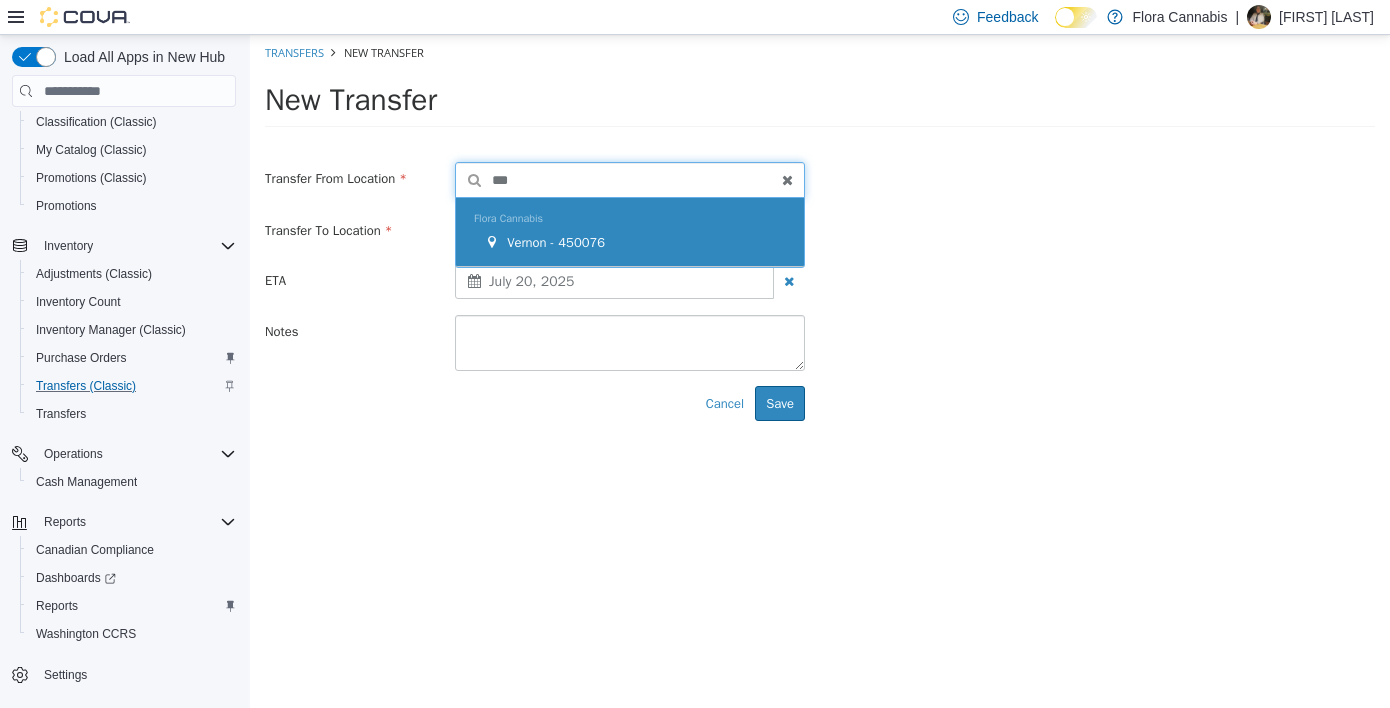 type on "***" 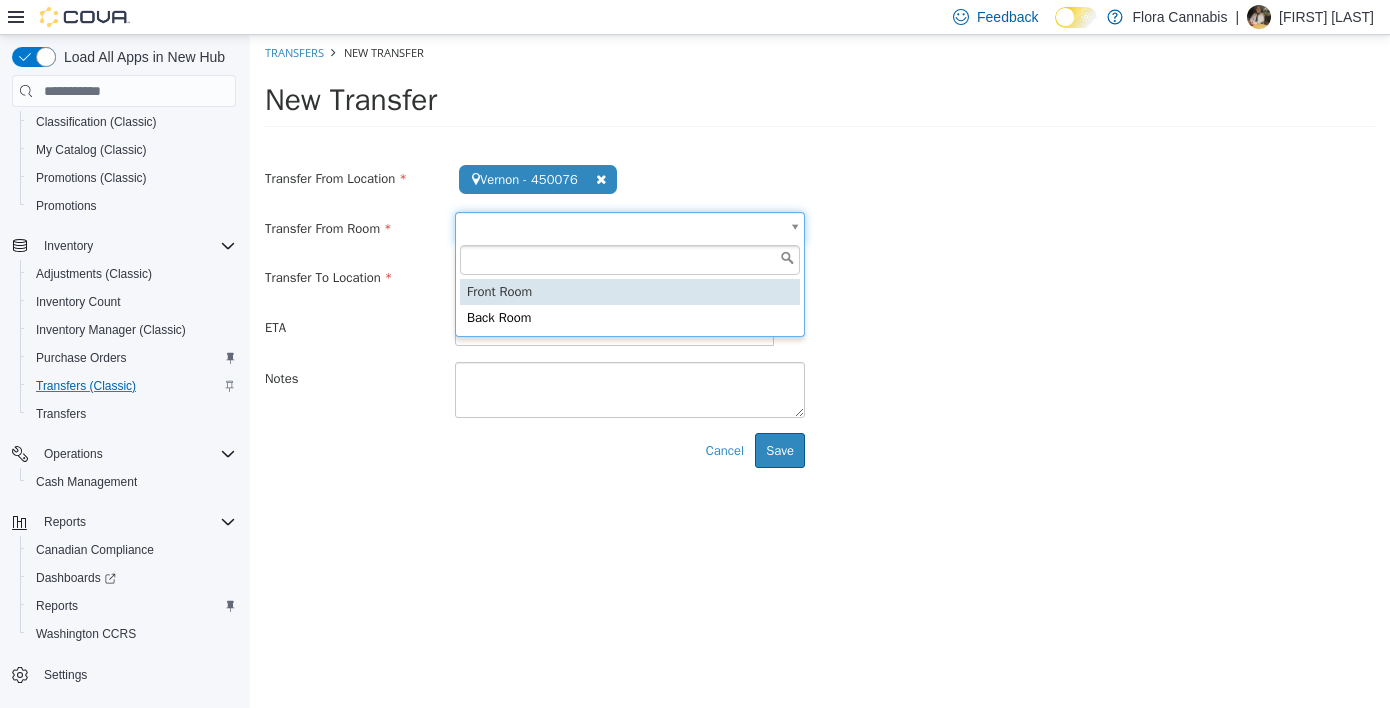click on "**********" at bounding box center (820, 259) 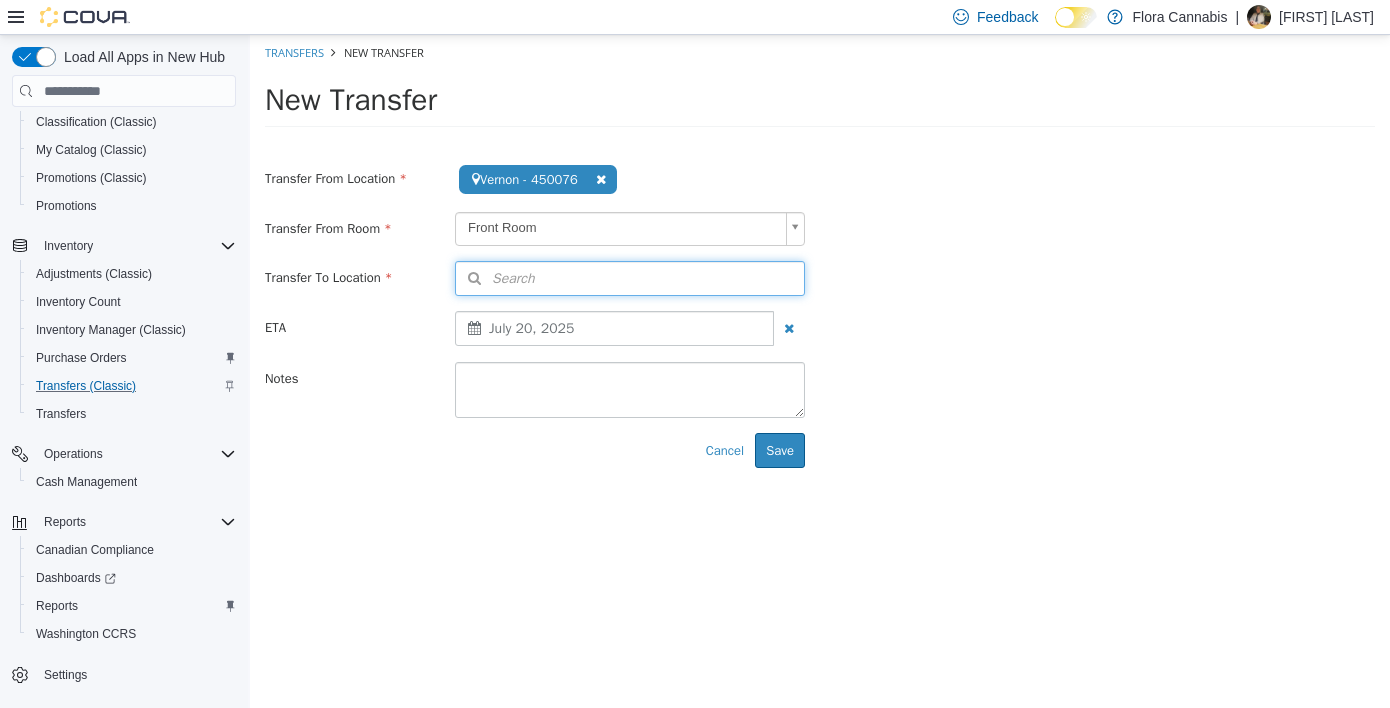 click on "Search" at bounding box center (495, 278) 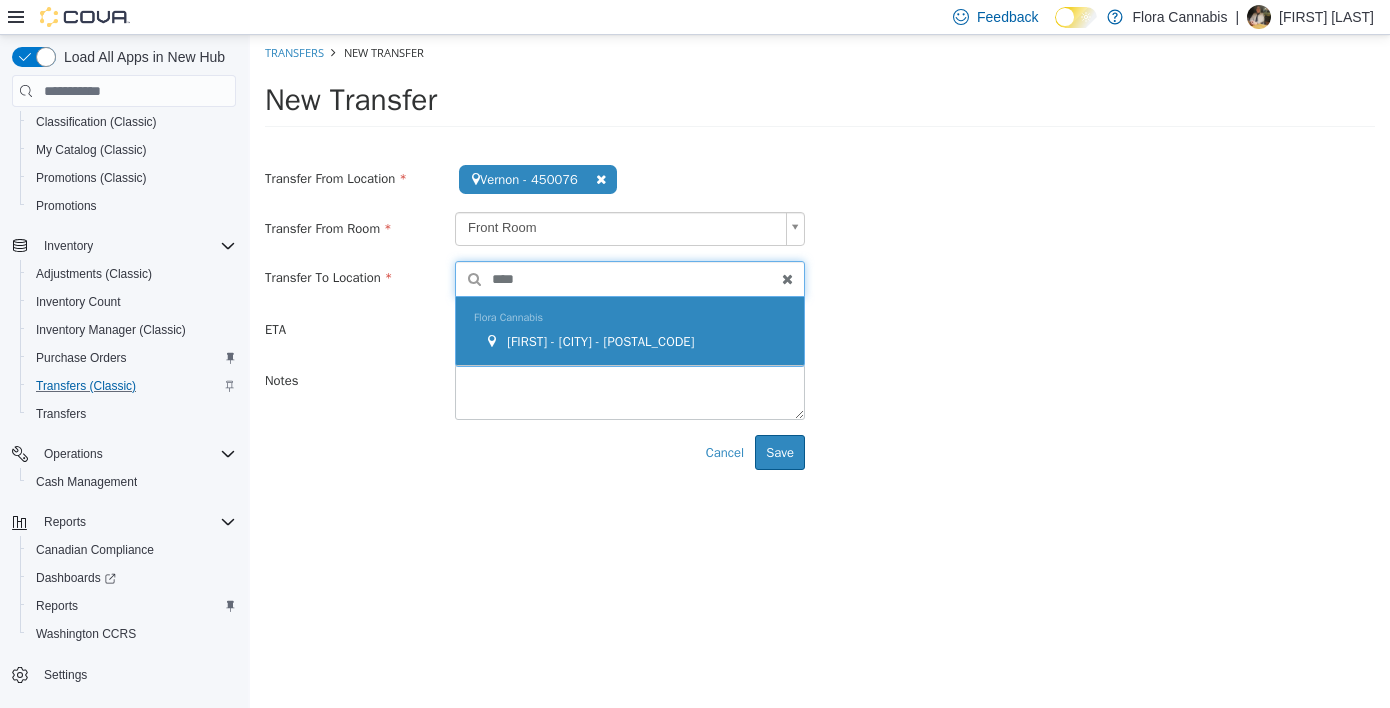 type on "****" 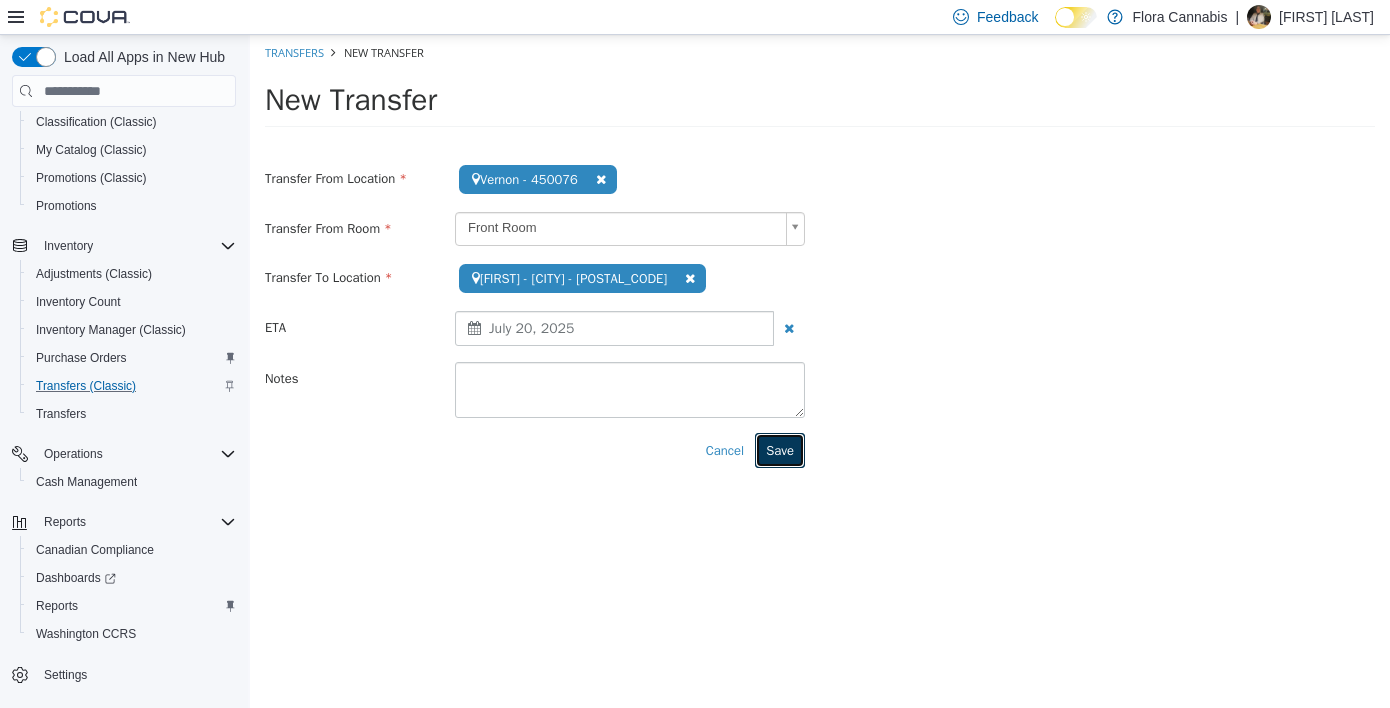 click on "Save" at bounding box center (780, 451) 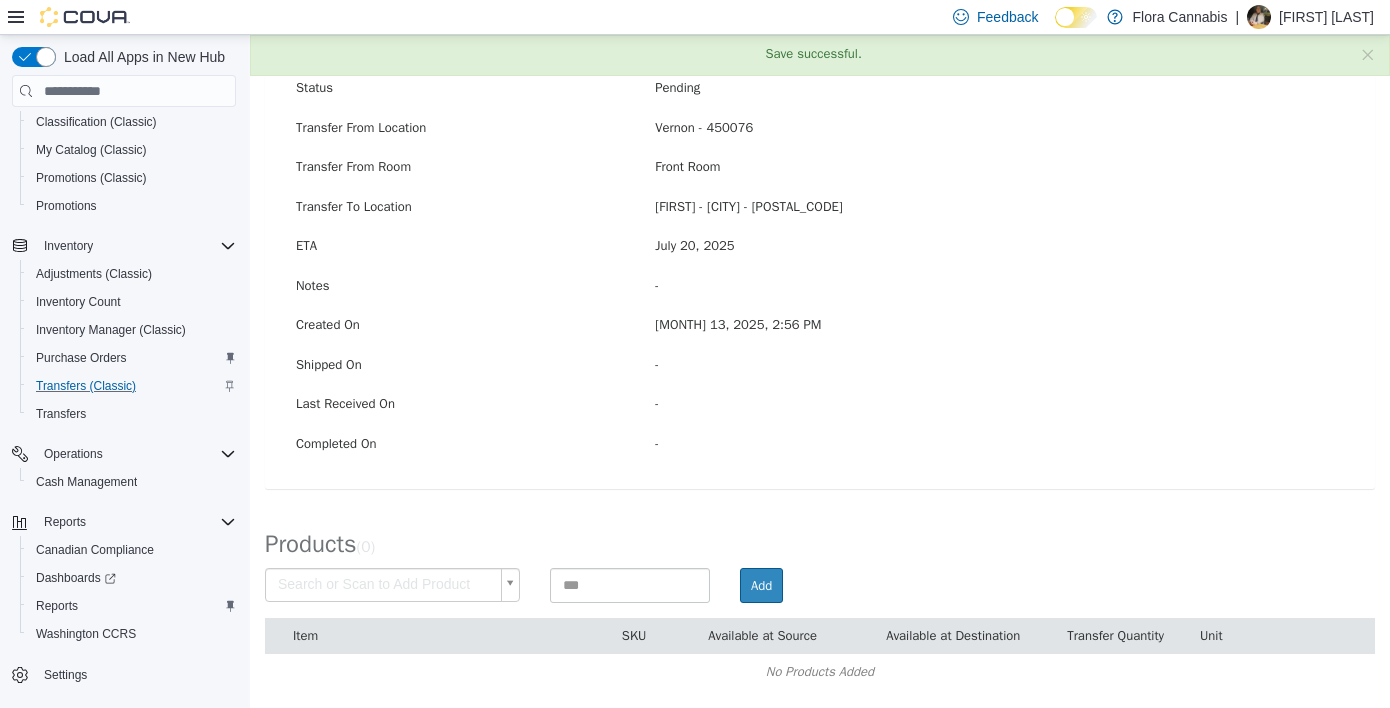 scroll, scrollTop: 165, scrollLeft: 0, axis: vertical 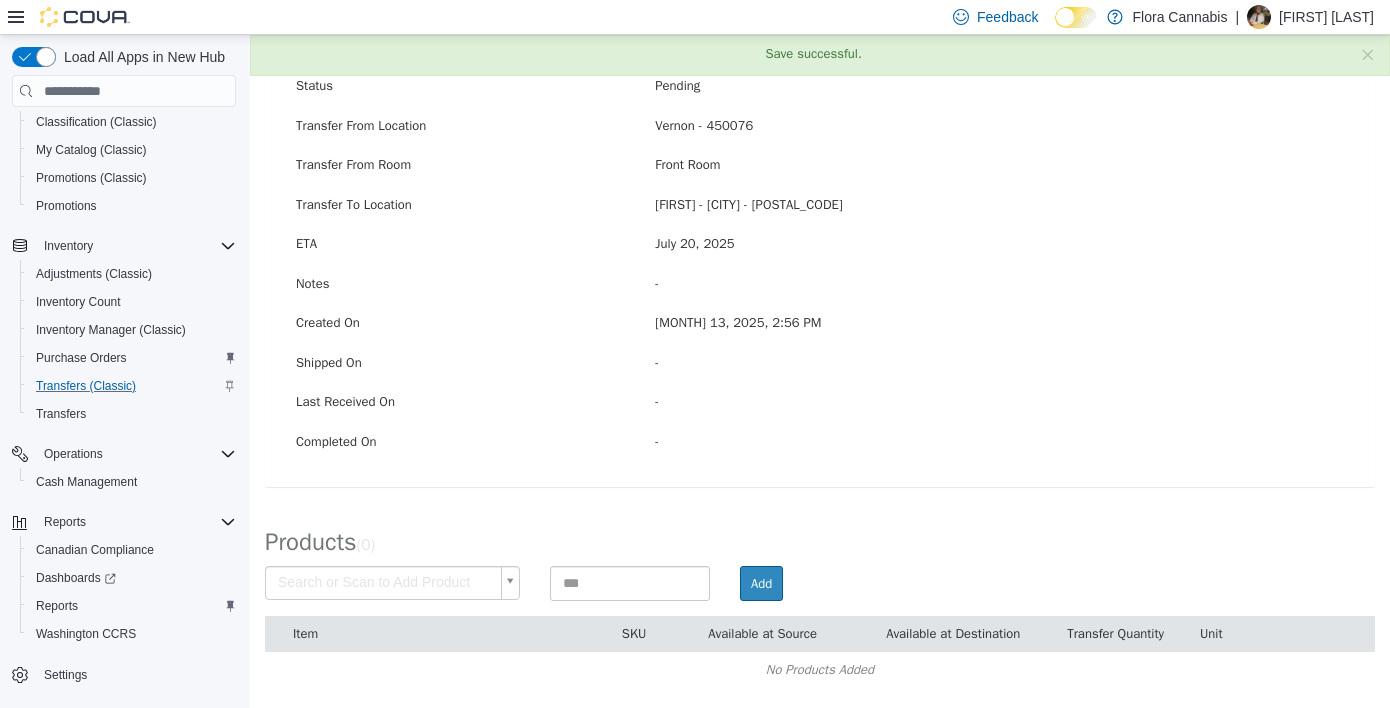 click on "×
Save successful.
Transfers
TR6ZGH-1678
Transfer #TR6ZGH-1678
Preparing Download...  Tools  PDF Download
Delete
Auto Complete Transfer Ship Transfer
Transfer Details  Edit Status
Pending
Transfer From Location
[Location] - [Number]
Transfer From Room Front Room Transfer To Location
[Location] - [Location] - [Number]
ETA [DATE], [YEAR] Notes -
Created On [MONTH] [DAY], [YEAR], [TIME] Shipped On - Last Received On - Completed On - Products  ( 0 )
Search or Scan to Add Product                             Add
Item SKU Available at Source Available at Destination Transfer Quantity Unit No Products Added
Cancel Apply                                                               Cancel Apply                                                               Cancel Apply                                                               Cancel Apply" at bounding box center (820, 289) 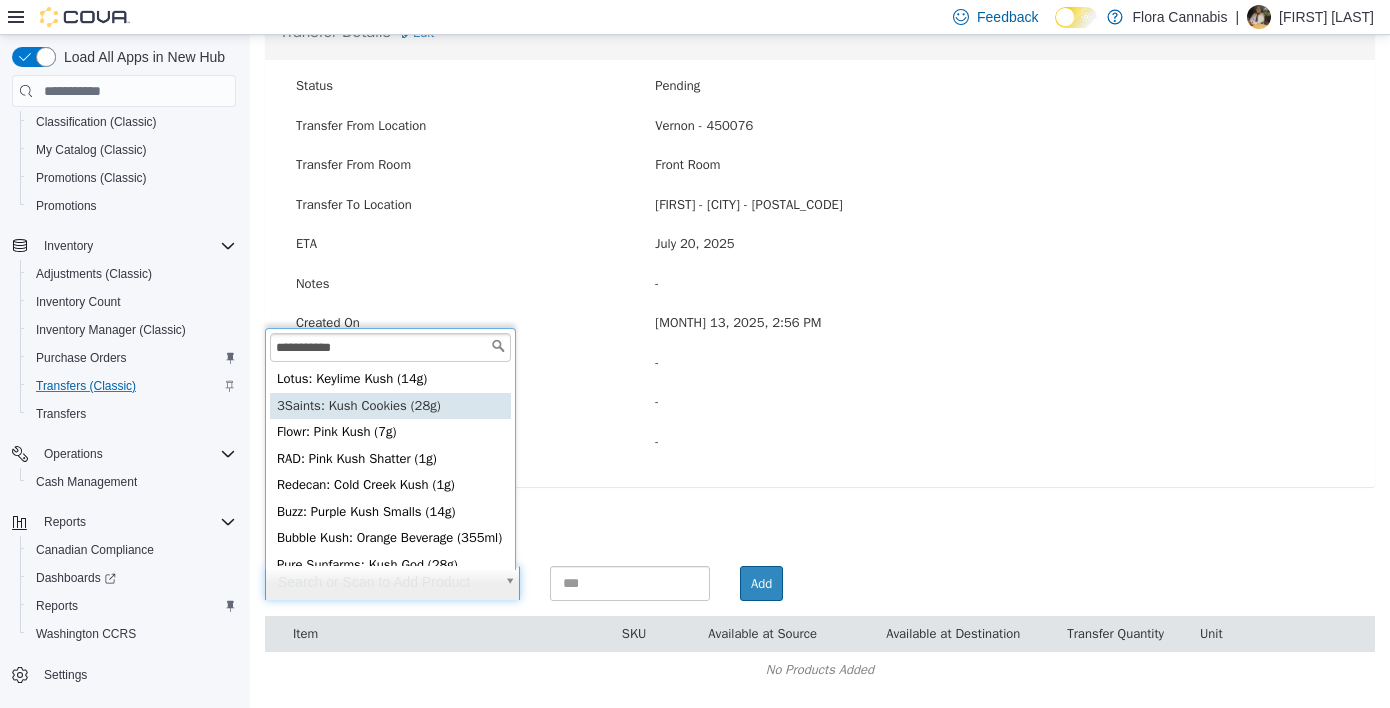 type on "**********" 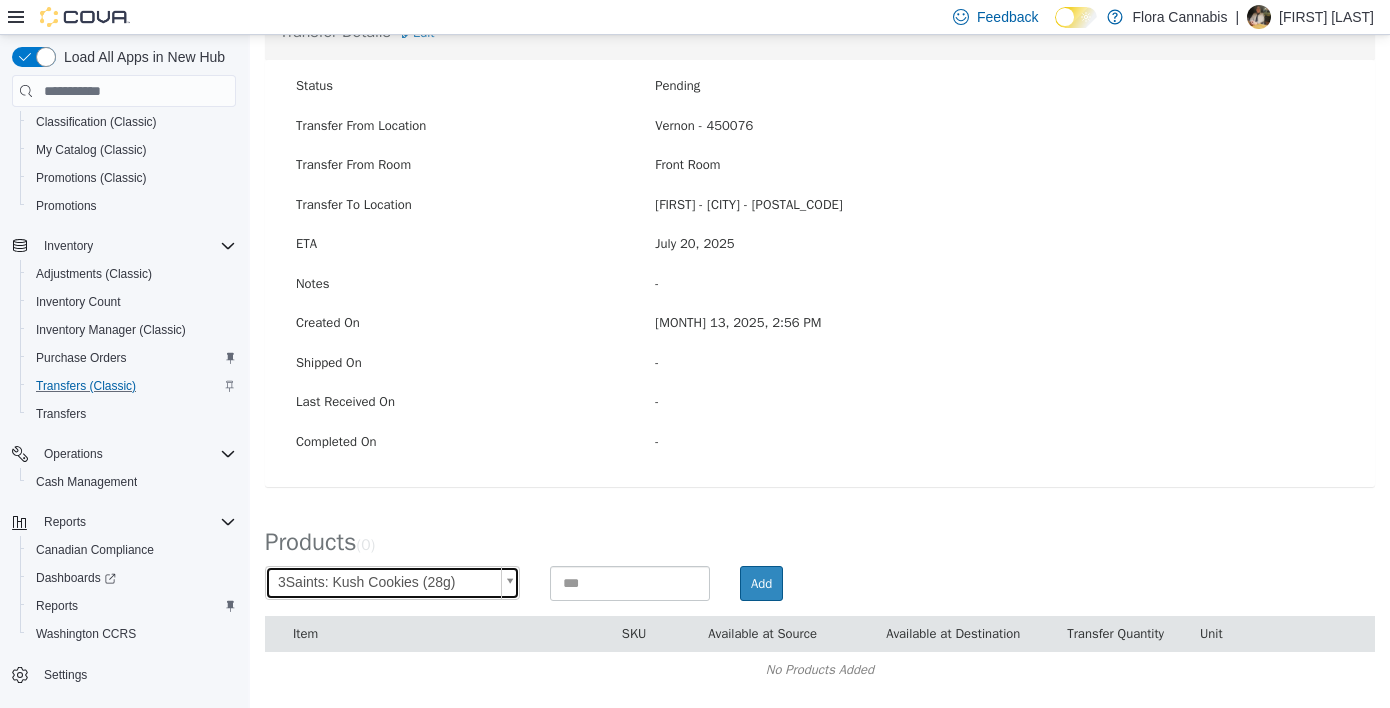 type on "**********" 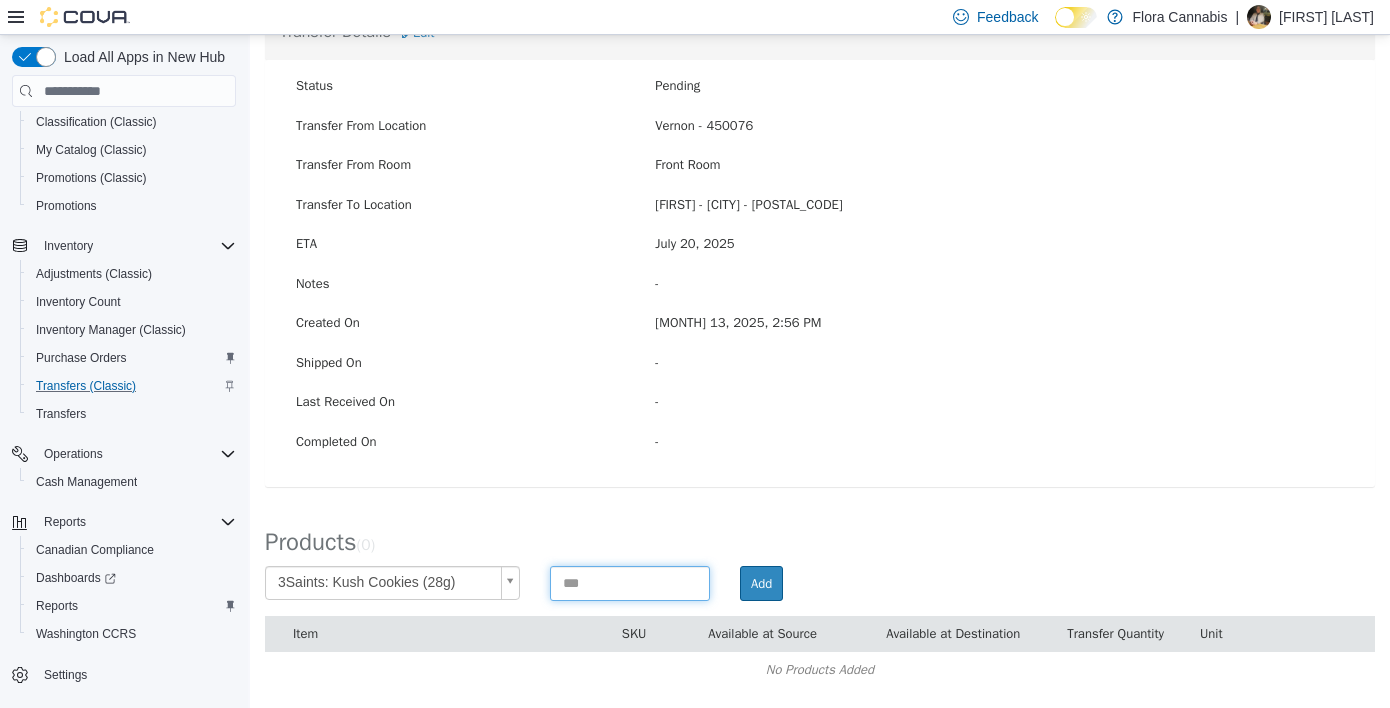 click at bounding box center (630, 583) 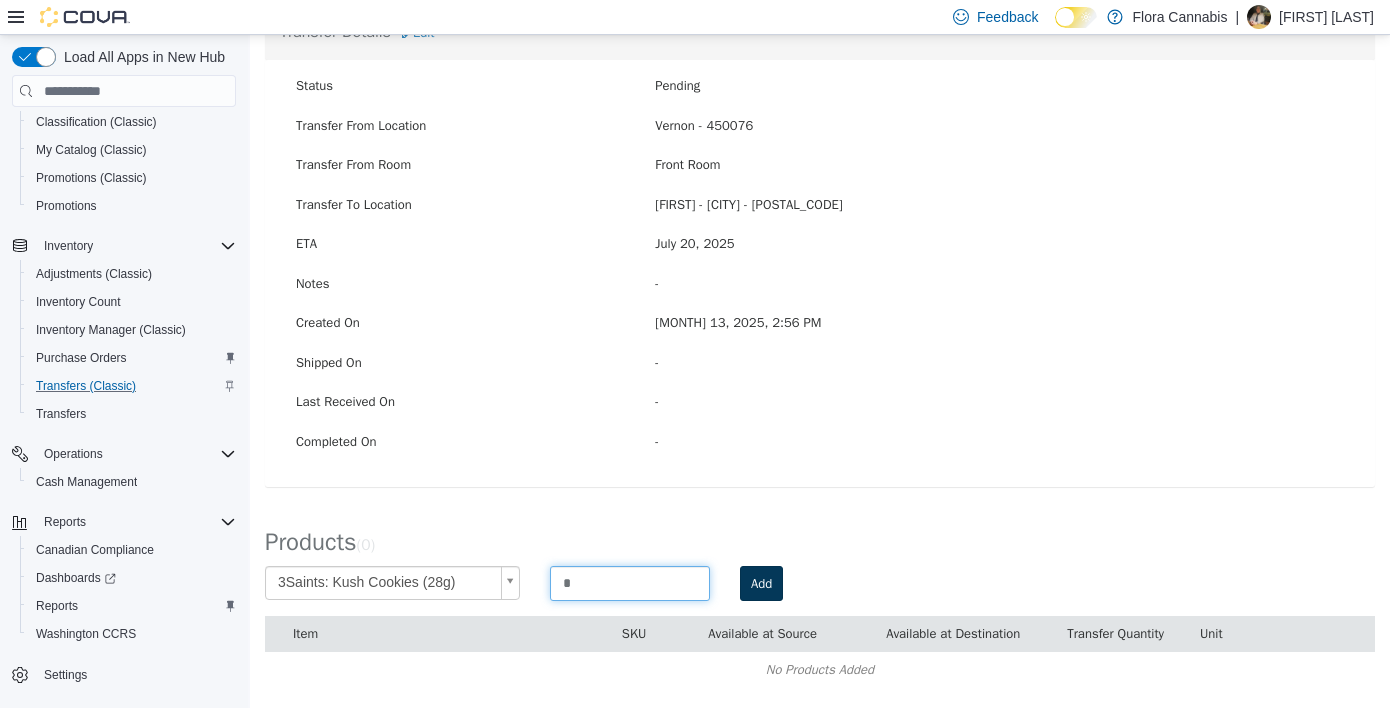 type on "*" 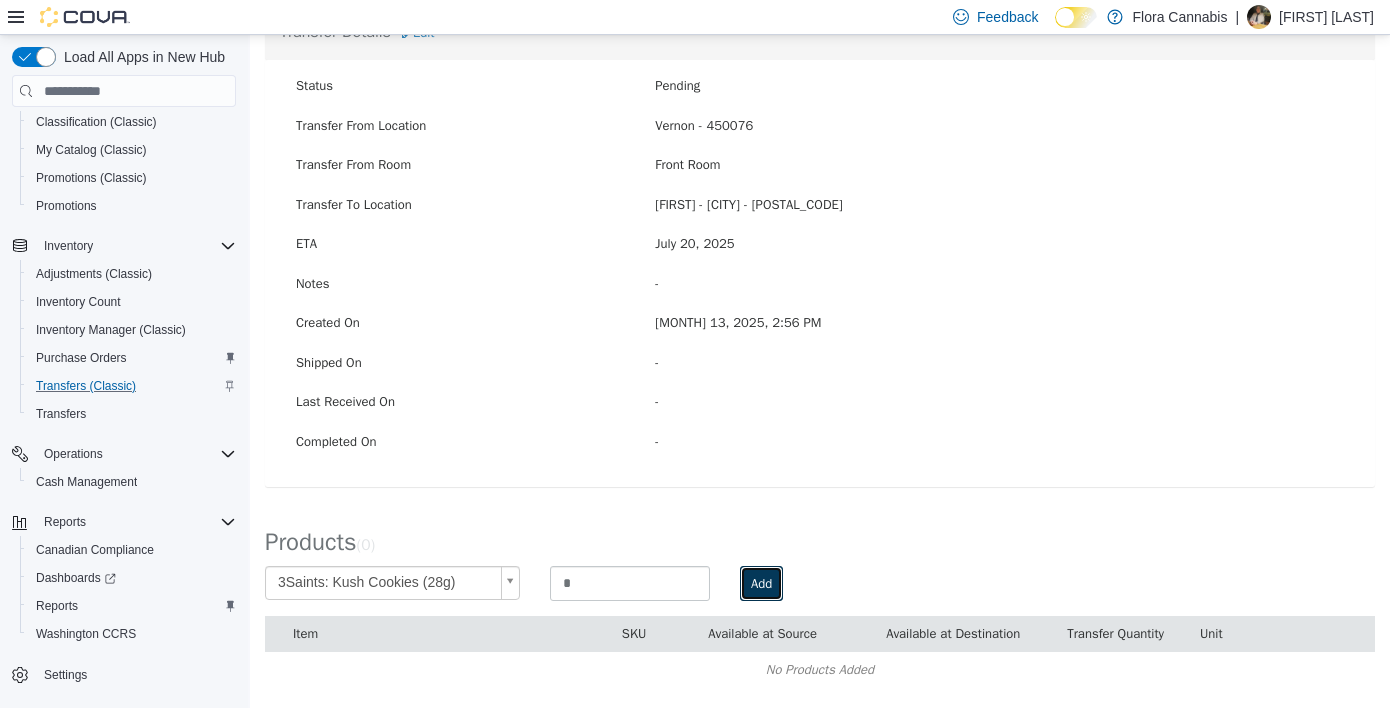 click on "Add" at bounding box center (761, 584) 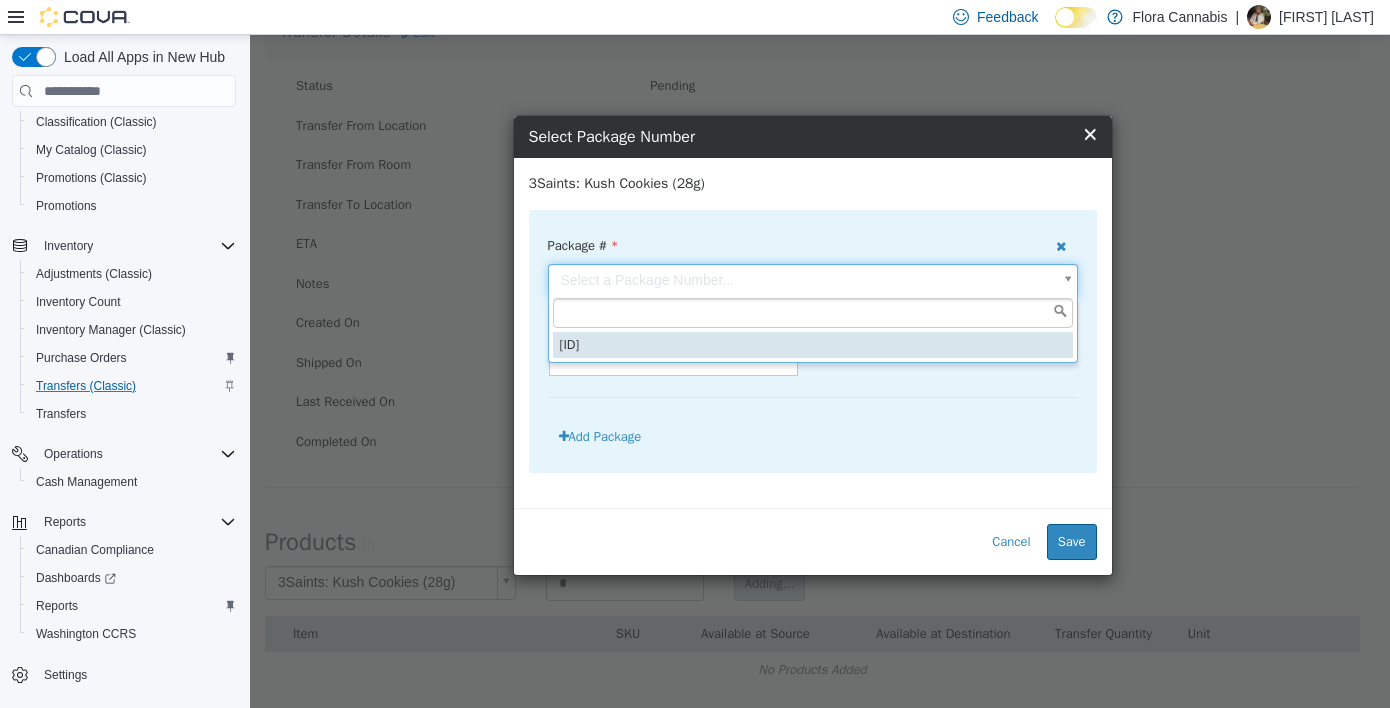click on "**********" at bounding box center [820, 289] 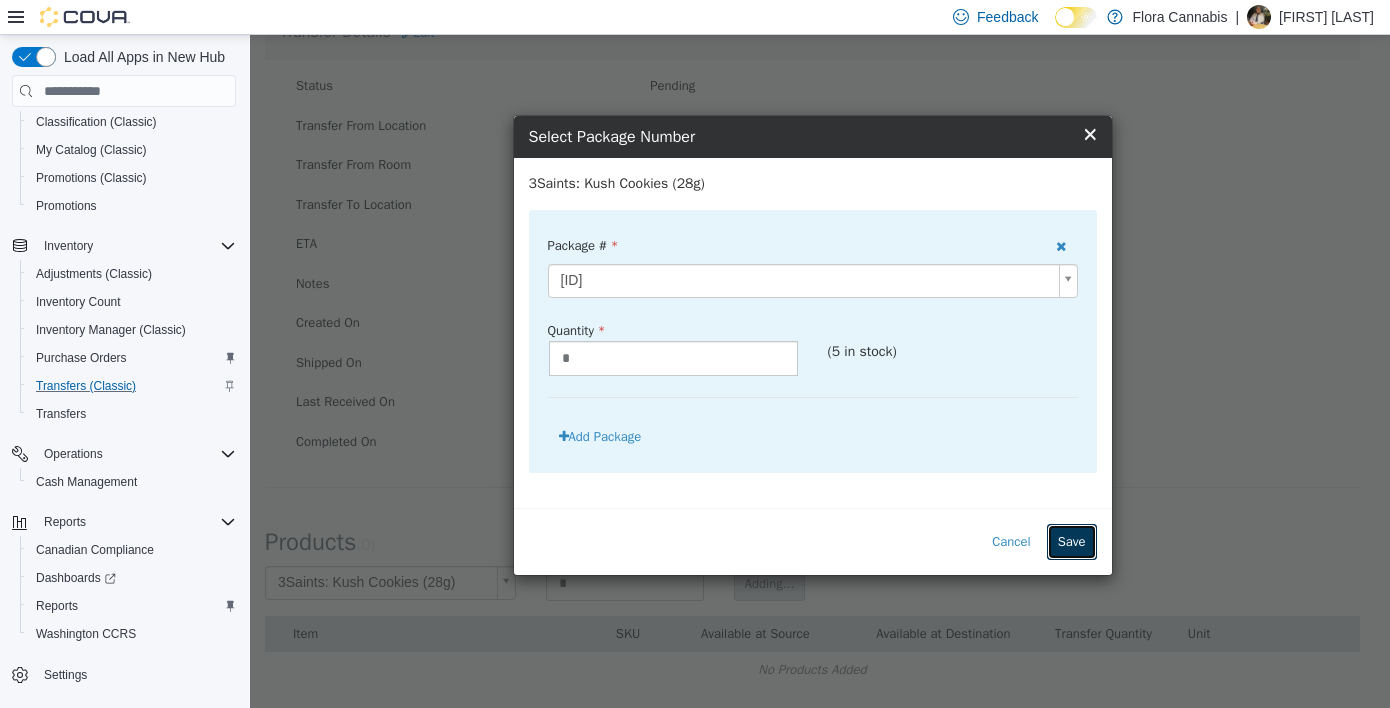 click on "Save" at bounding box center [1072, 542] 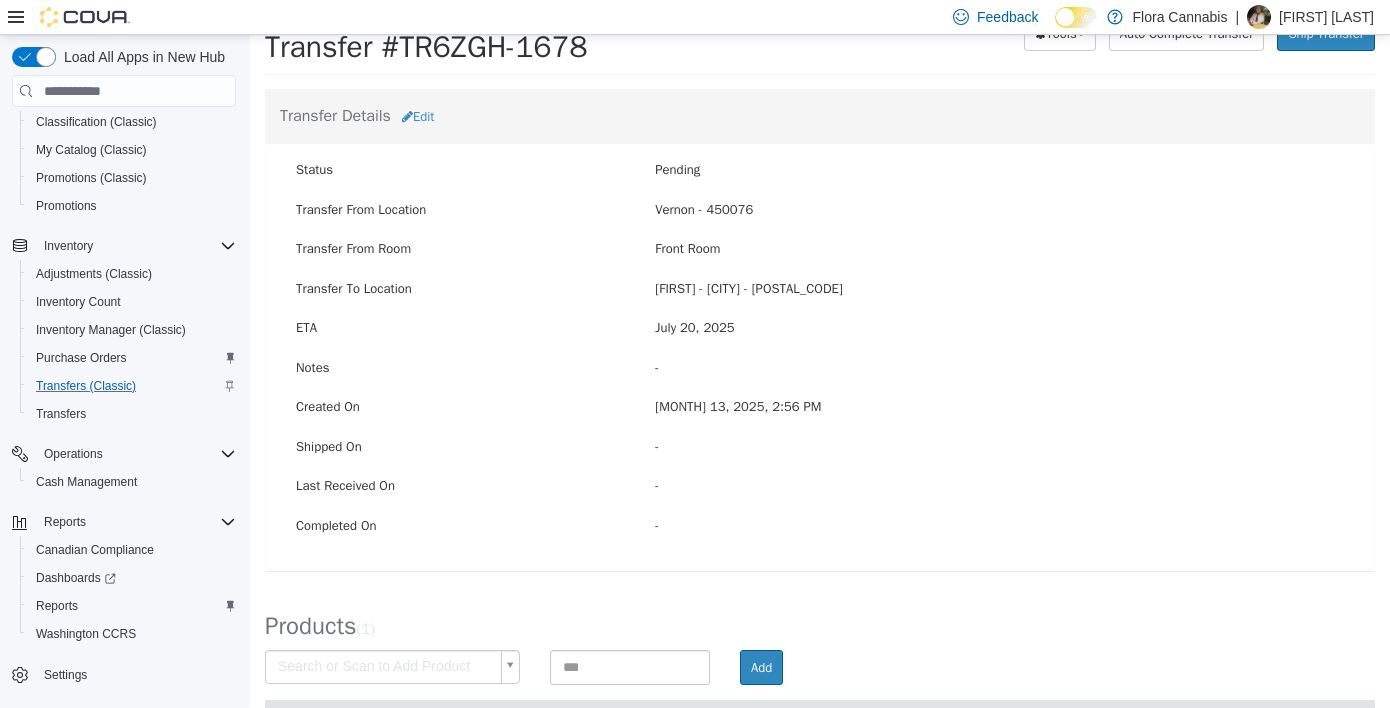 scroll, scrollTop: 0, scrollLeft: 0, axis: both 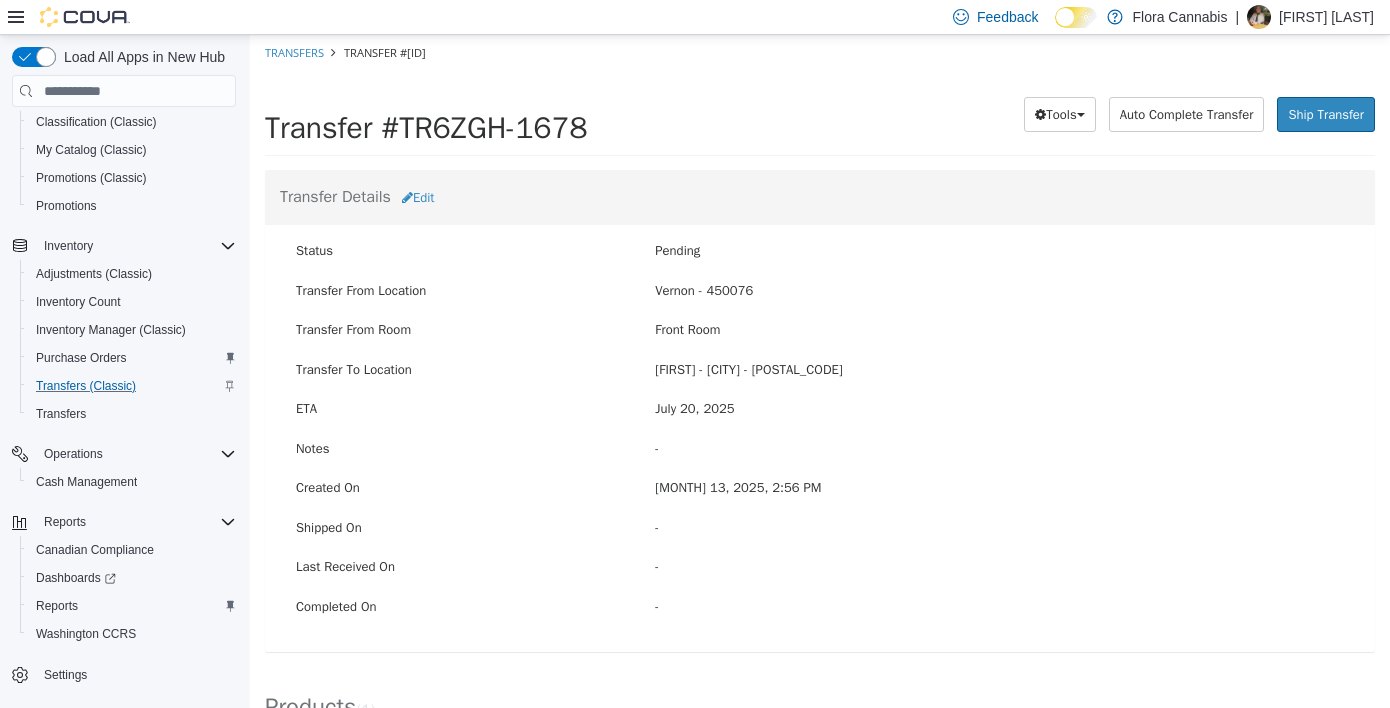 click on "Transfers
TR6ZGH-1678" at bounding box center [820, 53] 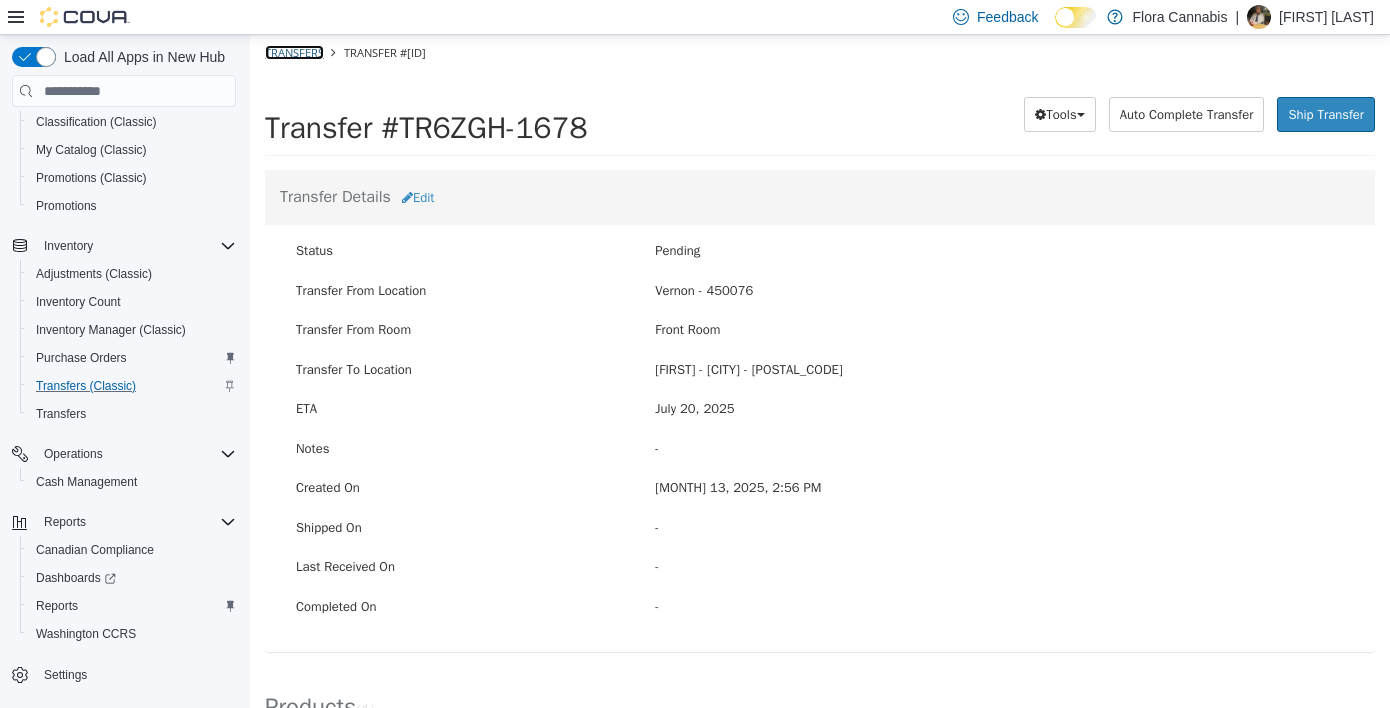 click on "Transfers" at bounding box center [294, 52] 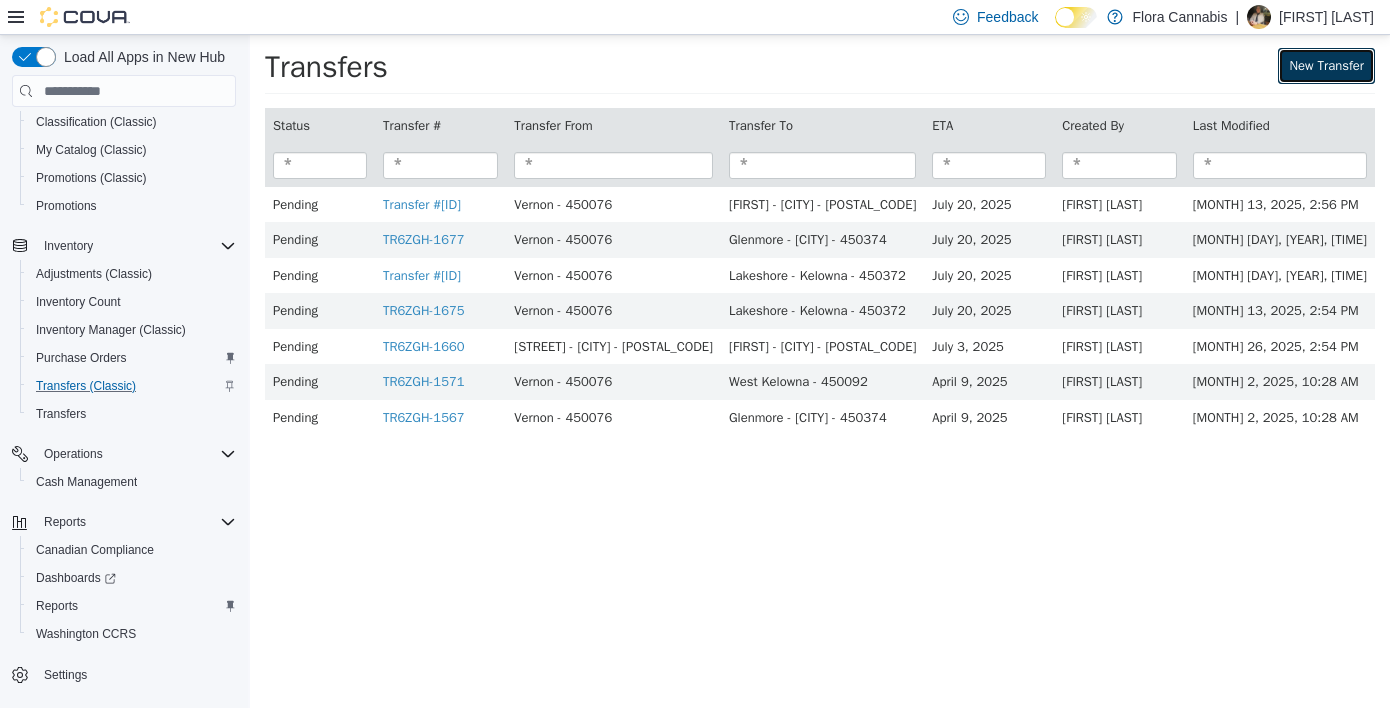 click on "New Transfer" at bounding box center [1326, 66] 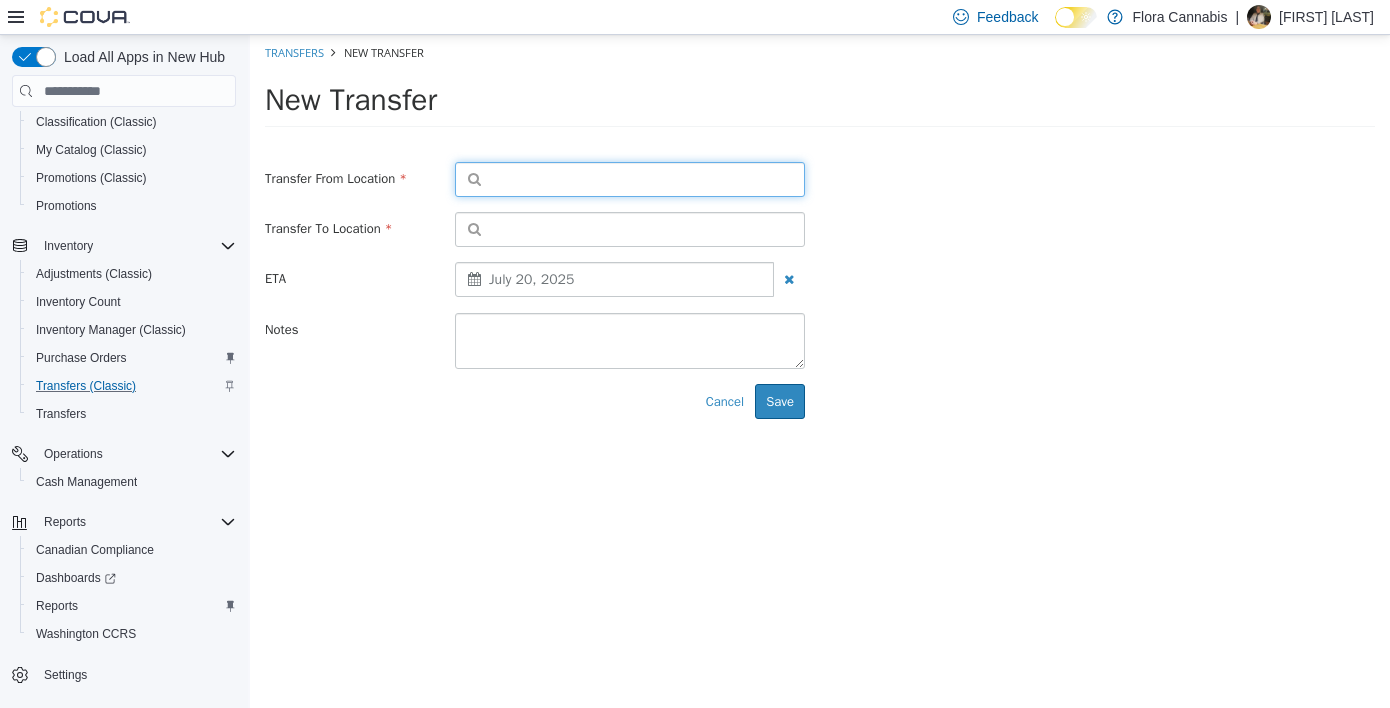 click at bounding box center (630, 179) 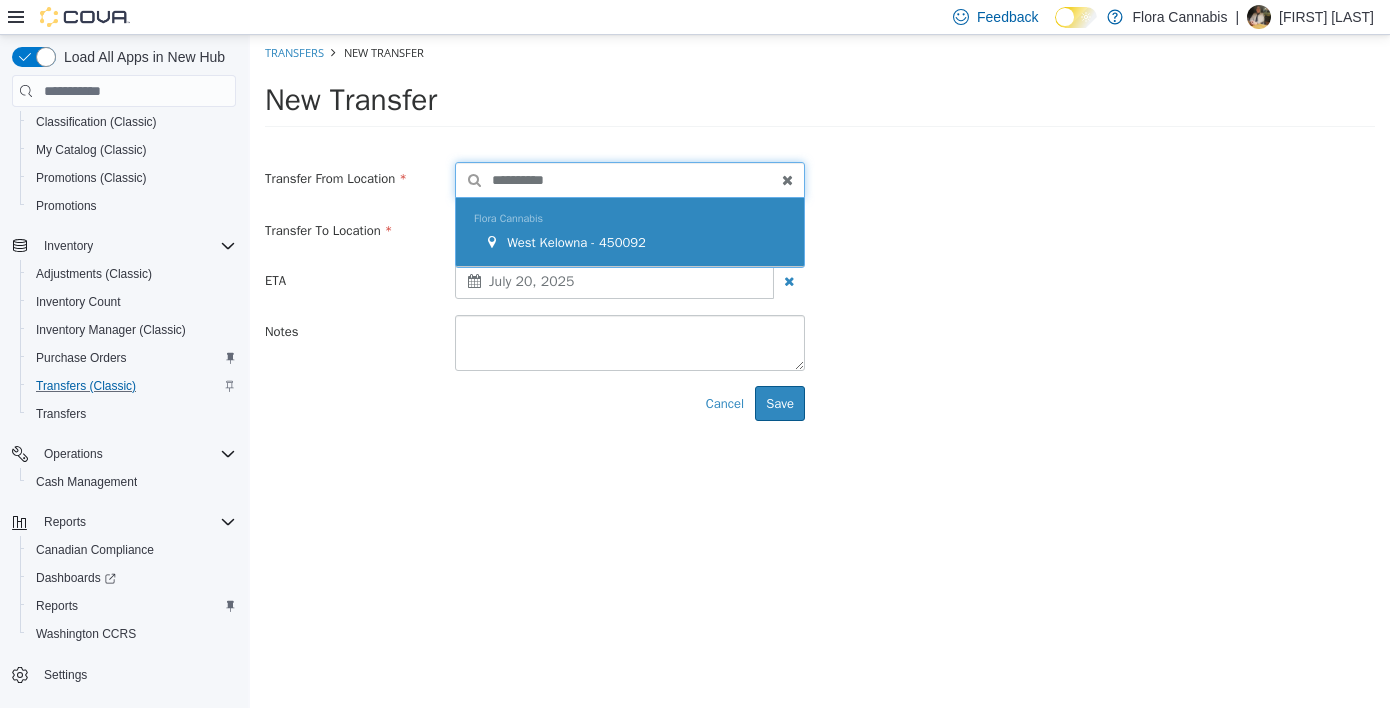 type on "**********" 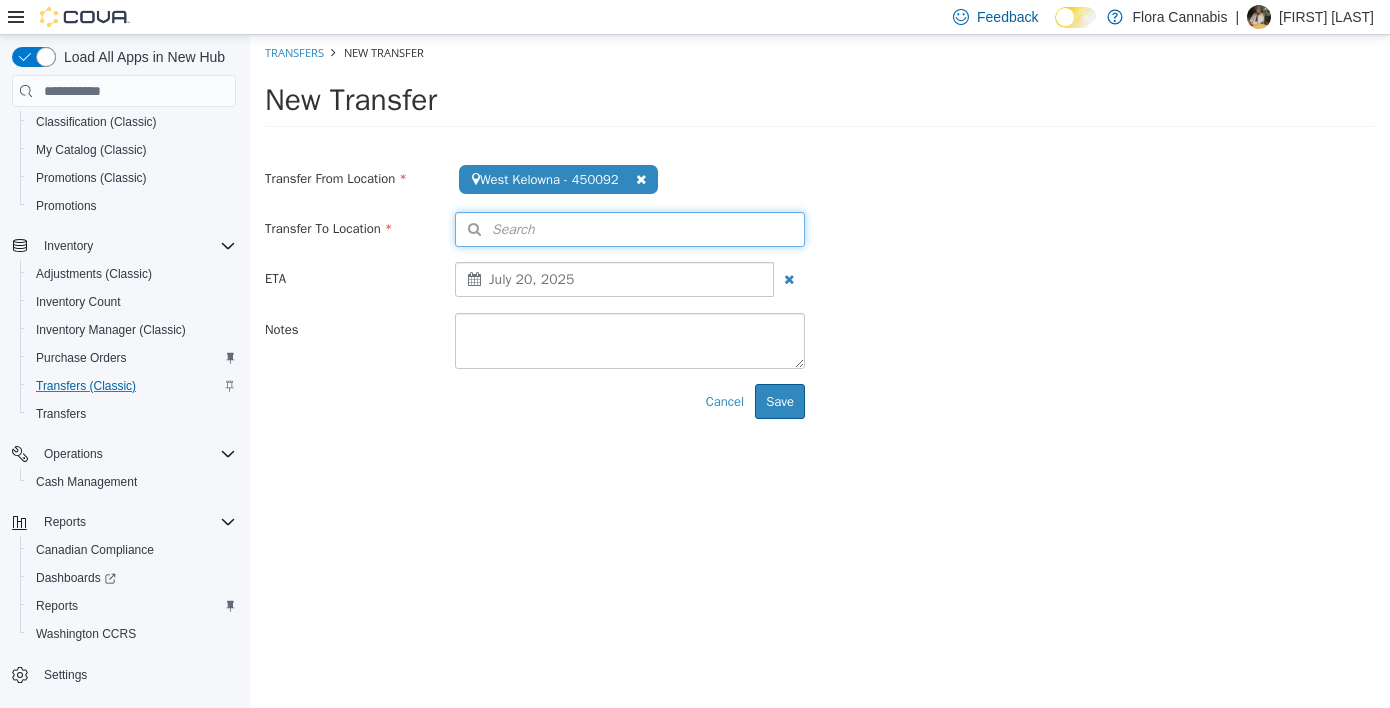 click on "Search" at bounding box center [495, 229] 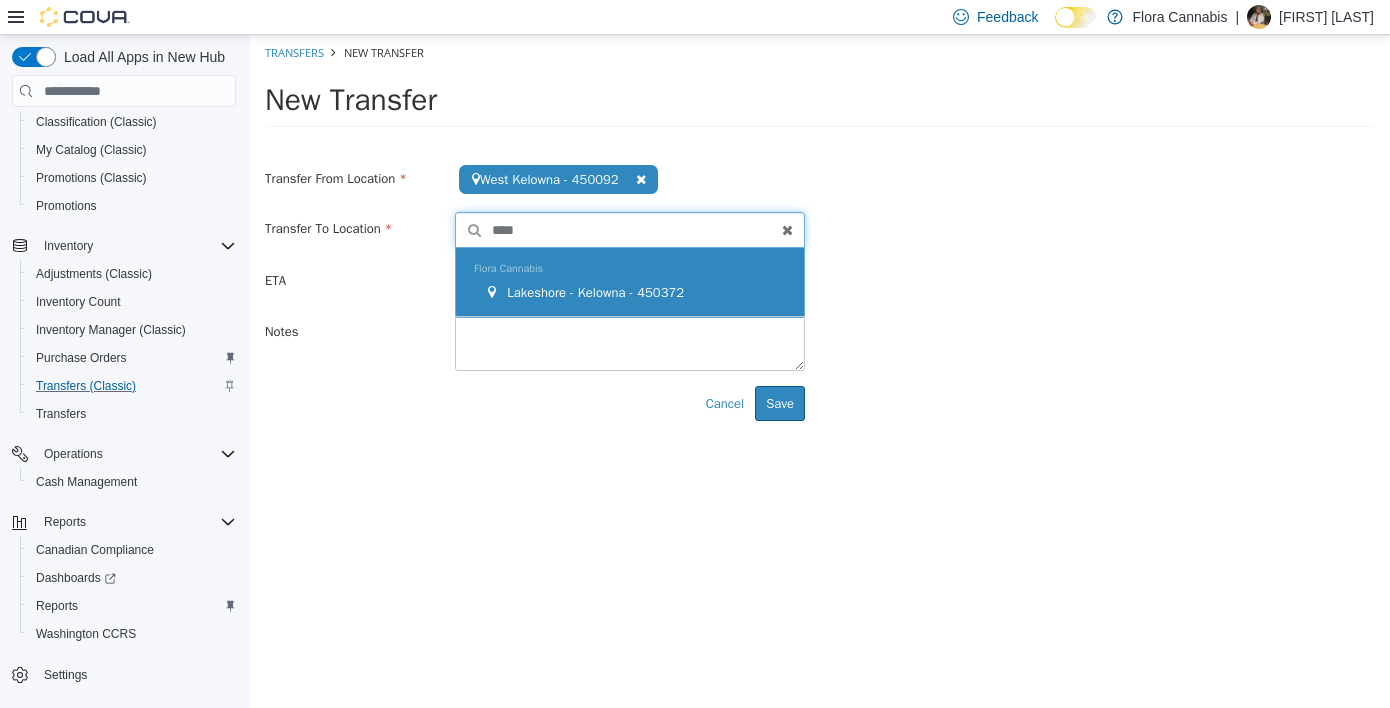type on "****" 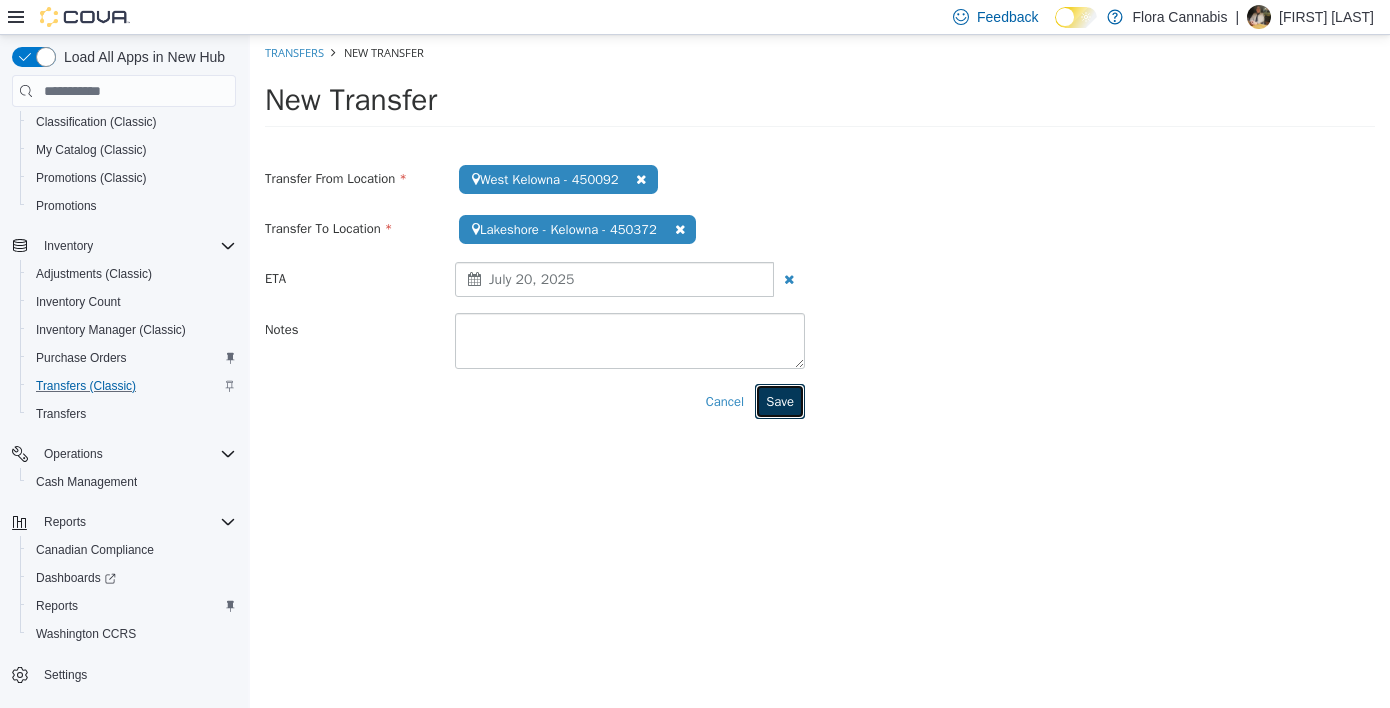click on "Save" at bounding box center [780, 402] 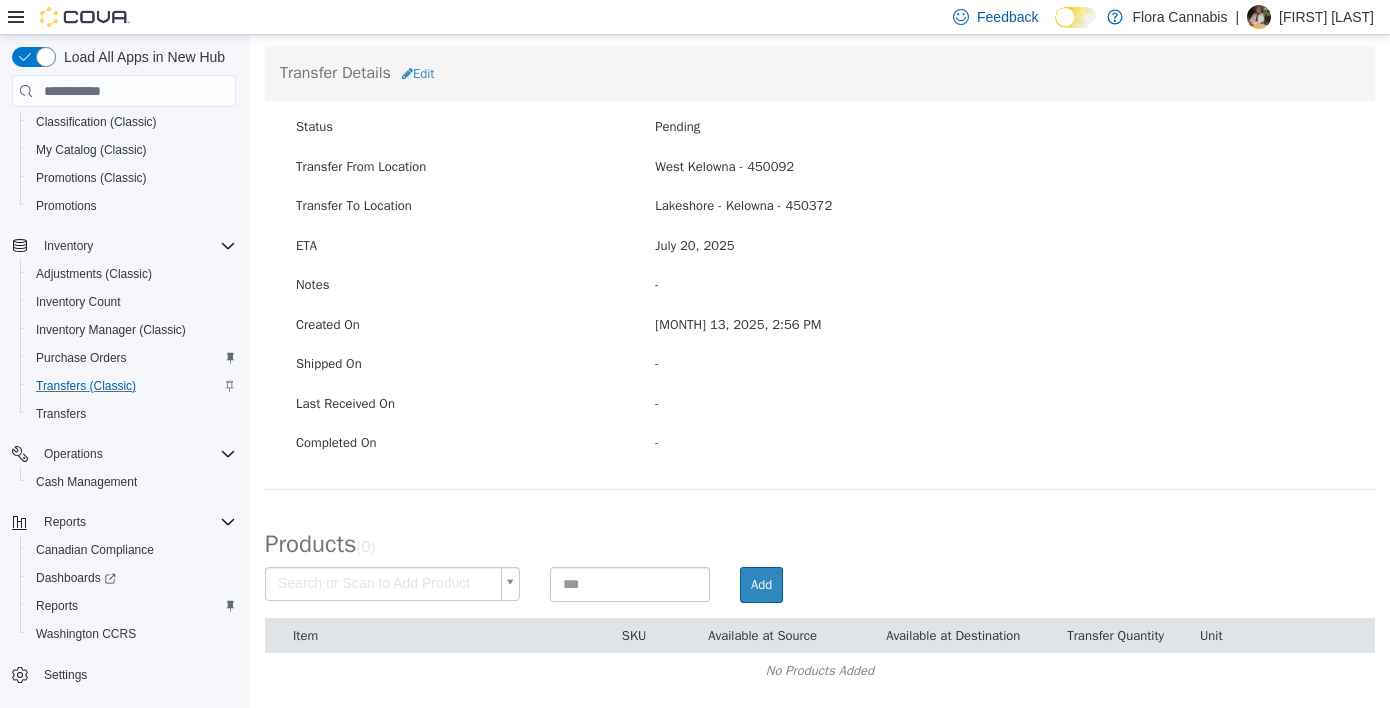 scroll, scrollTop: 126, scrollLeft: 0, axis: vertical 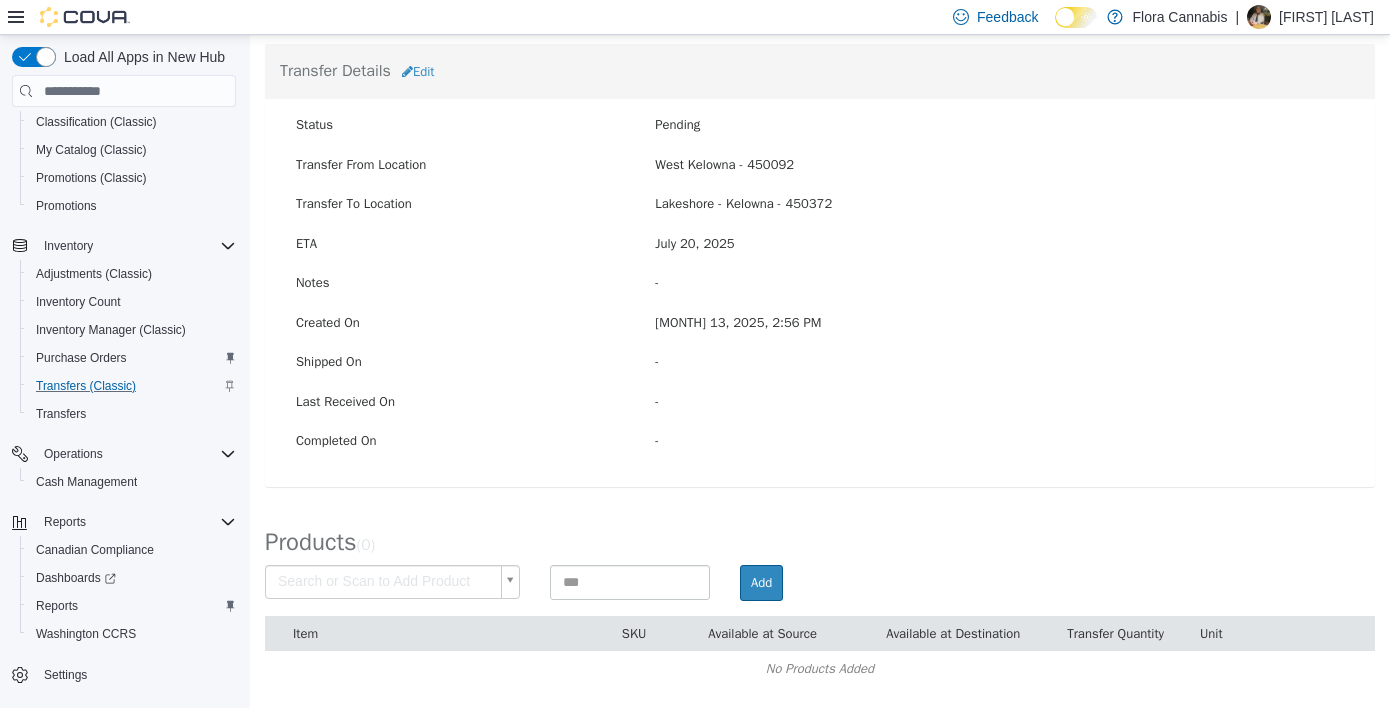 click on "×
Save successful.
Transfers
TR6ZGH-1679
Transfer #TR6ZGH-1679
Preparing Download...  Tools  PDF Download
Delete
Auto Complete Transfer Ship Transfer
Transfer Details  Edit Status
Pending
Transfer From Location
[Location] - [Number]
Transfer To Location
[Location] - [Number]
ETA [DATE], [YEAR] Notes -
Created On [MONTH] [DAY], [YEAR], [TIME] Shipped On - Last Received On - Completed On - Products  ( 0 )
Search or Scan to Add Product                             Add
Item SKU Available at Source Available at Destination Transfer Quantity Unit No Products Added
Cancel Apply                                                               Cancel Apply                                                               Cancel Apply                                                               Cancel Apply                                                               Cancel Apply" at bounding box center [820, 308] 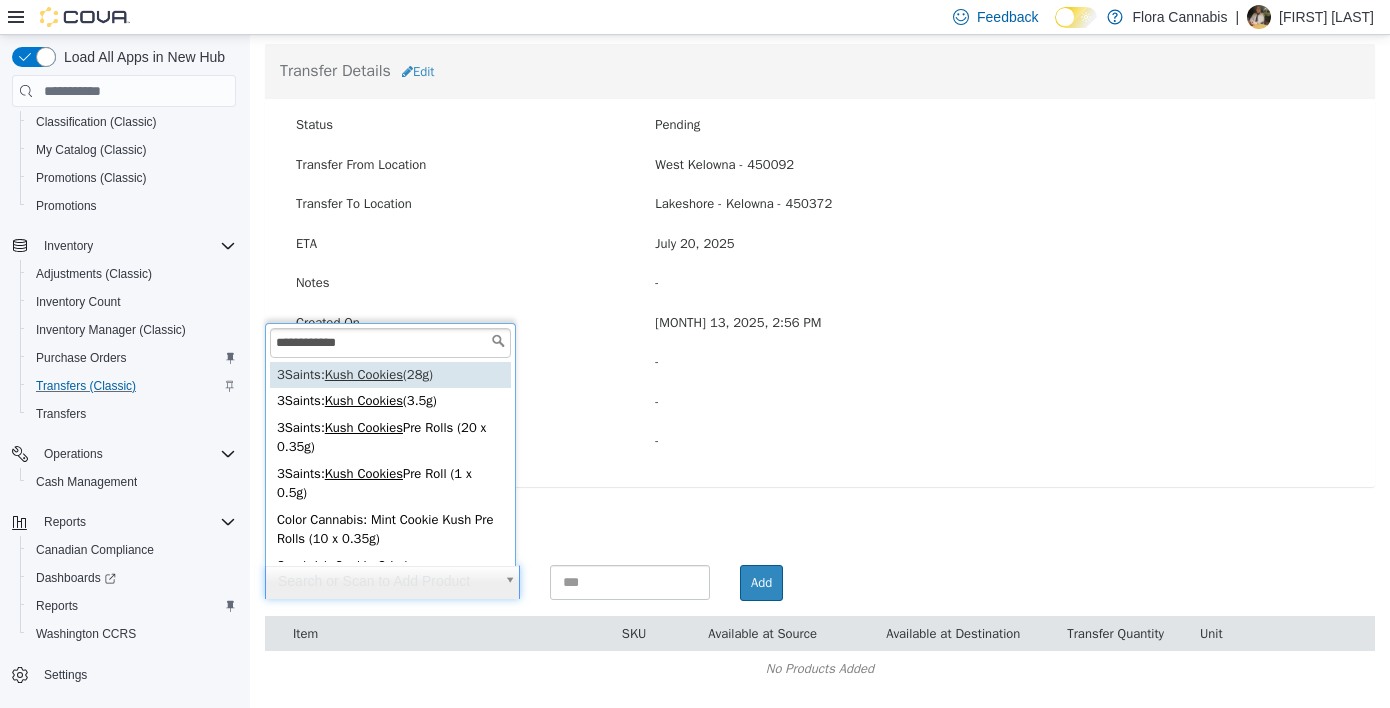 scroll, scrollTop: 10, scrollLeft: 0, axis: vertical 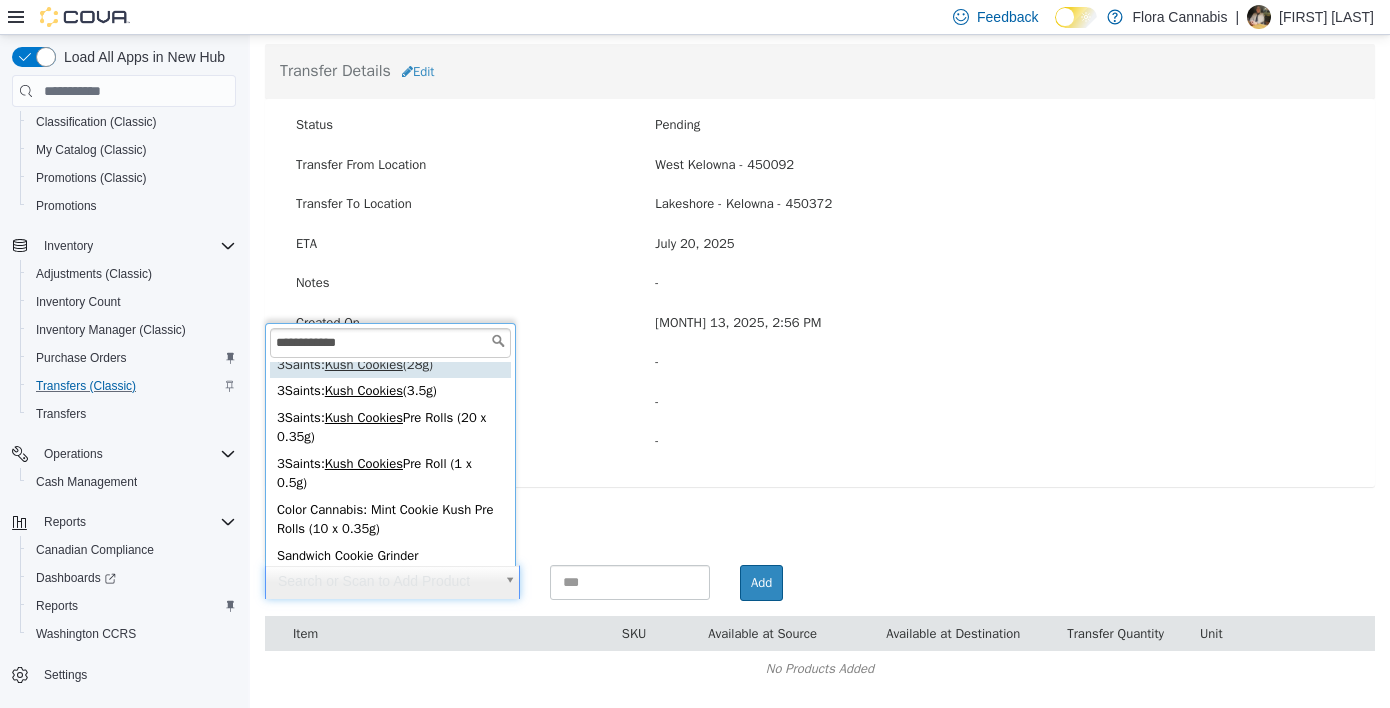 type on "**********" 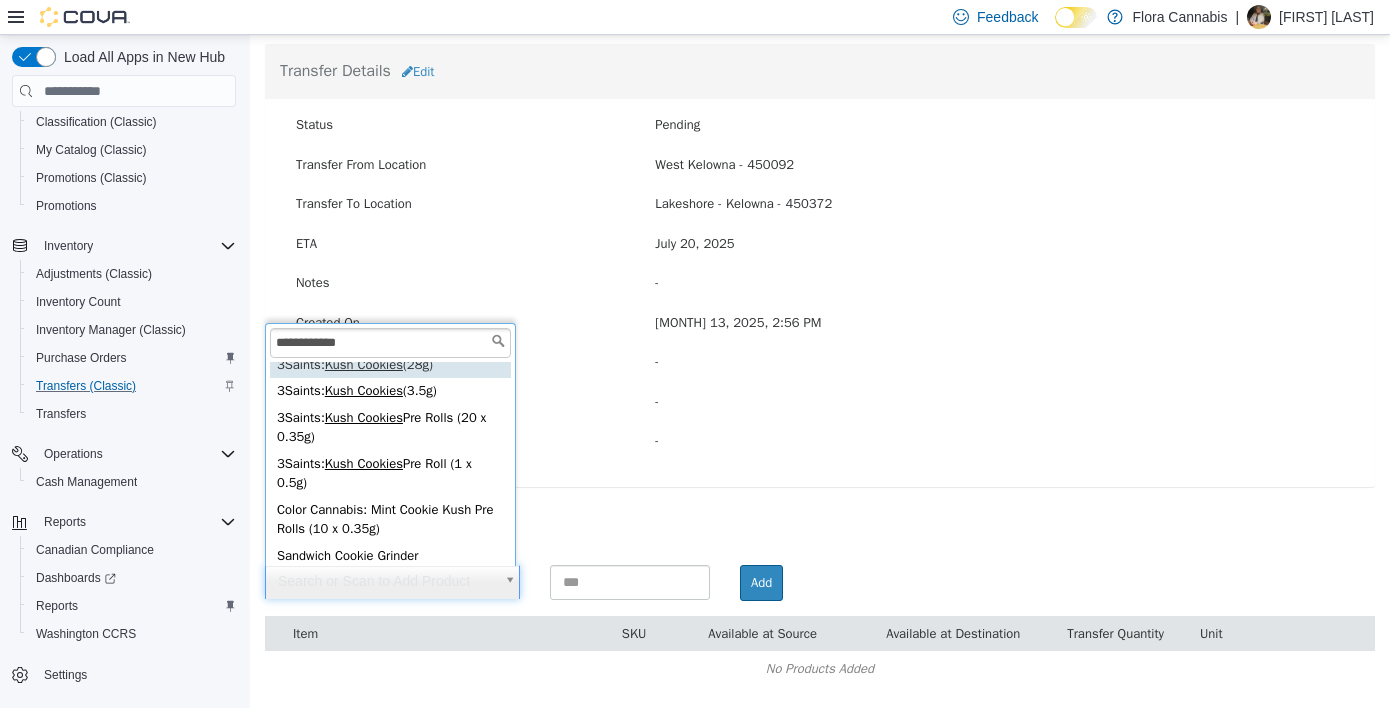 type on "**********" 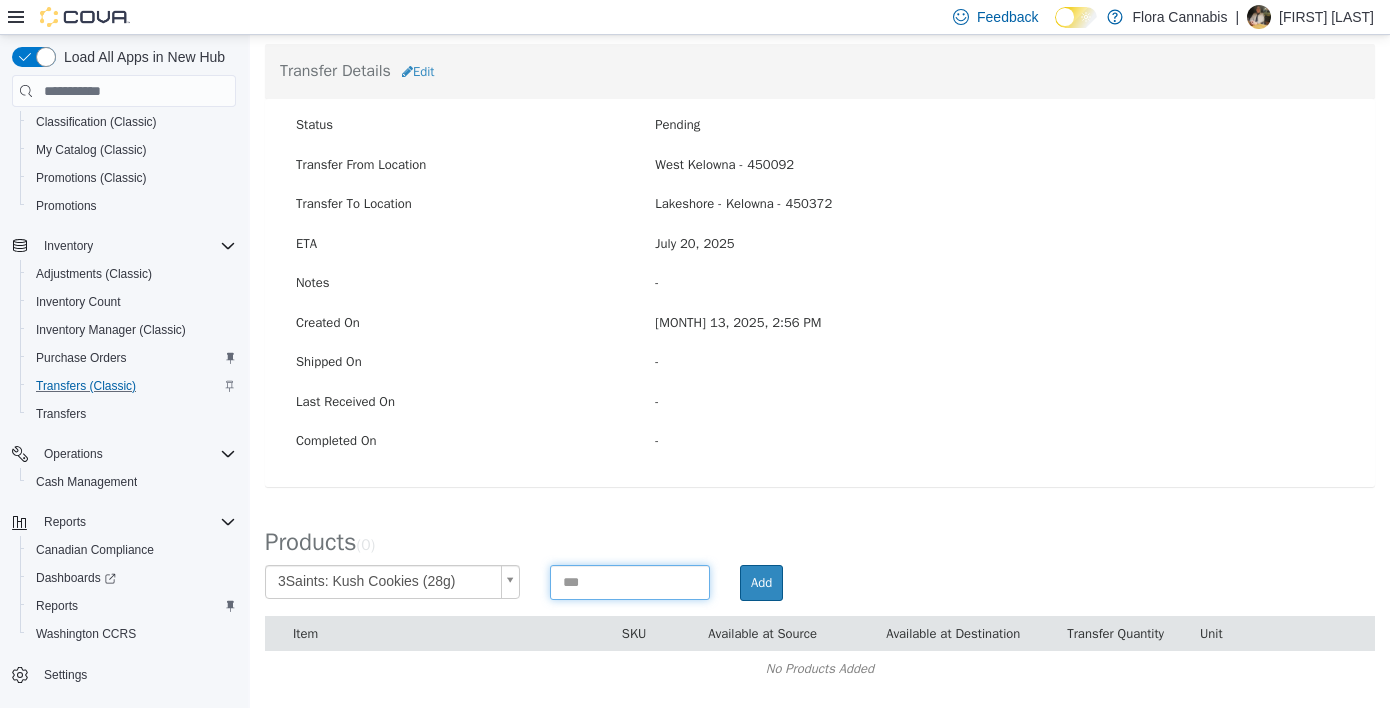 click at bounding box center [630, 582] 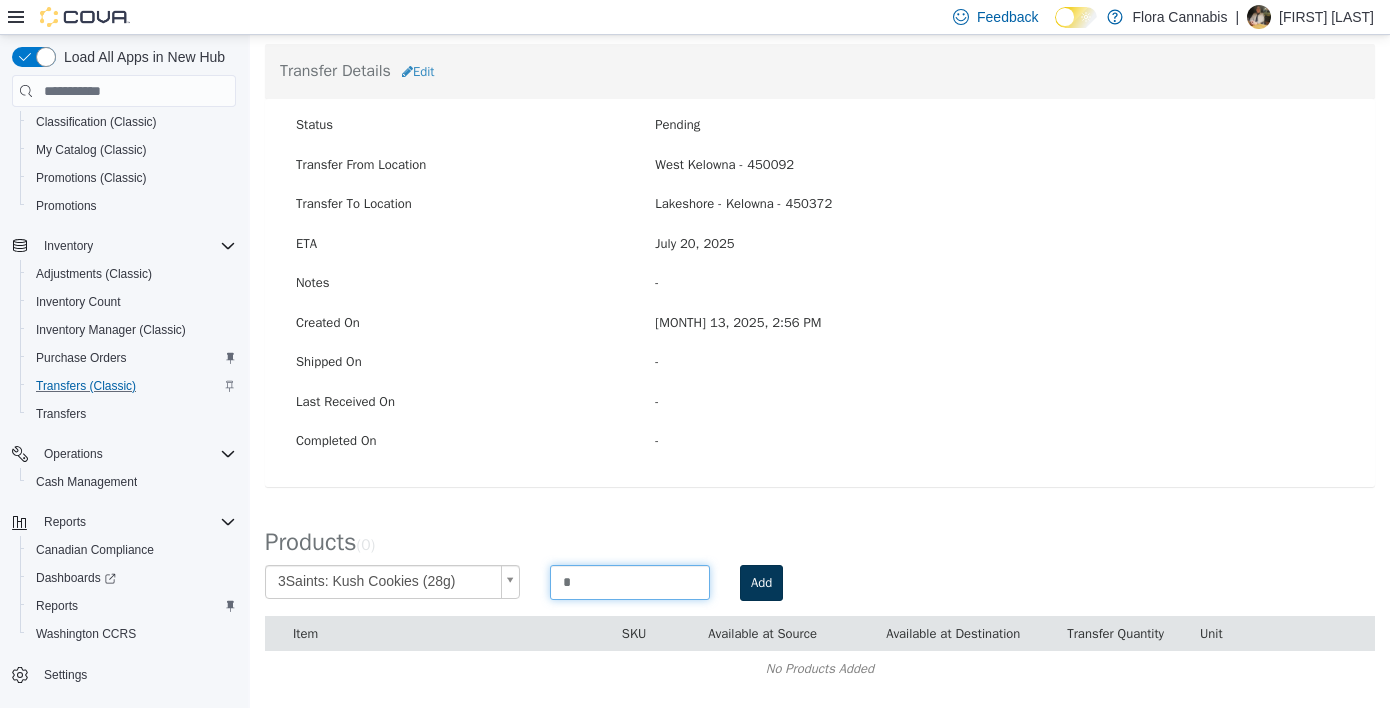 type on "*" 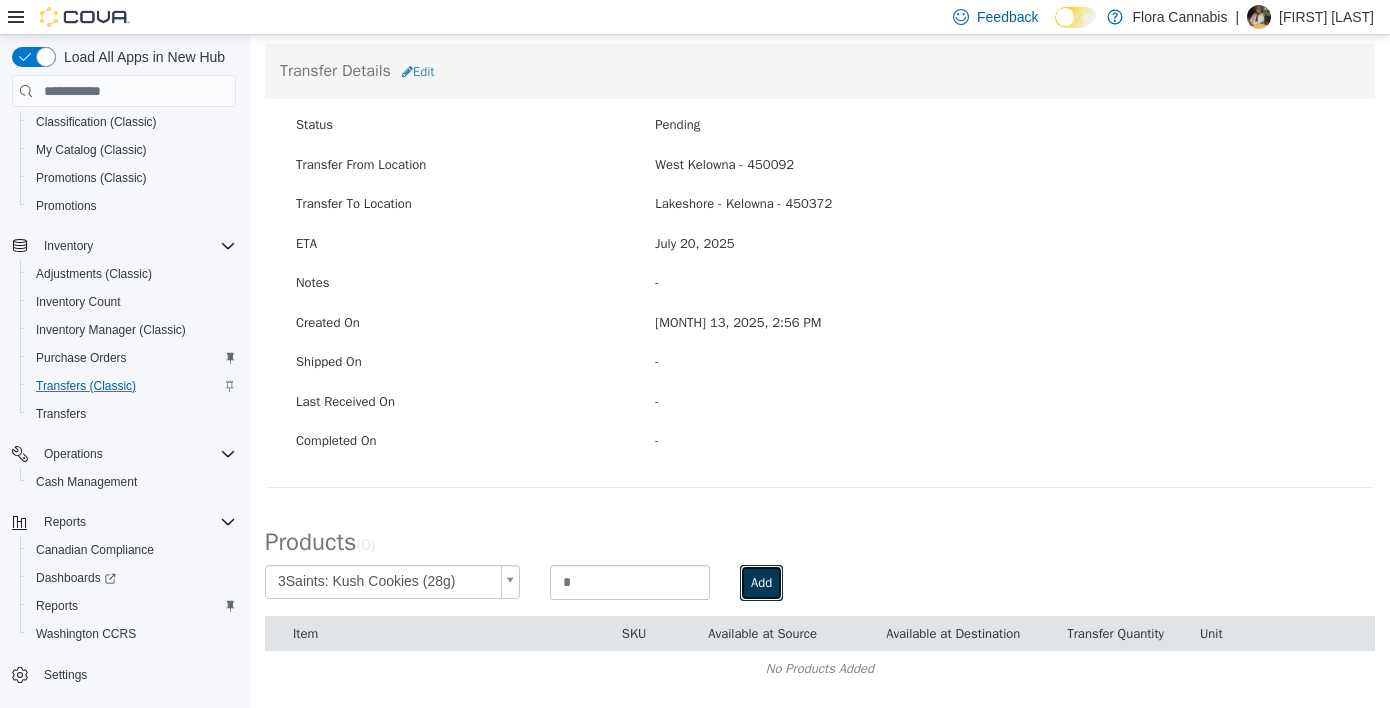 click on "Add" at bounding box center (761, 583) 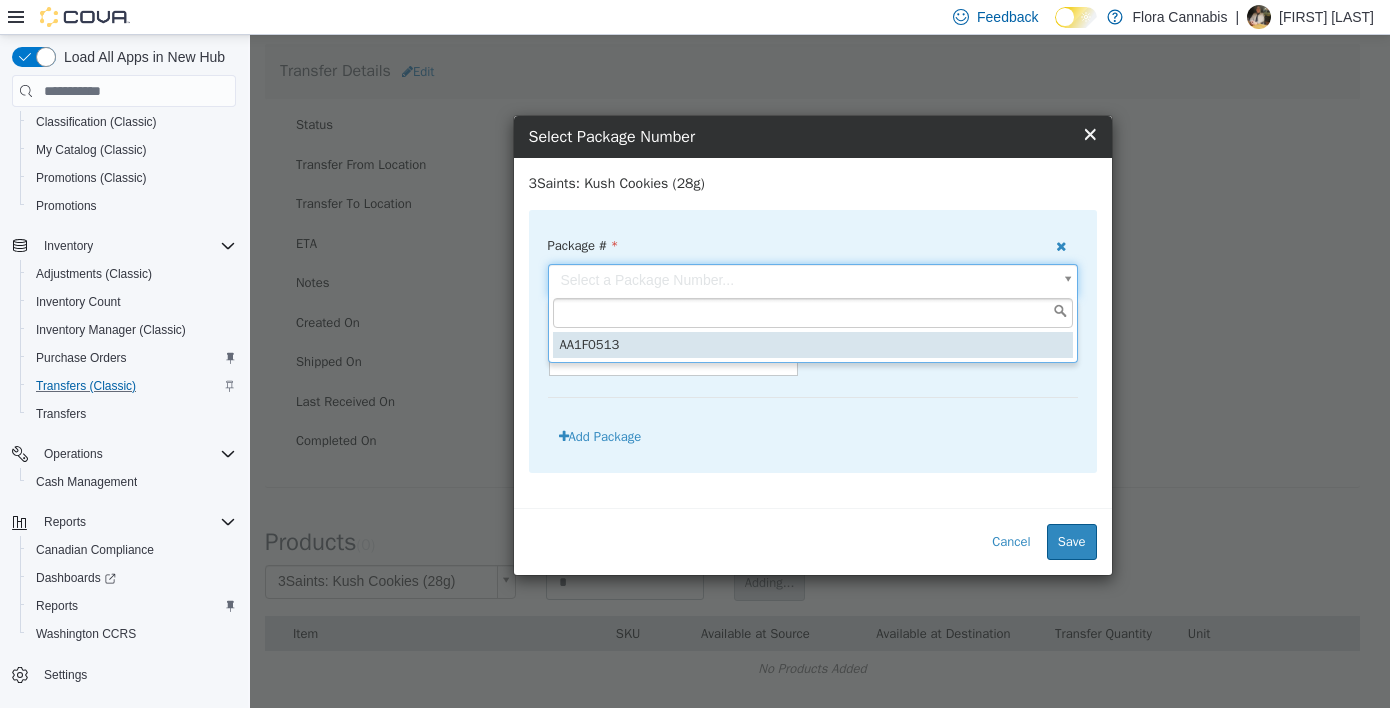 click on "**********" at bounding box center [820, 308] 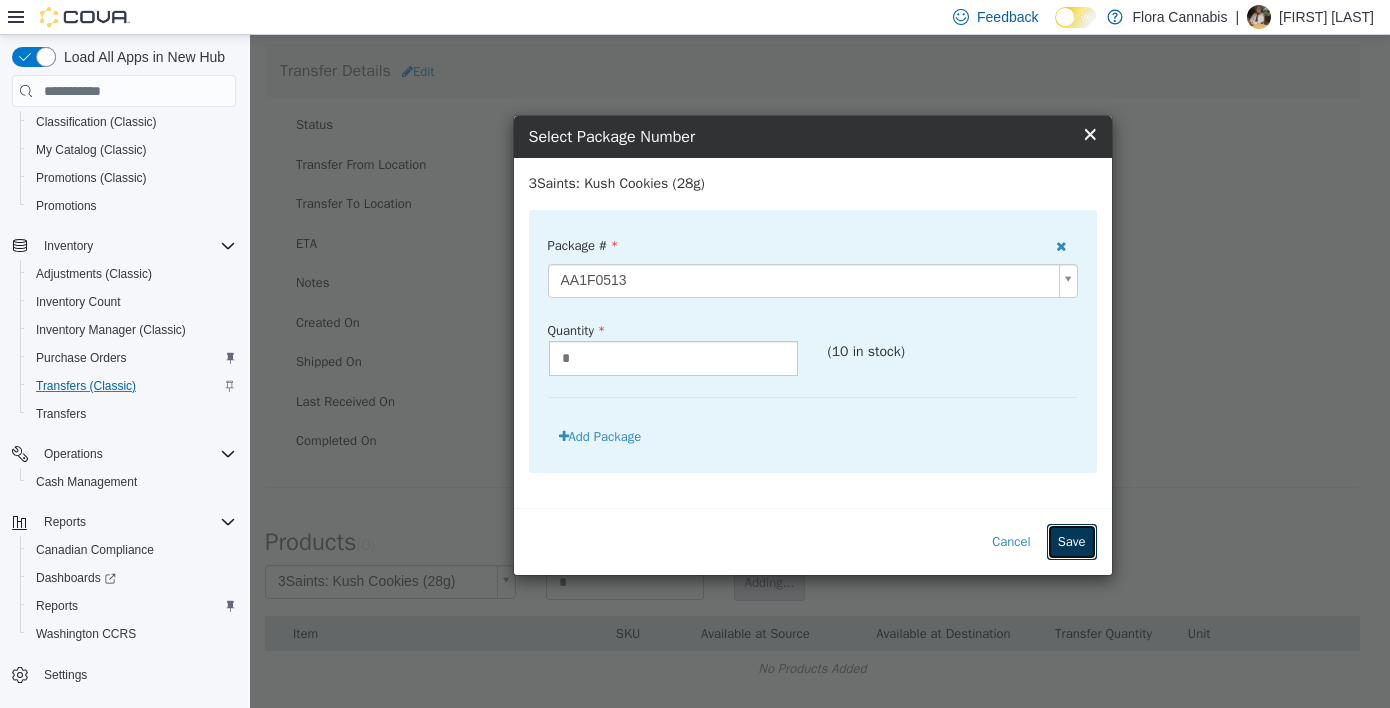click on "Save" at bounding box center (1072, 542) 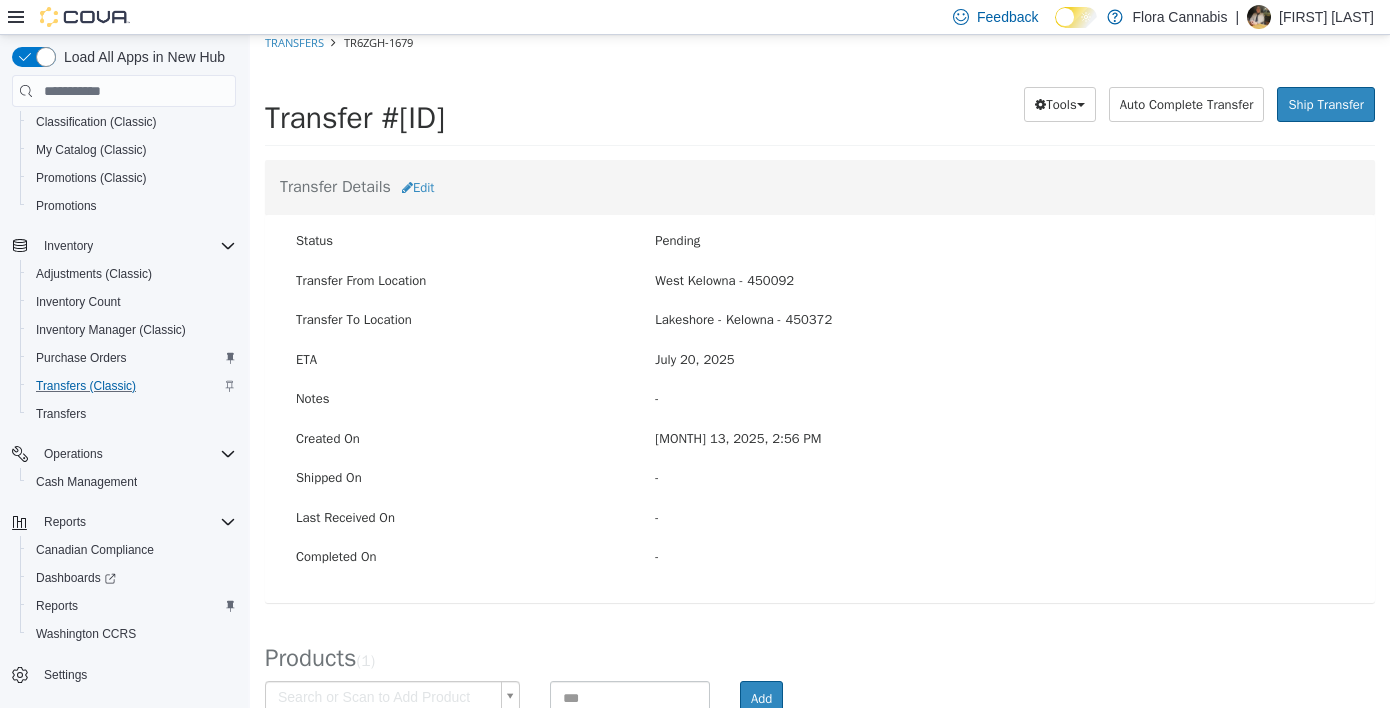 scroll, scrollTop: 0, scrollLeft: 0, axis: both 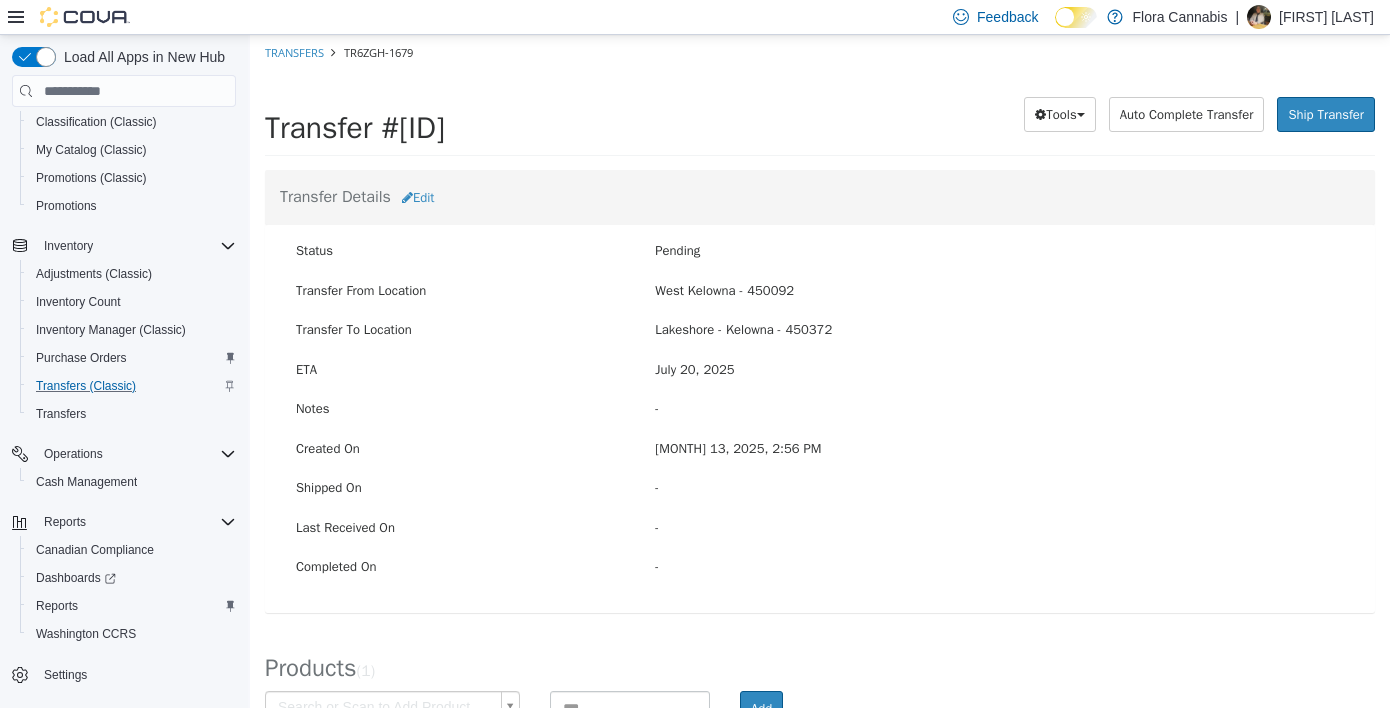 click on "Transfers" at bounding box center (294, 53) 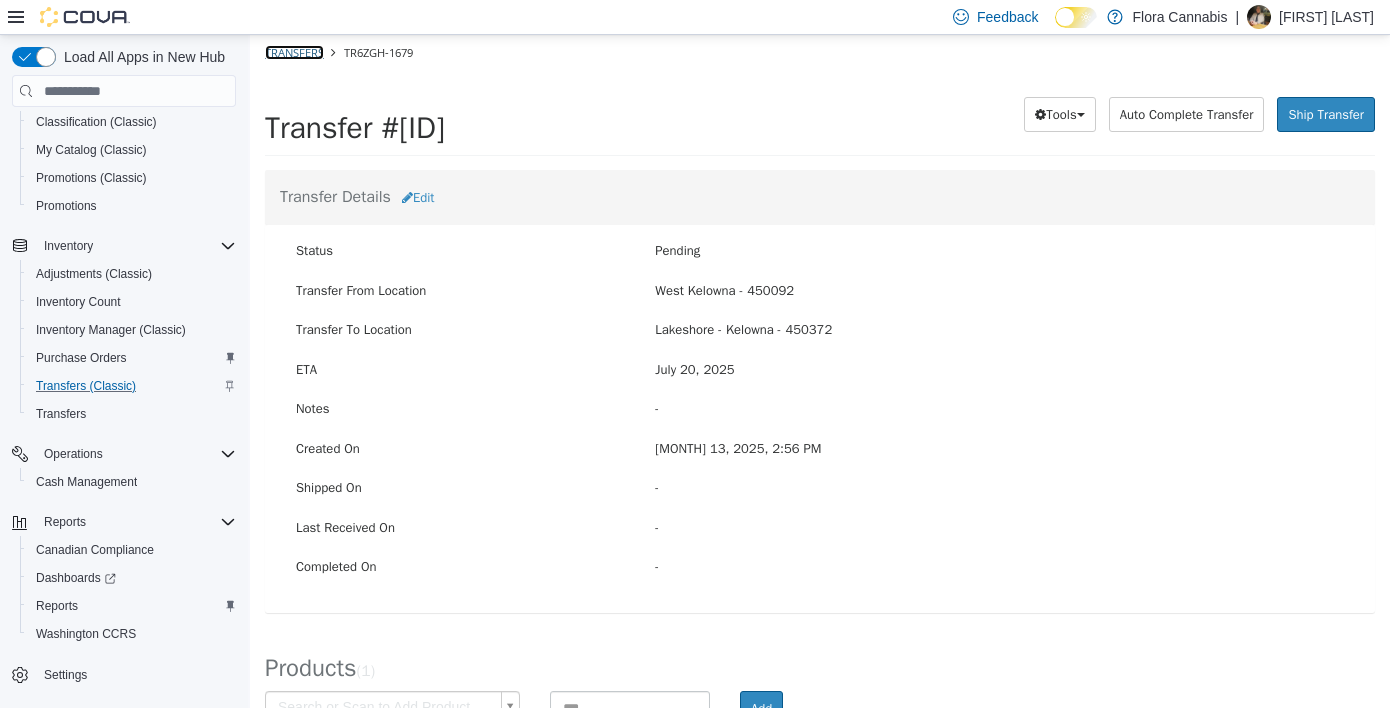 click on "Transfers" at bounding box center (294, 52) 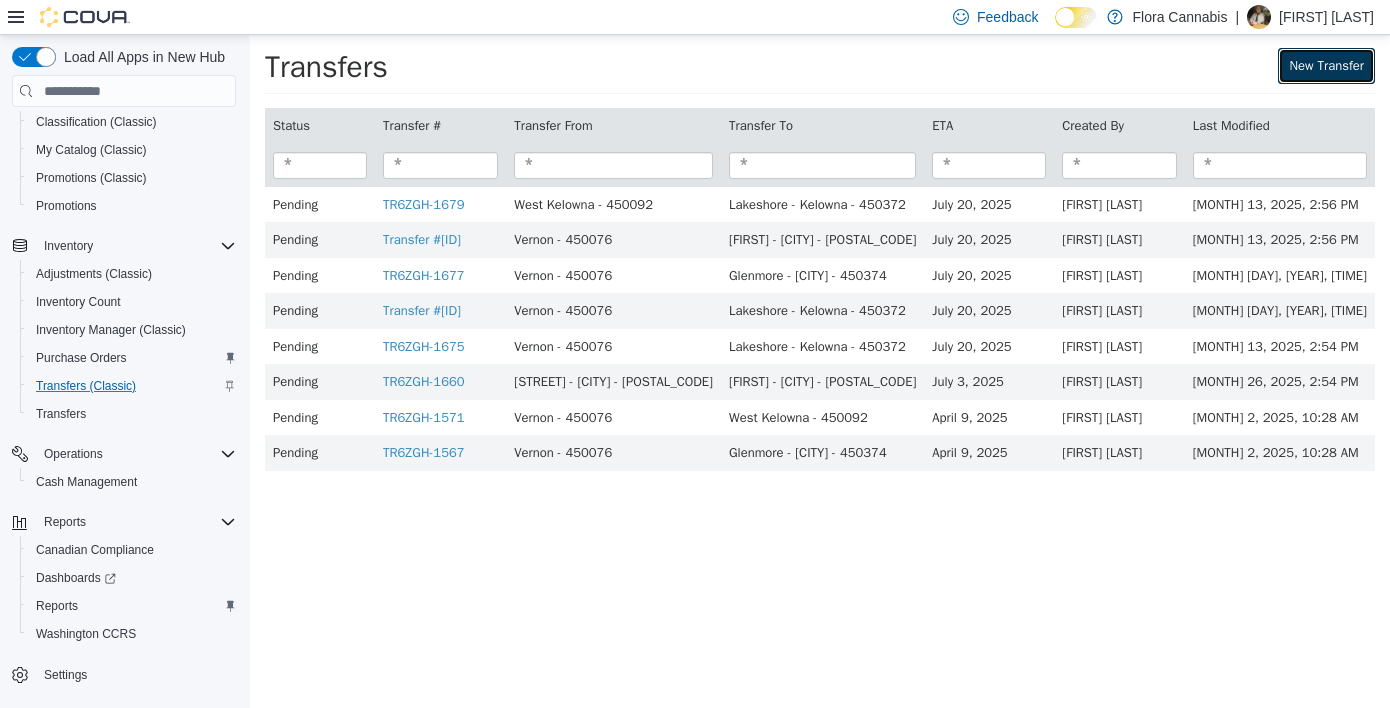 click on "New Transfer" at bounding box center (1326, 66) 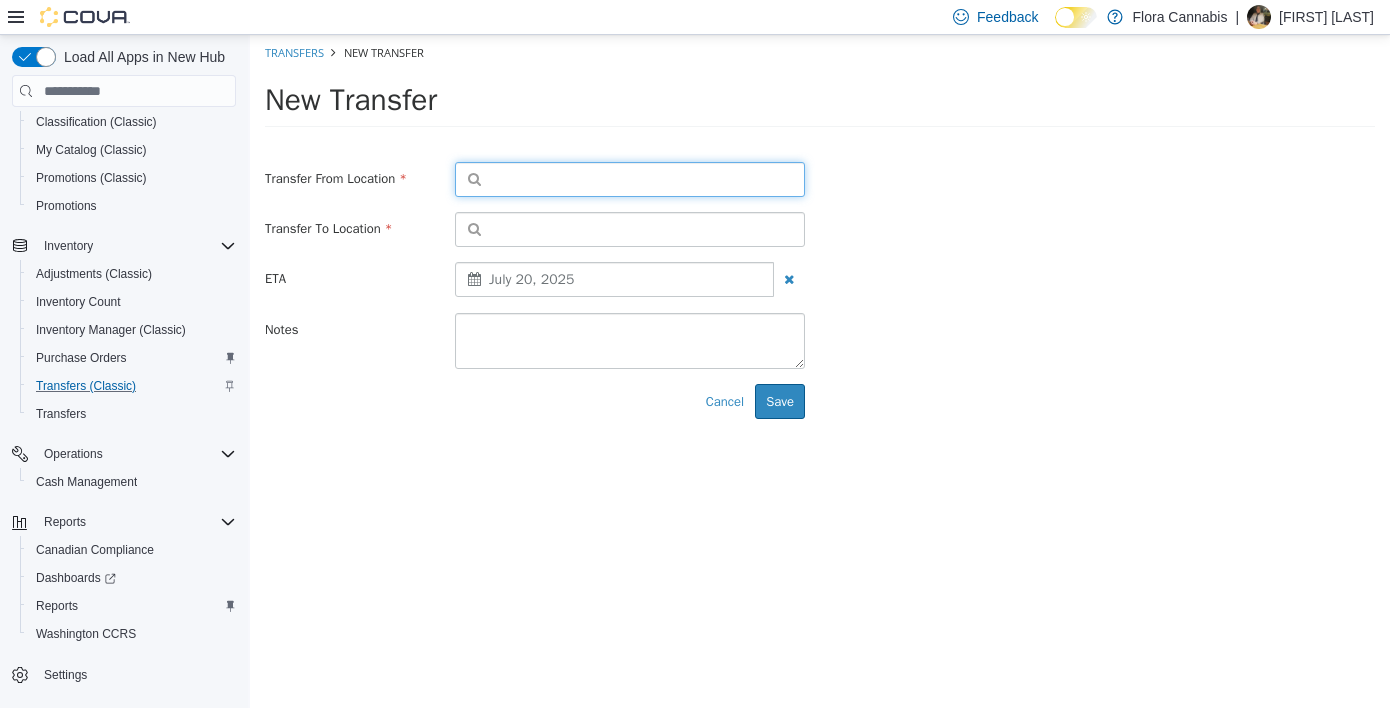 click at bounding box center (630, 179) 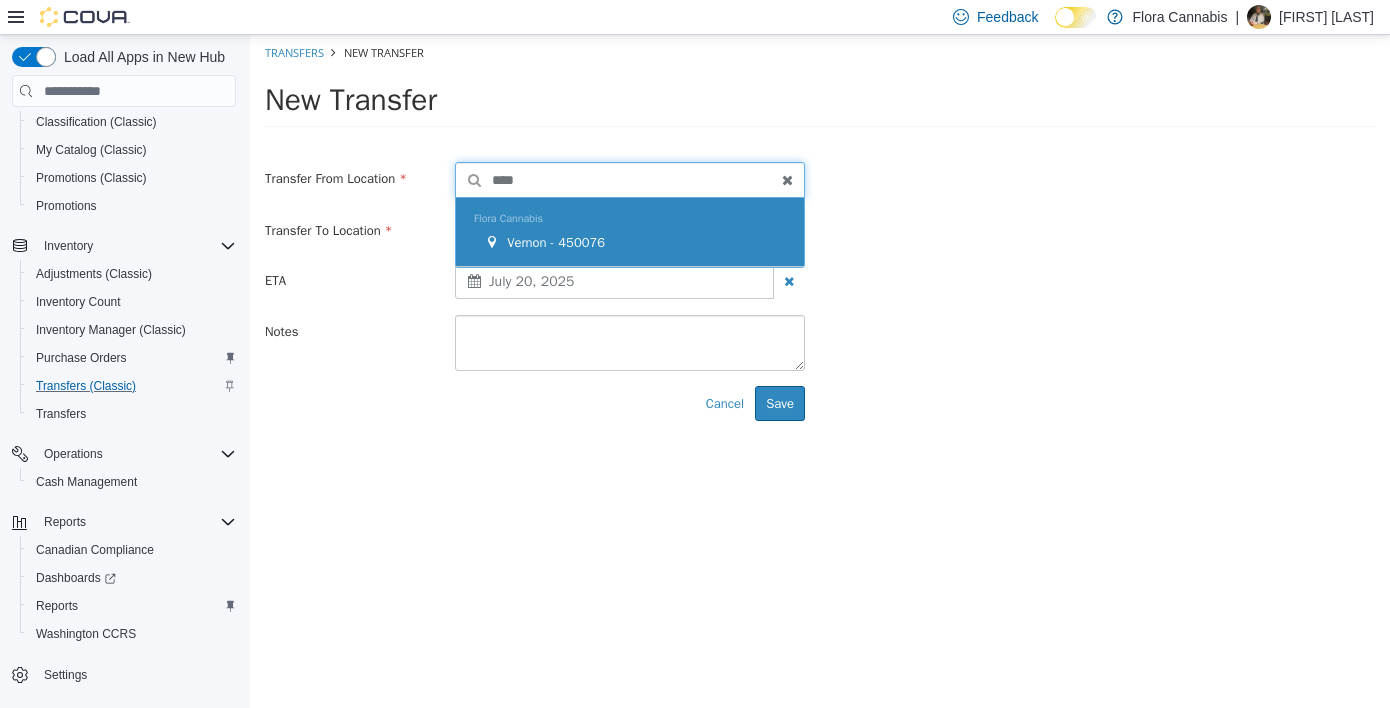 type on "****" 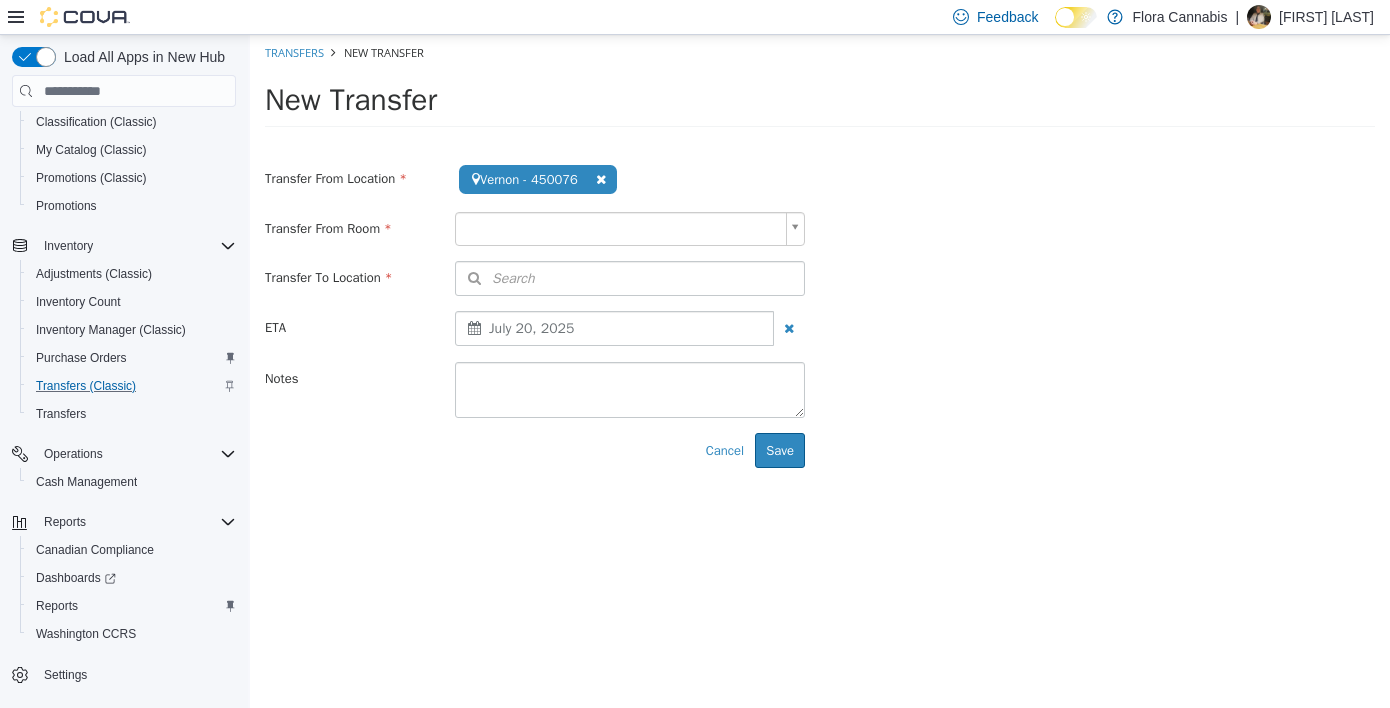 click on "**********" at bounding box center [820, 259] 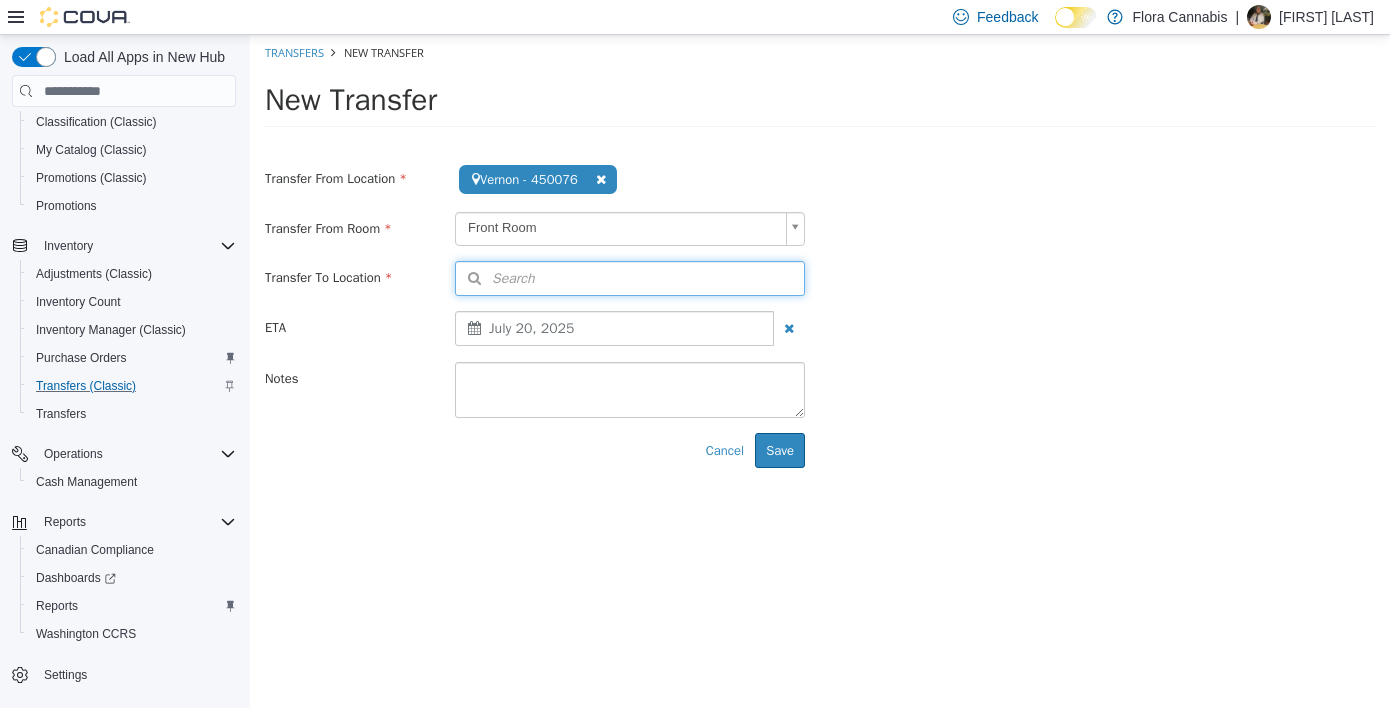 click on "Search" at bounding box center (495, 278) 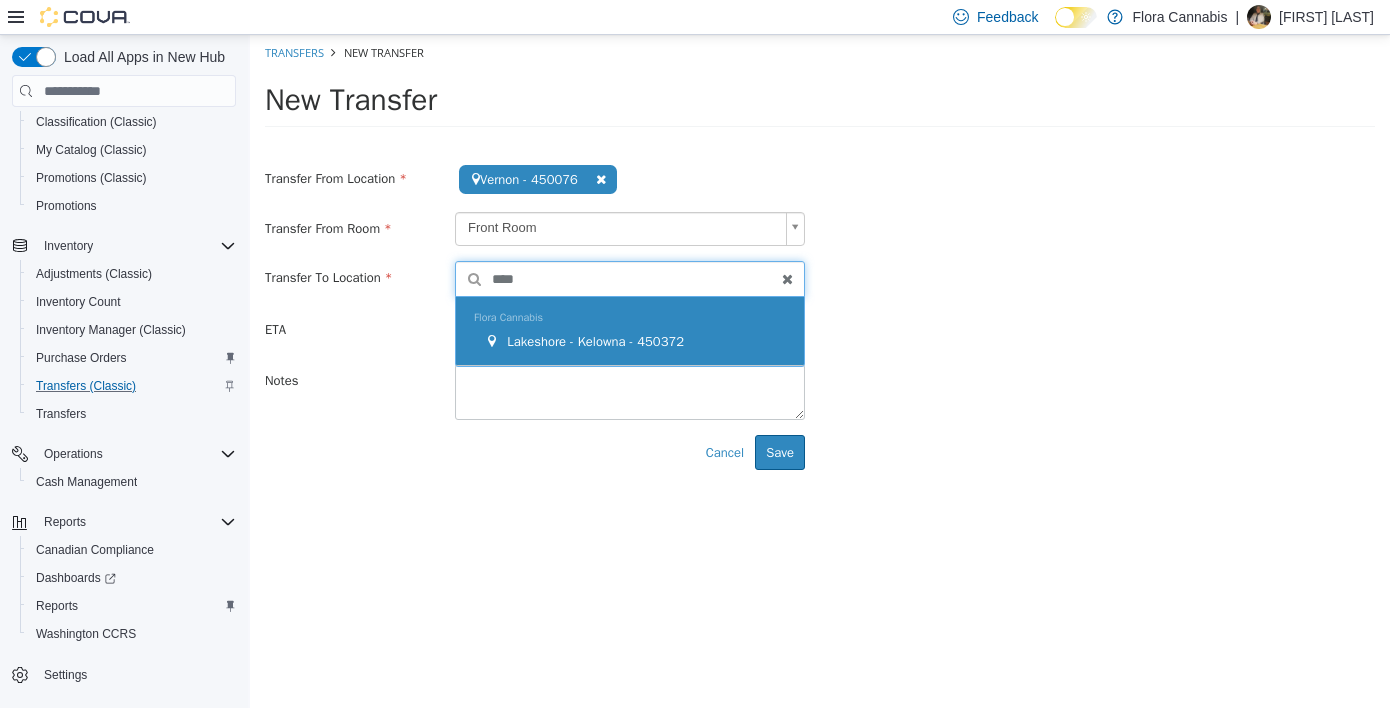 type on "****" 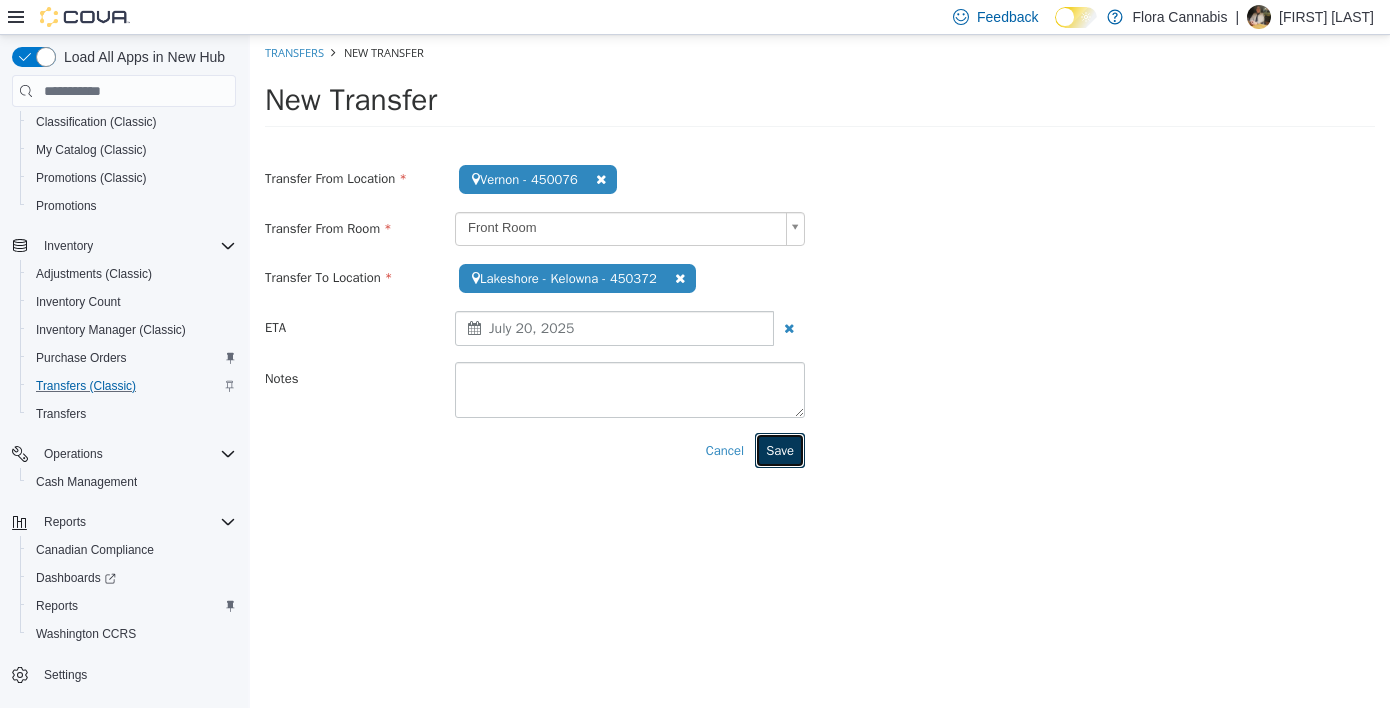 click on "Save" at bounding box center [780, 451] 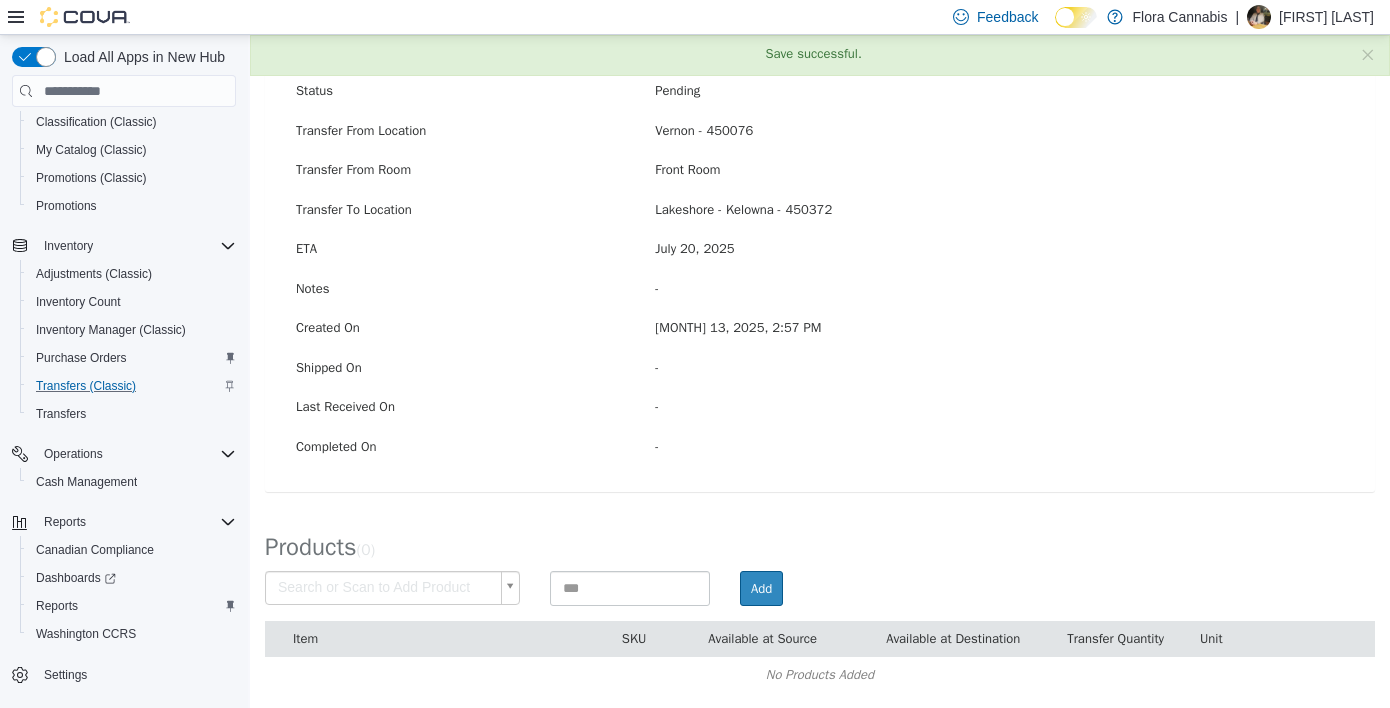 scroll, scrollTop: 165, scrollLeft: 0, axis: vertical 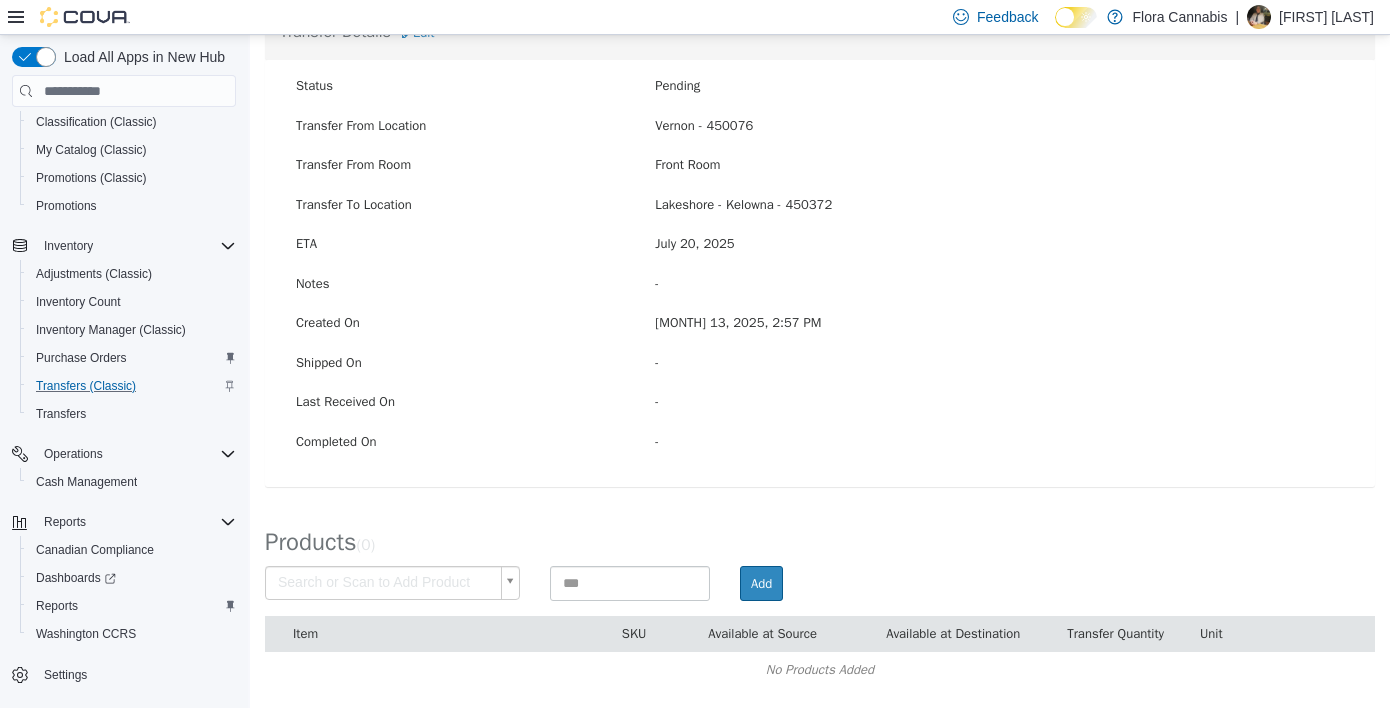click on "×
Save successful.
Transfers
TR6ZGH-1680
Transfer #TR6ZGH-1680
Preparing Download...  Tools  PDF Download
Delete
Auto Complete Transfer Ship Transfer
Transfer Details  Edit Status
Pending
Transfer From Location
Vernon - 450076
Transfer From Room Front Room Transfer To Location
Lakeshore - [CITY] - 450372
ETA [MONTH] 20, 2025 Notes -
Created On [MONTH] 13, 2025, 2:57 PM Shipped On - Last Received On - Completed On - Products  ( 0 )
Search or Scan to Add Product                             Add
Item SKU Available at Source Available at Destination Transfer Quantity Unit No Products Added
Cancel Apply                                                               Cancel Apply                                                               Cancel Apply                                                               Cancel Apply" at bounding box center (820, 289) 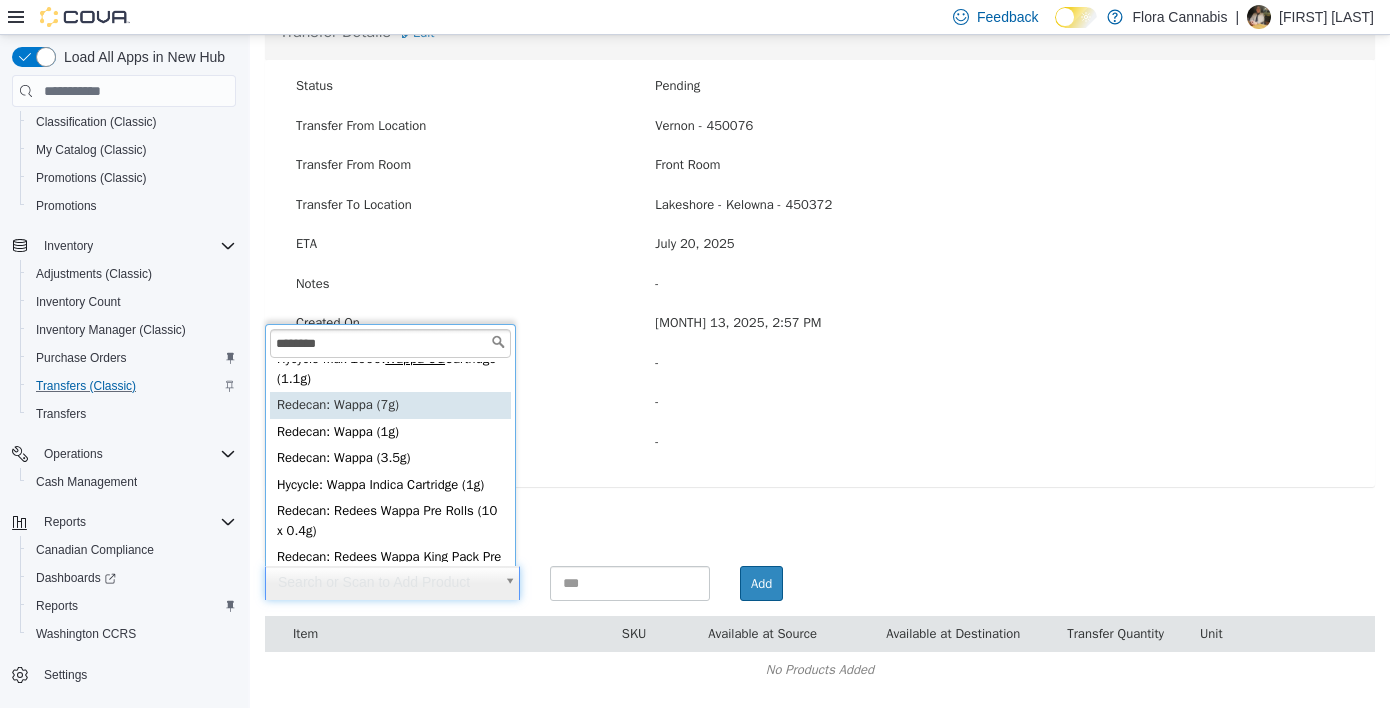 scroll, scrollTop: 0, scrollLeft: 0, axis: both 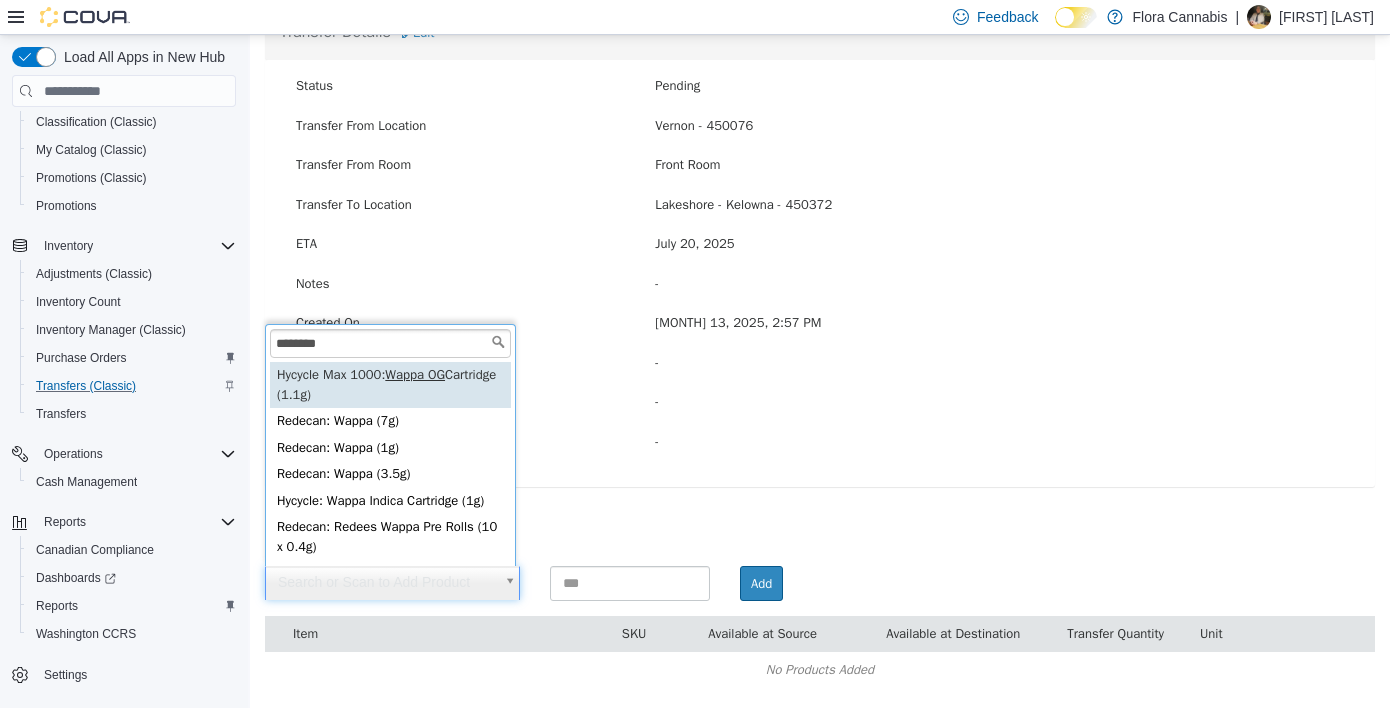 type on "********" 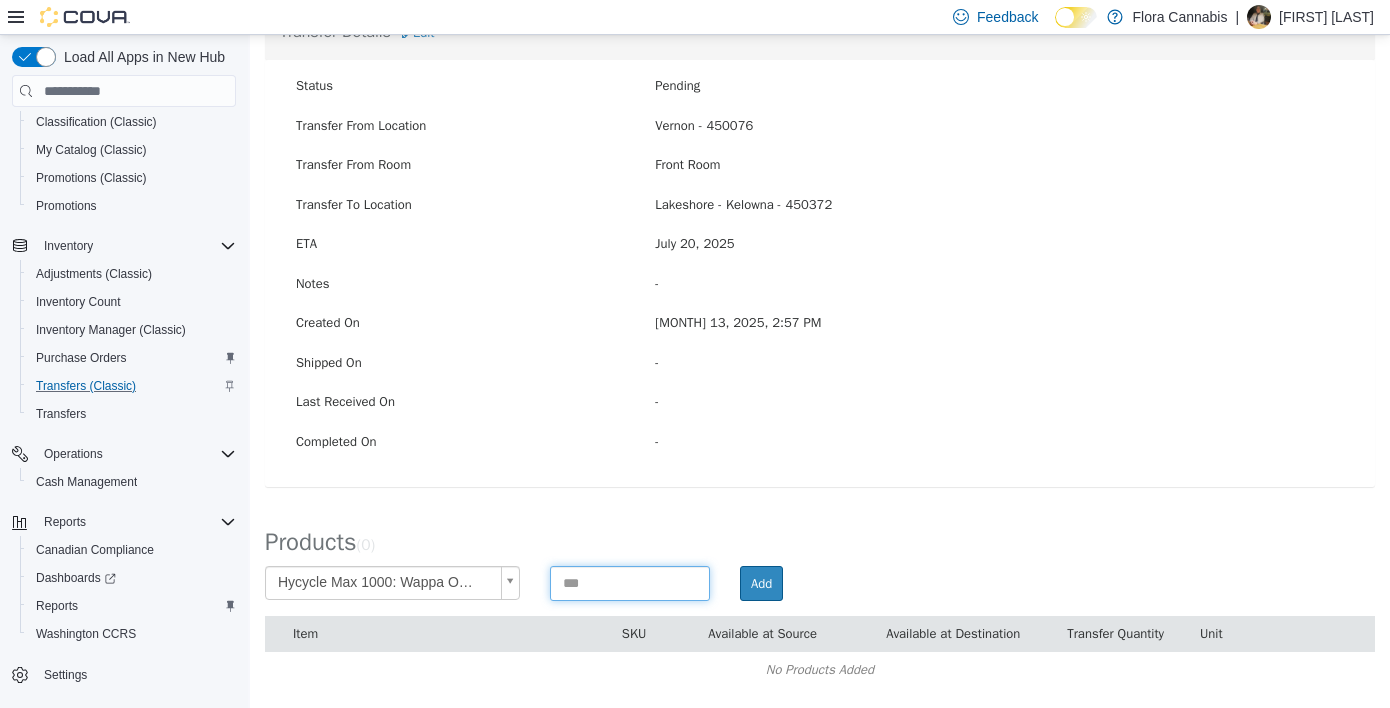 click at bounding box center (630, 583) 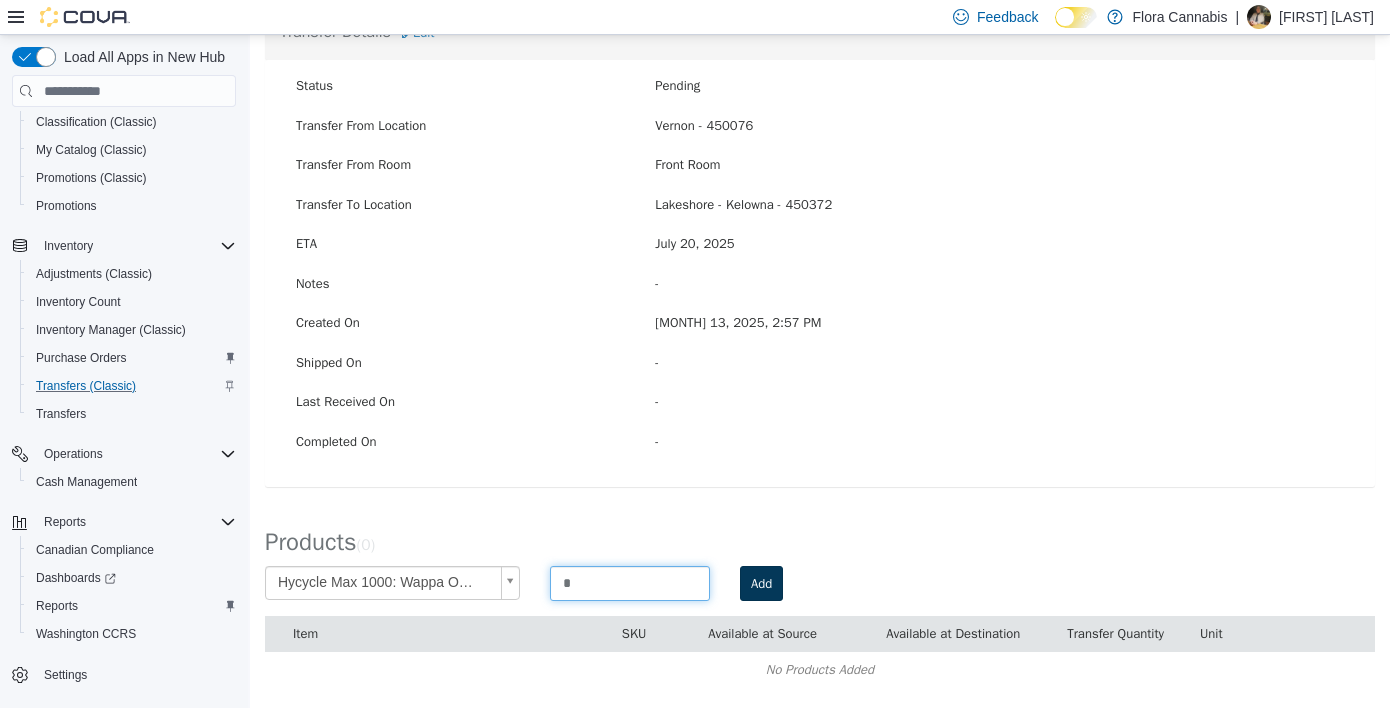 type on "*" 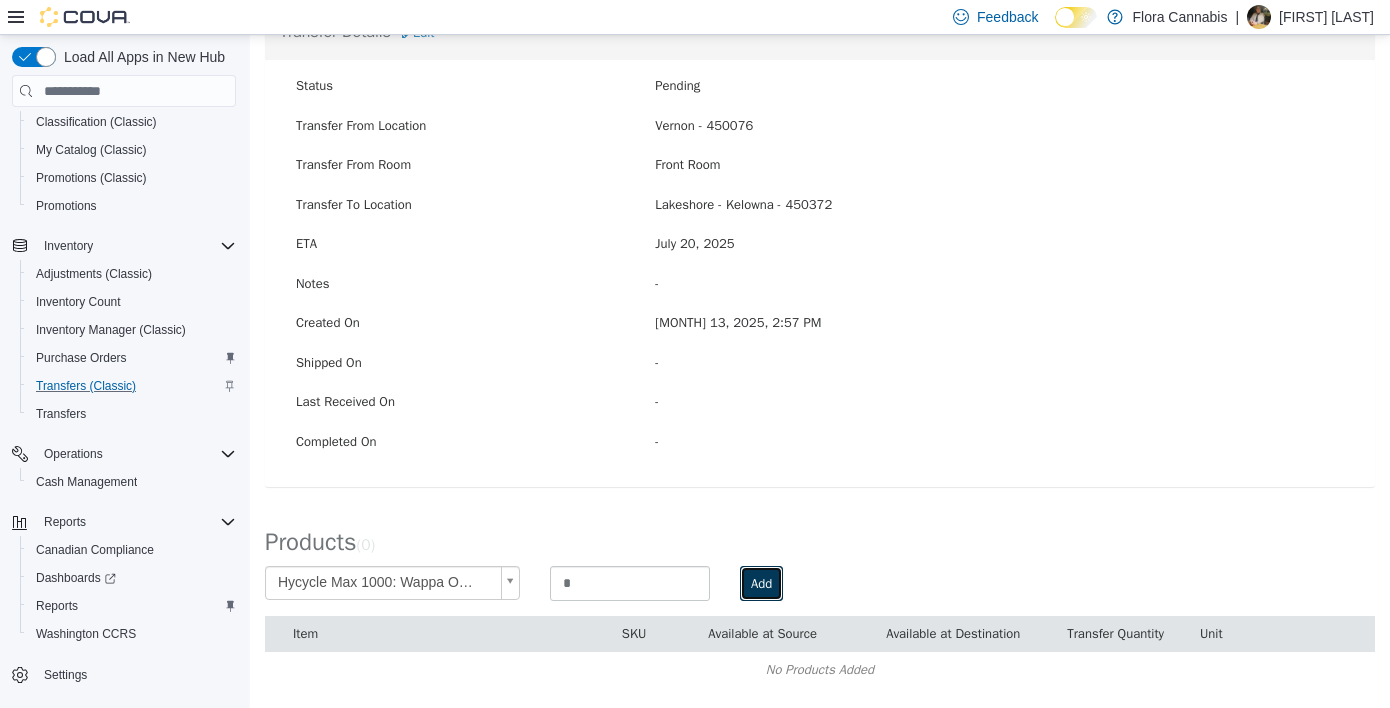 click on "Add" at bounding box center [761, 584] 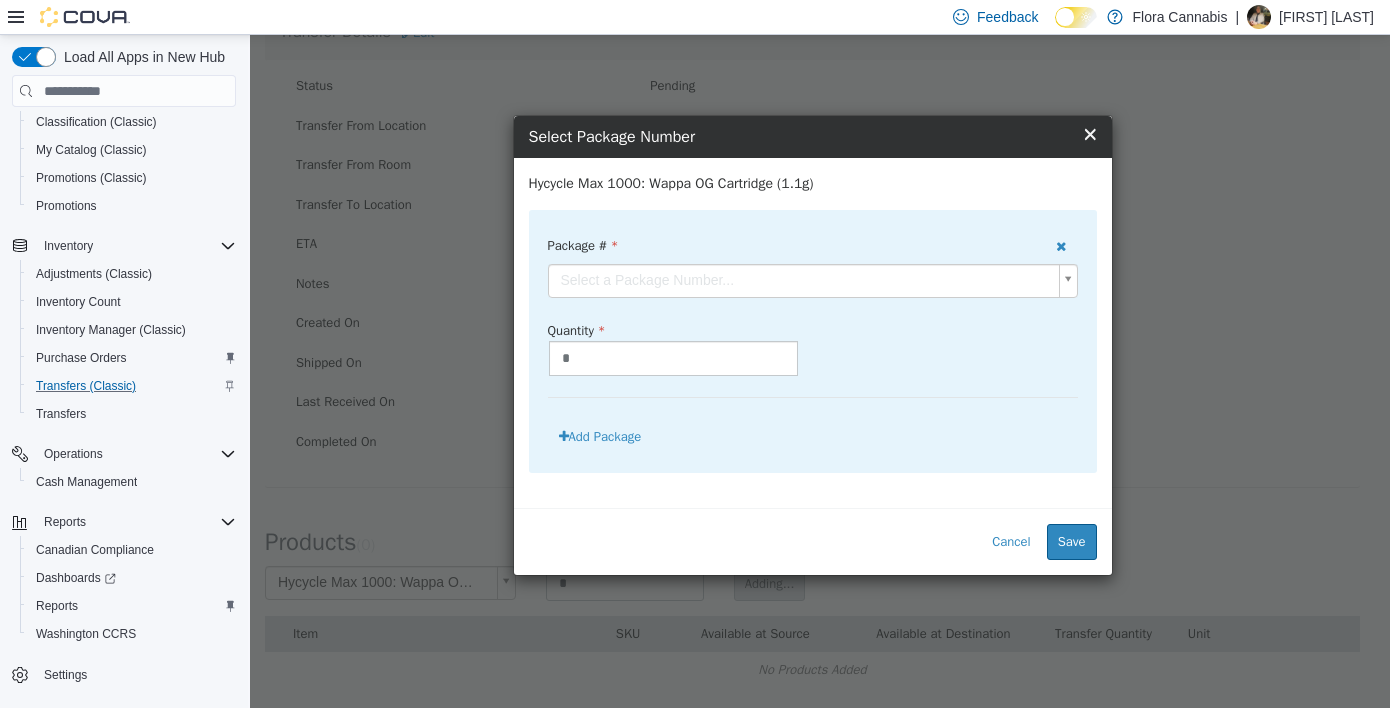 click on "**********" at bounding box center (820, 289) 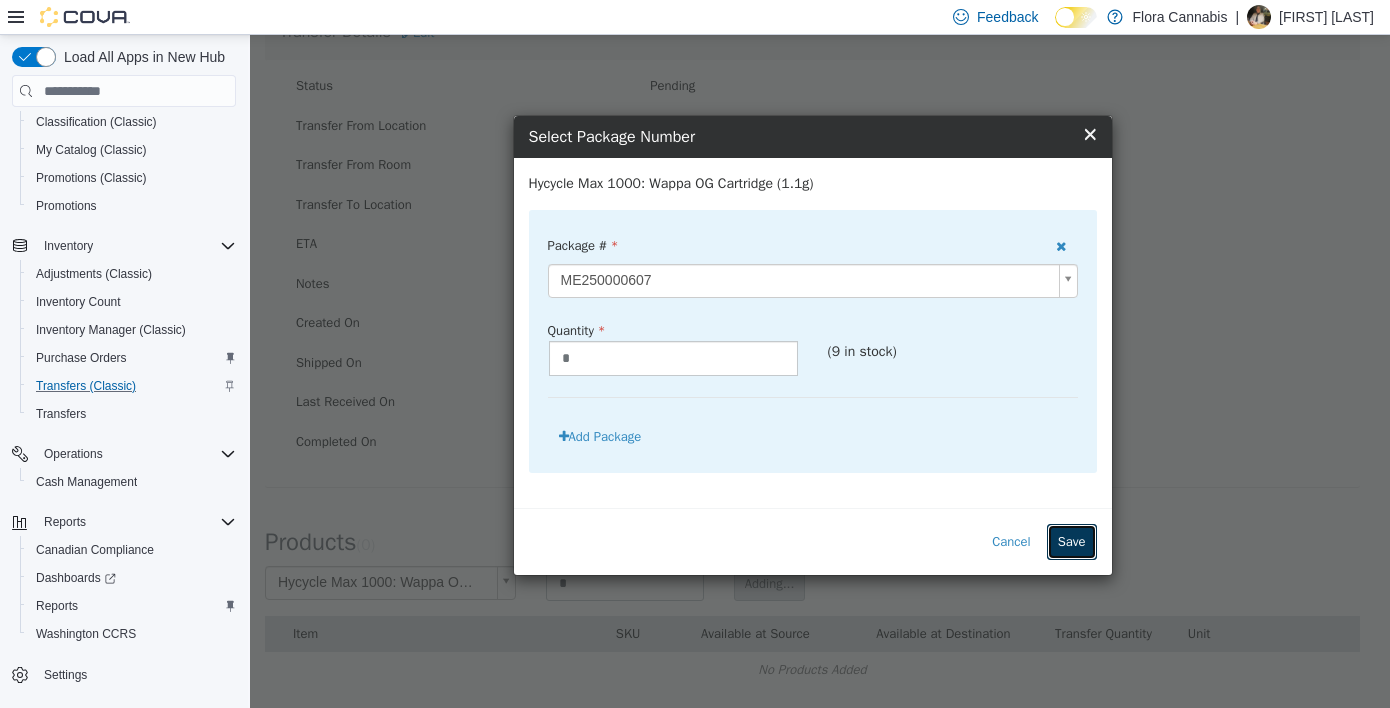click on "Save" at bounding box center [1072, 542] 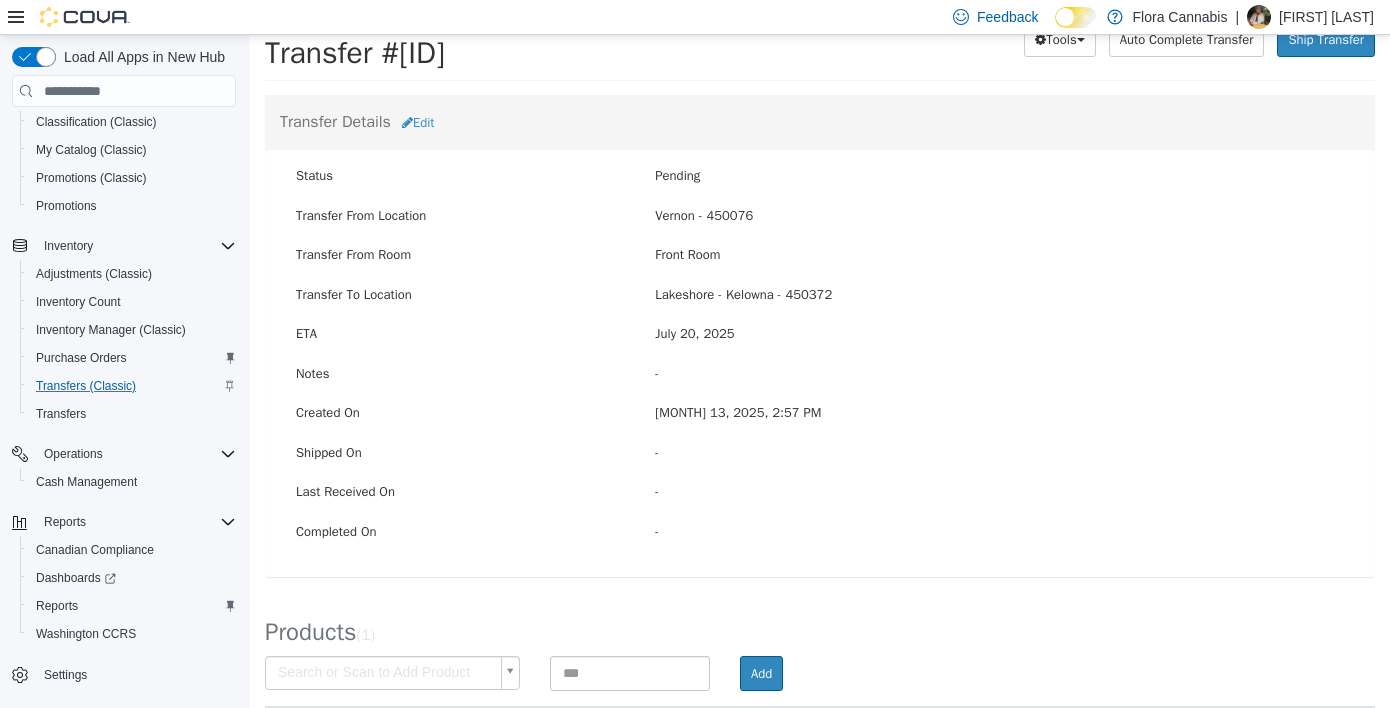scroll, scrollTop: 0, scrollLeft: 0, axis: both 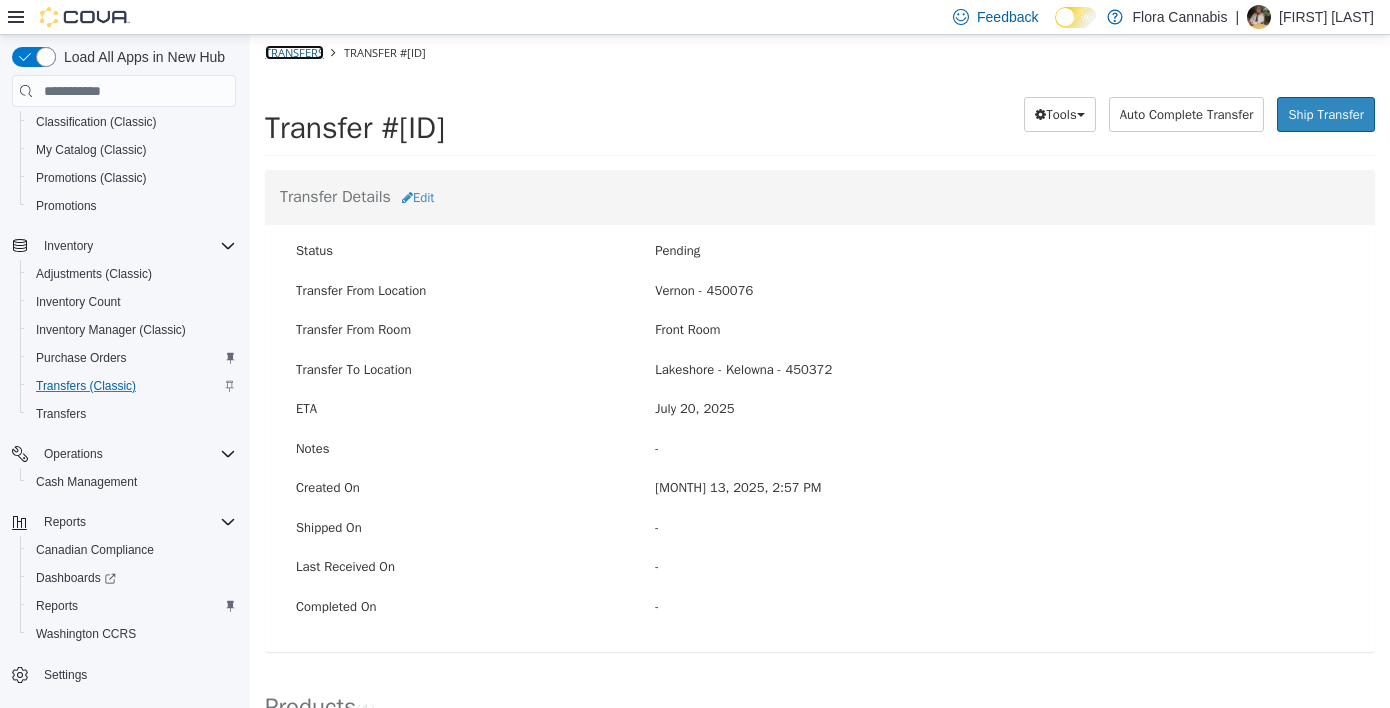 click on "Transfers" at bounding box center (294, 52) 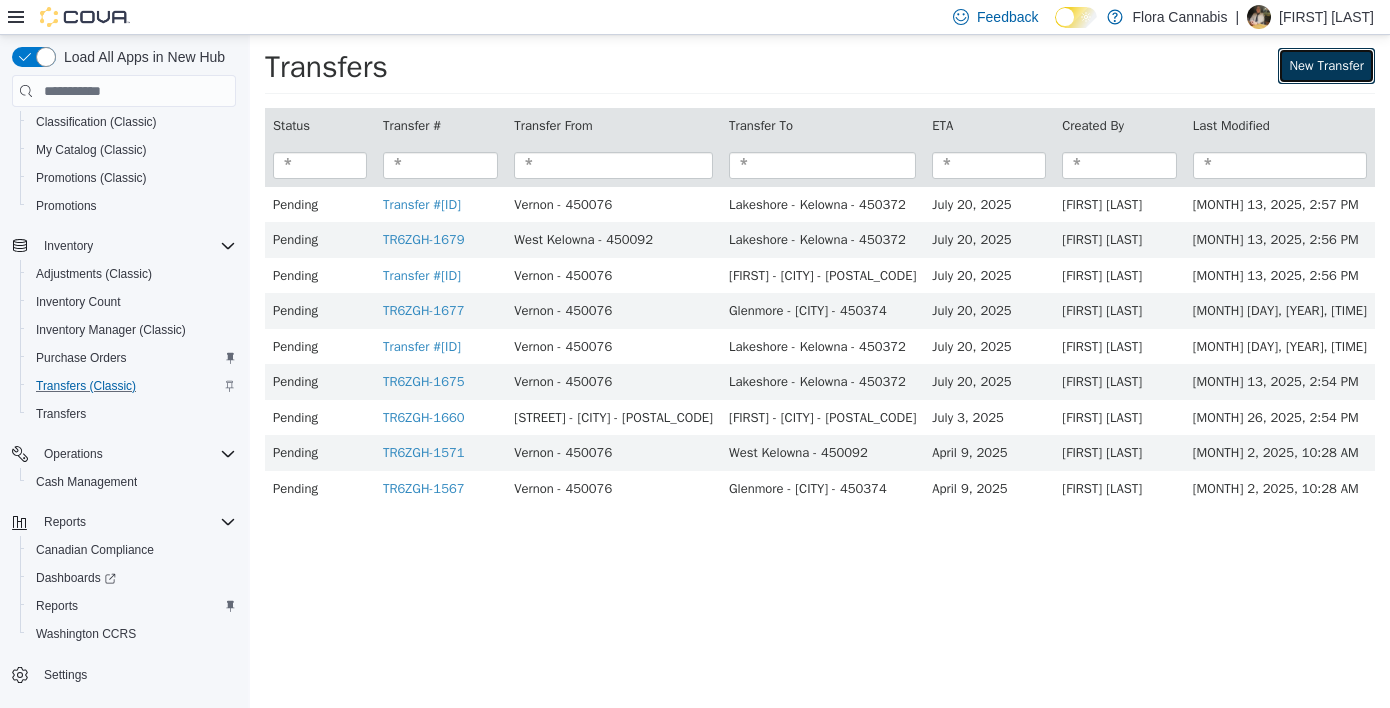 click on "New Transfer" at bounding box center (1326, 66) 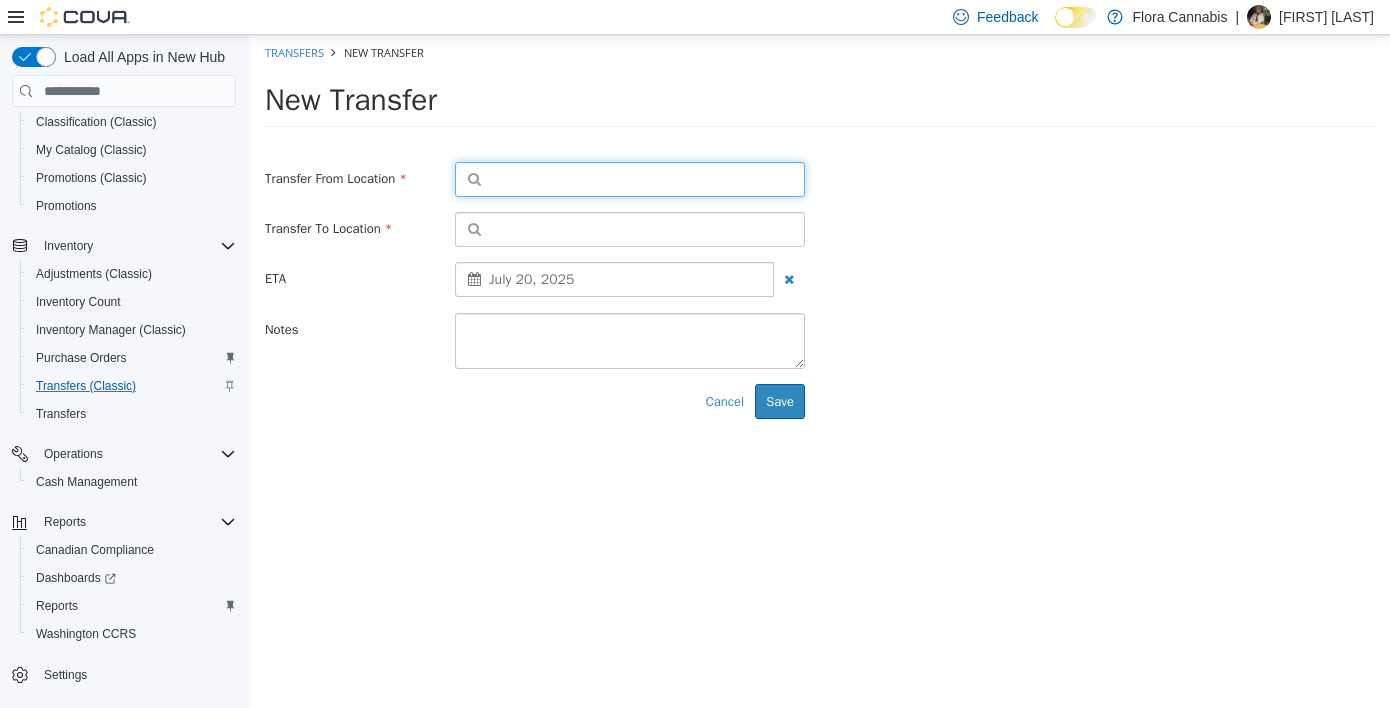 drag, startPoint x: 499, startPoint y: 192, endPoint x: 514, endPoint y: 181, distance: 18.601076 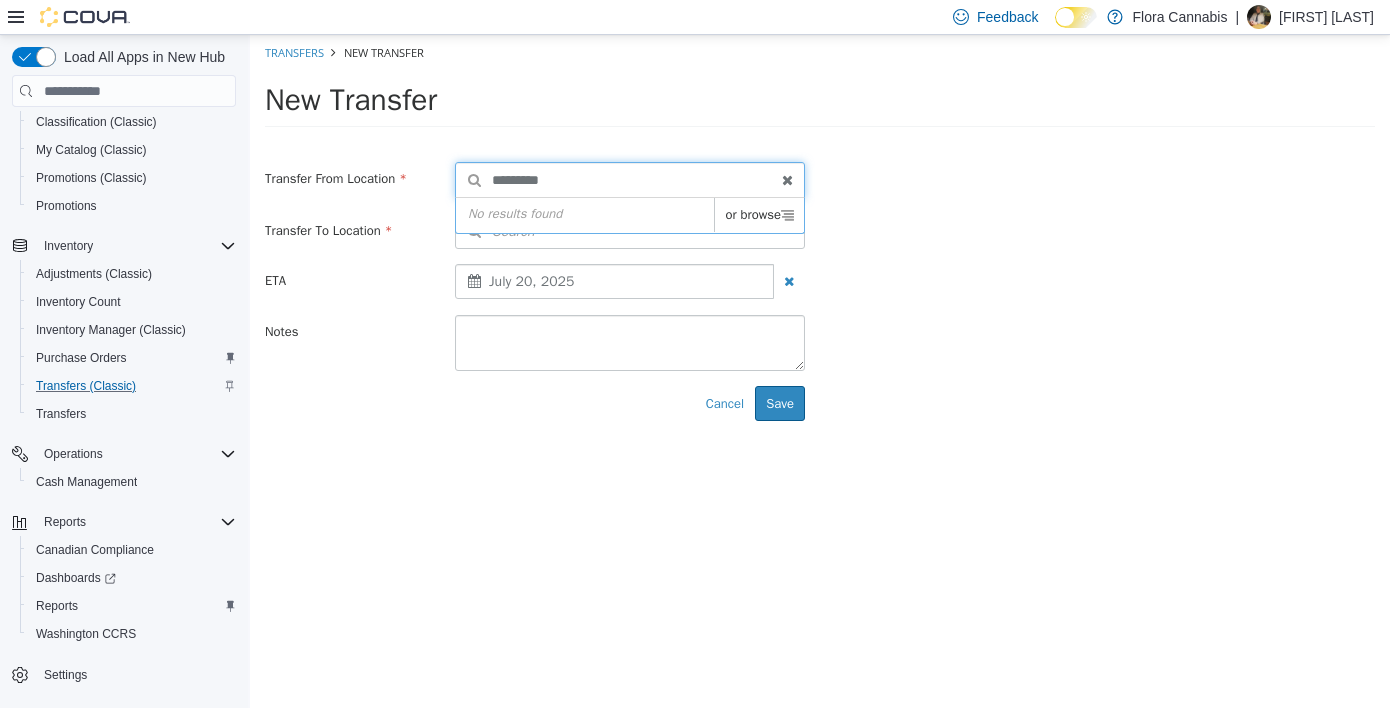 click on "*********" at bounding box center (630, 180) 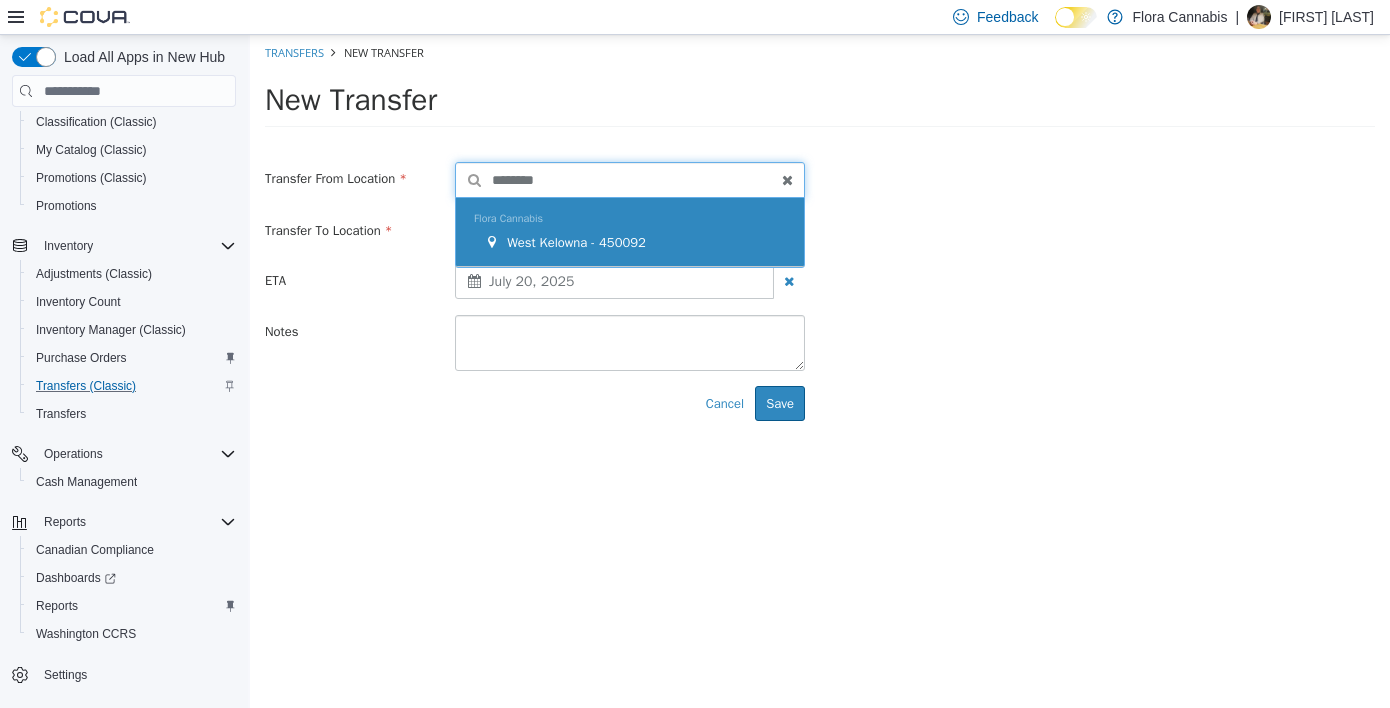 type on "********" 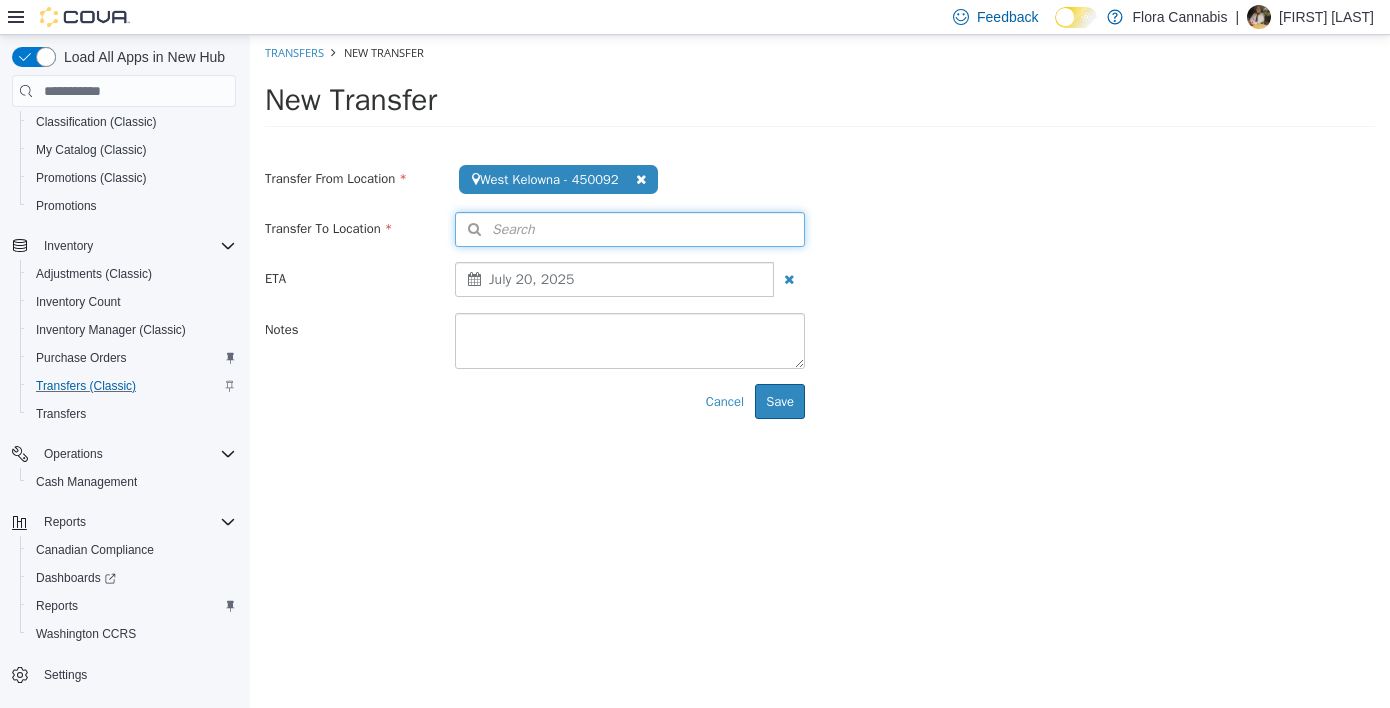 click on "Search" at bounding box center (630, 229) 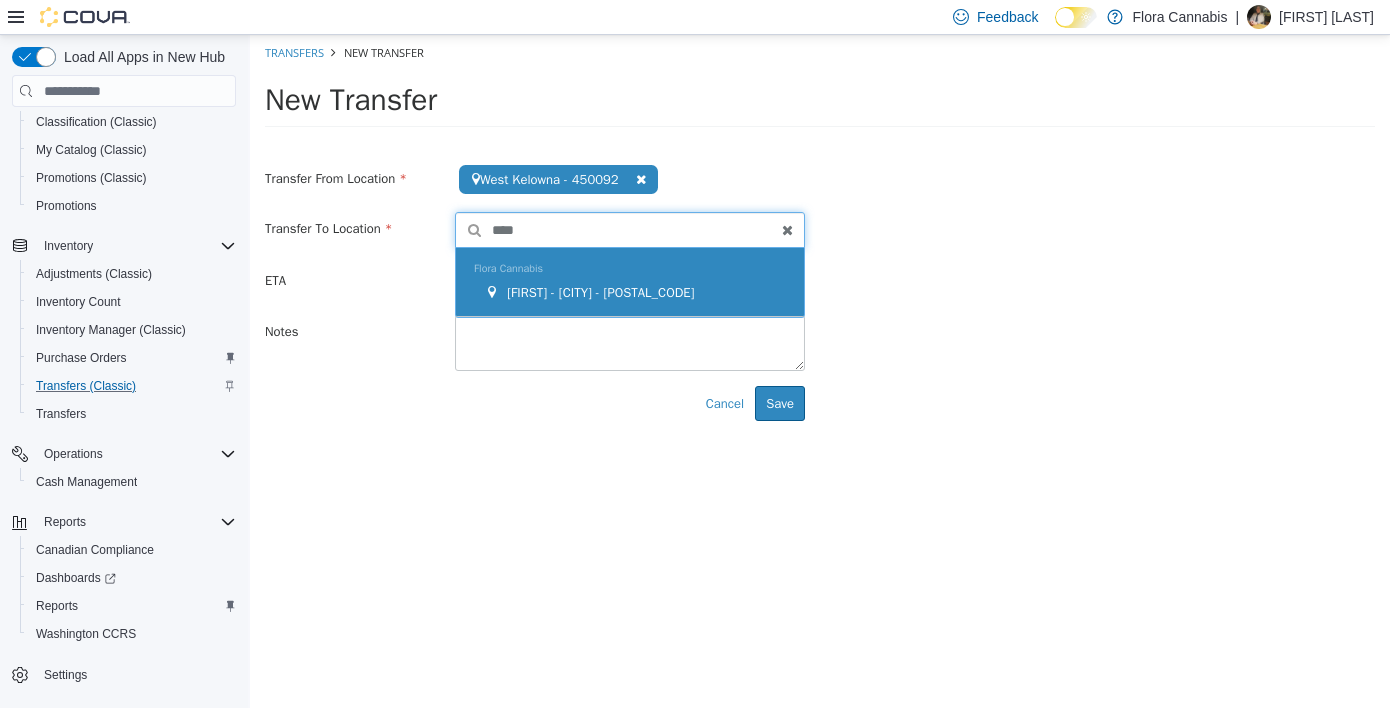 type on "****" 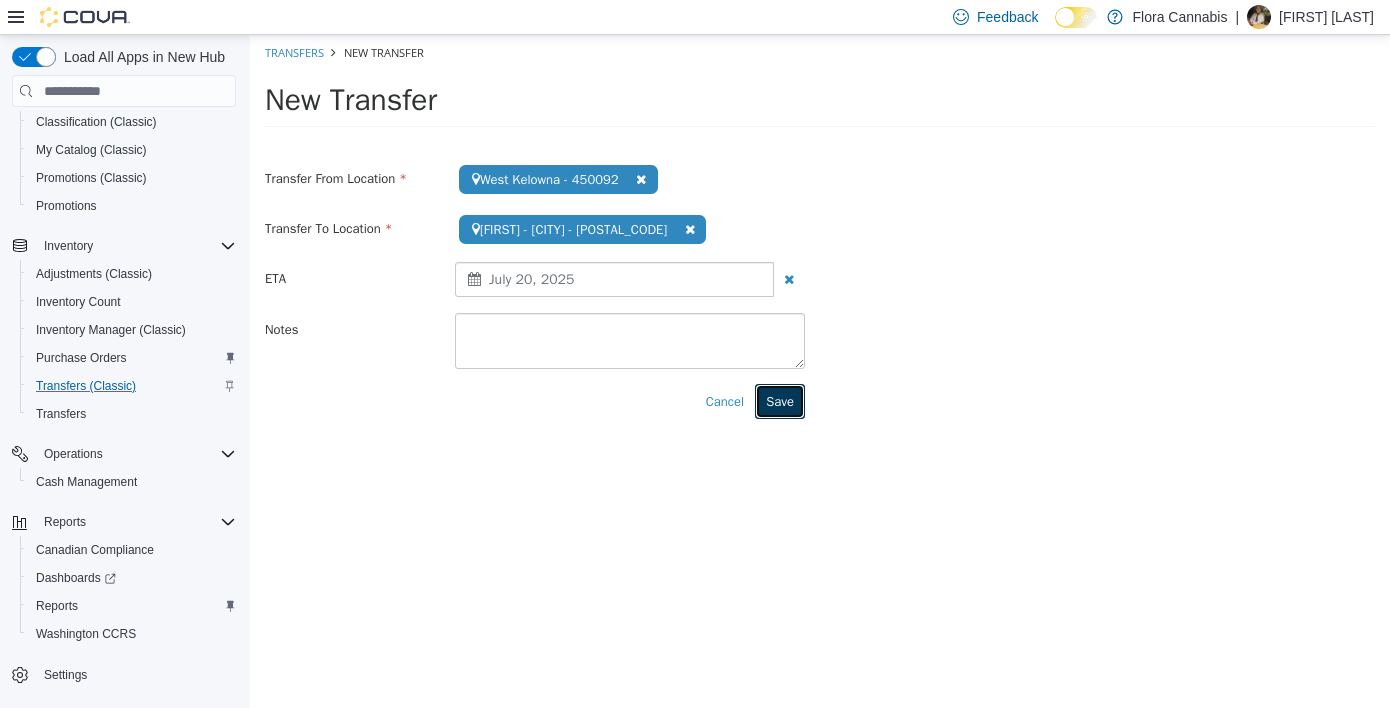 click on "Save" at bounding box center [780, 402] 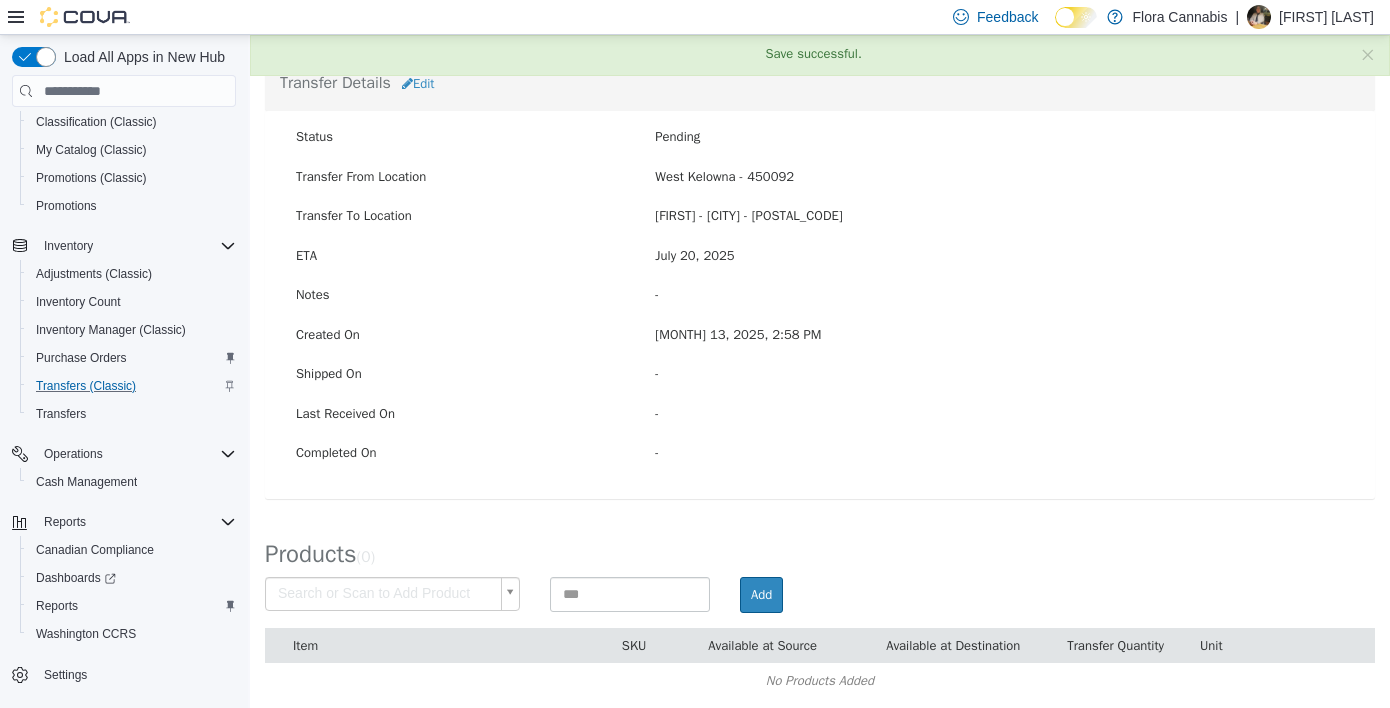scroll, scrollTop: 126, scrollLeft: 0, axis: vertical 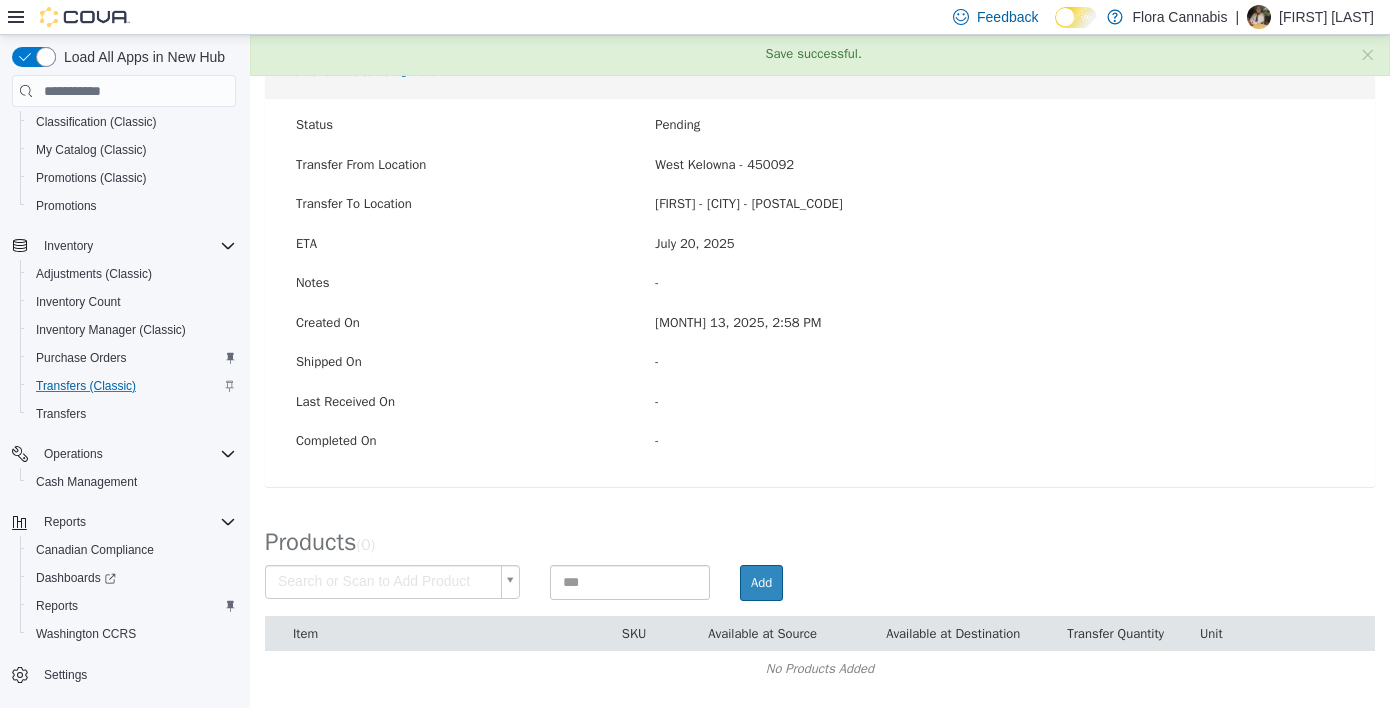 click on "×
Save successful.
Transfers
TR6ZGH-1681
Transfer #TR6ZGH-1681
Preparing Download...  Tools  PDF Download
Delete
Auto Complete Transfer Ship Transfer
Transfer Details  Edit Status
Pending
Transfer From Location
[Location] - [Number]
Transfer To Location
[Location] - [Location] - [Number]
ETA [DATE], [YEAR] Notes -
Created On [MONTH] [DAY], [YEAR], [TIME] Shipped On - Last Received On - Completed On - Products  ( 0 )
Search or Scan to Add Product                             Add
Item SKU Available at Source Available at Destination Transfer Quantity Unit No Products Added
Cancel Apply                                                               Cancel Apply                                                               Cancel Apply                                                               Cancel Apply                                                               Cancel Apply" at bounding box center [820, 308] 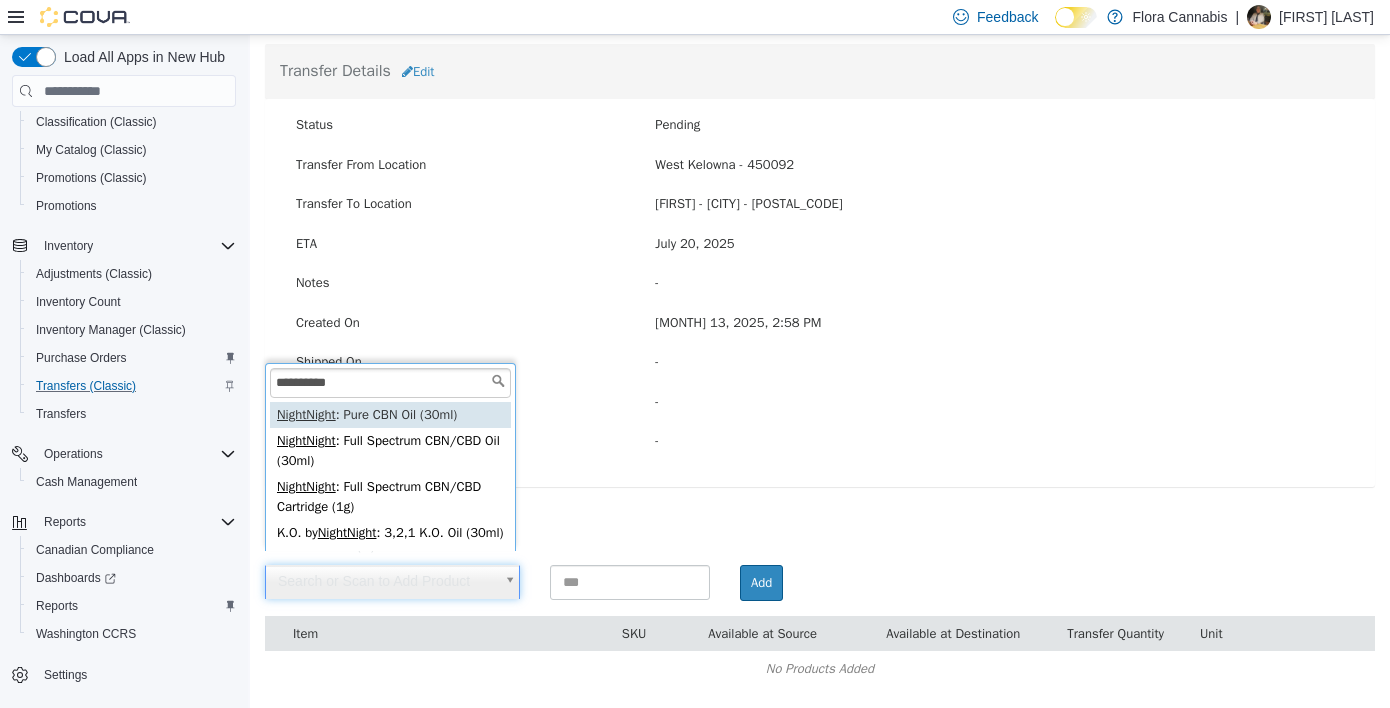 type on "**********" 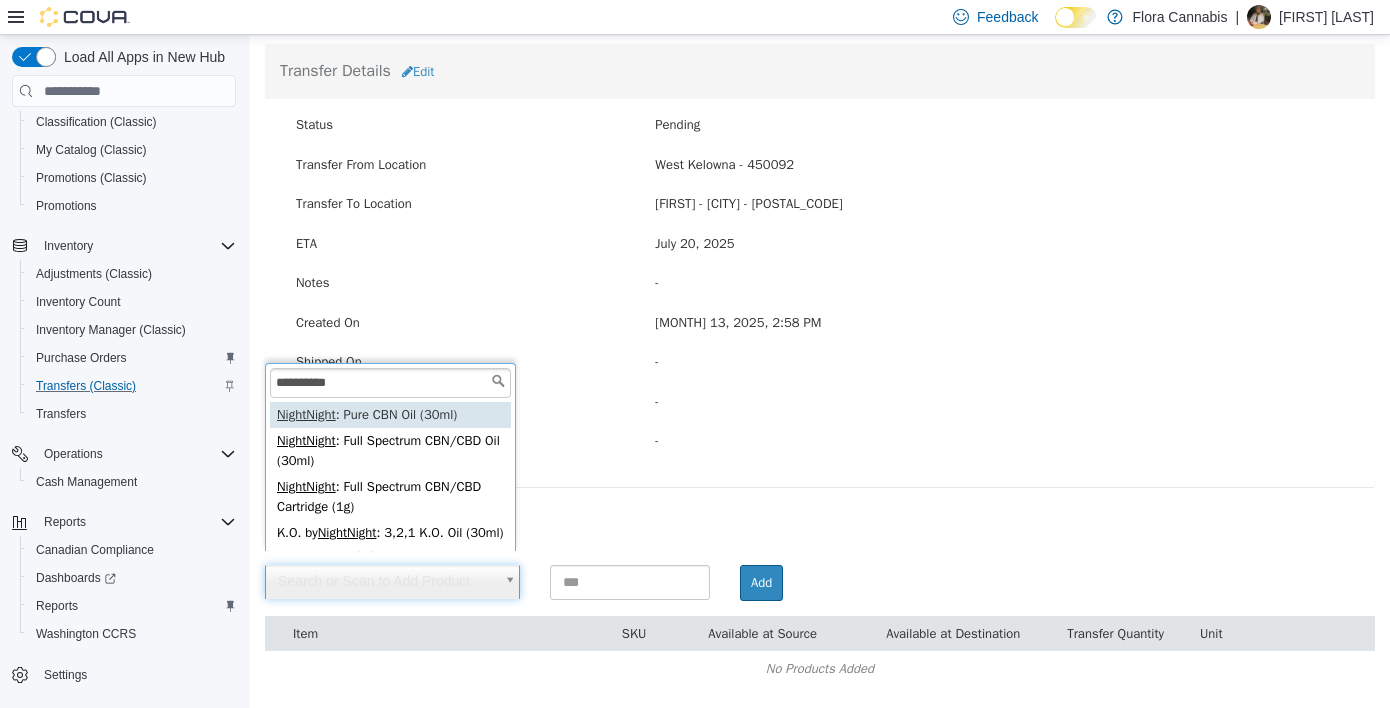type on "**********" 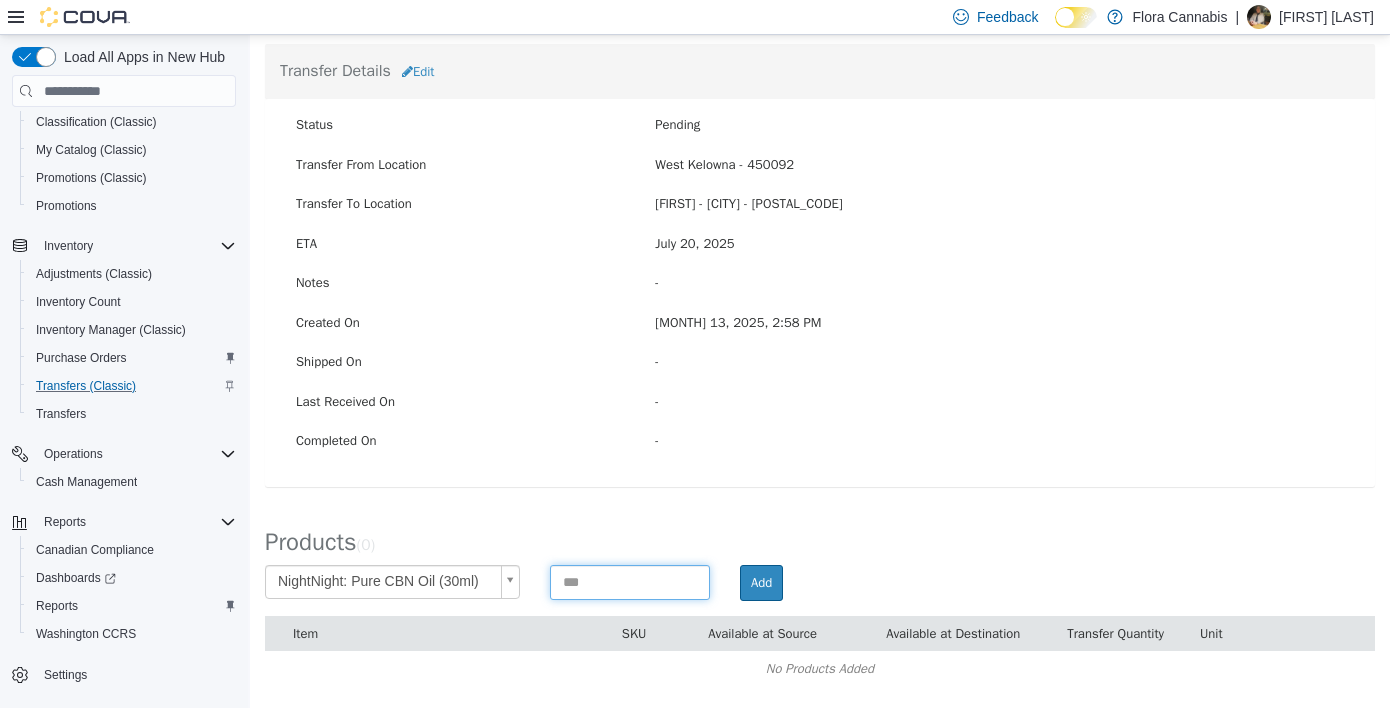 click at bounding box center [630, 582] 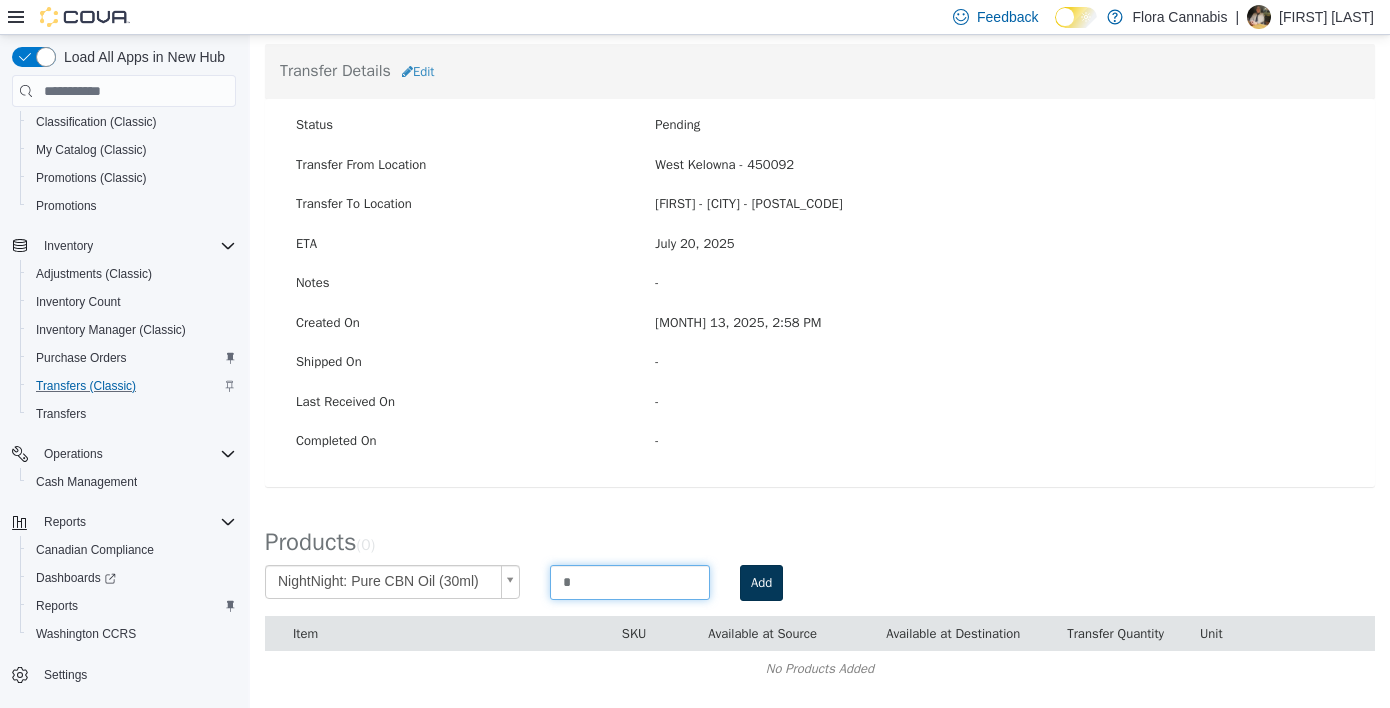 type on "*" 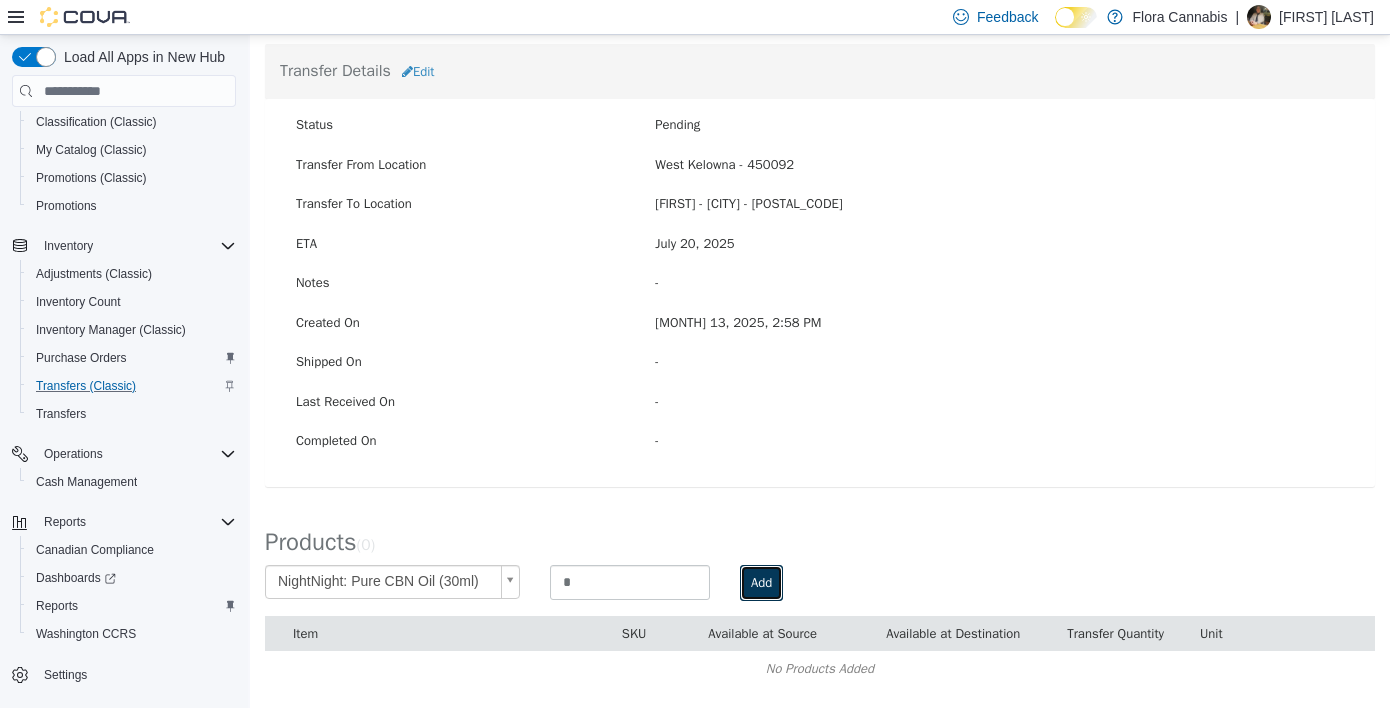 click on "Add" at bounding box center [761, 583] 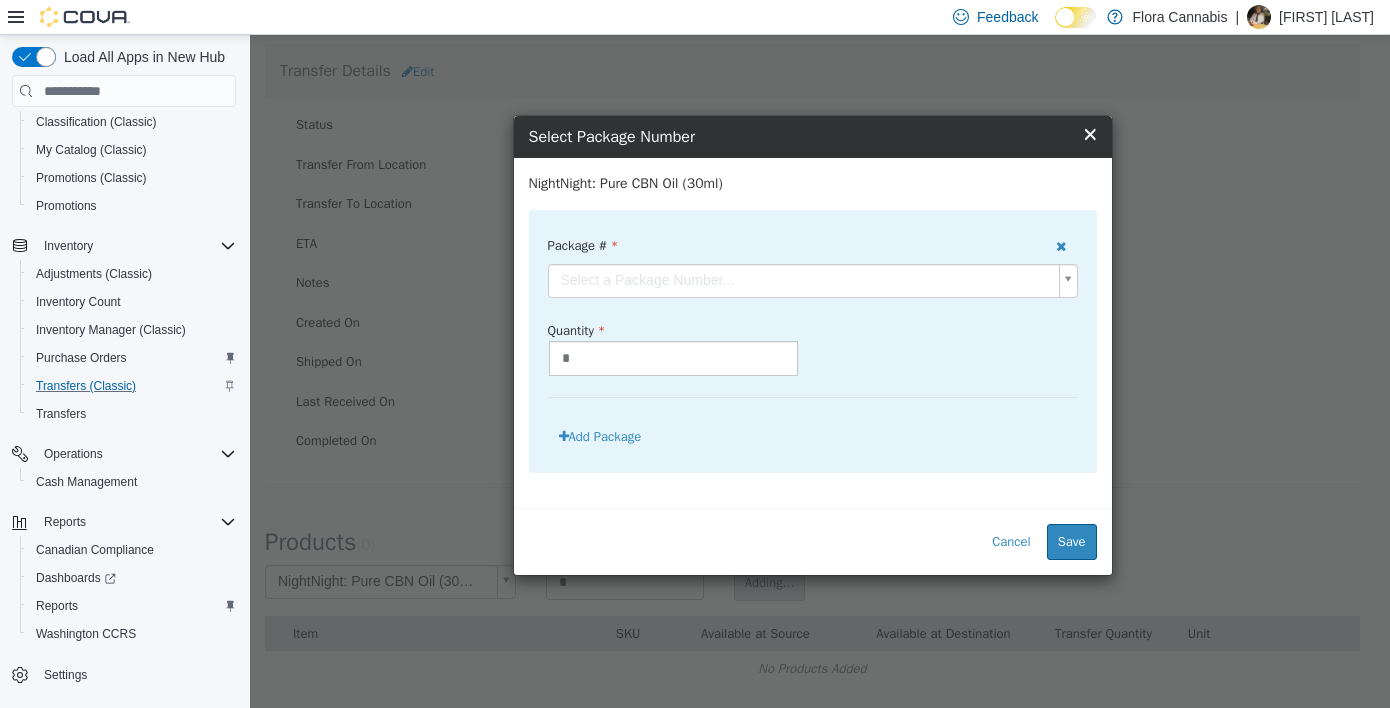 click on "**********" at bounding box center (820, 308) 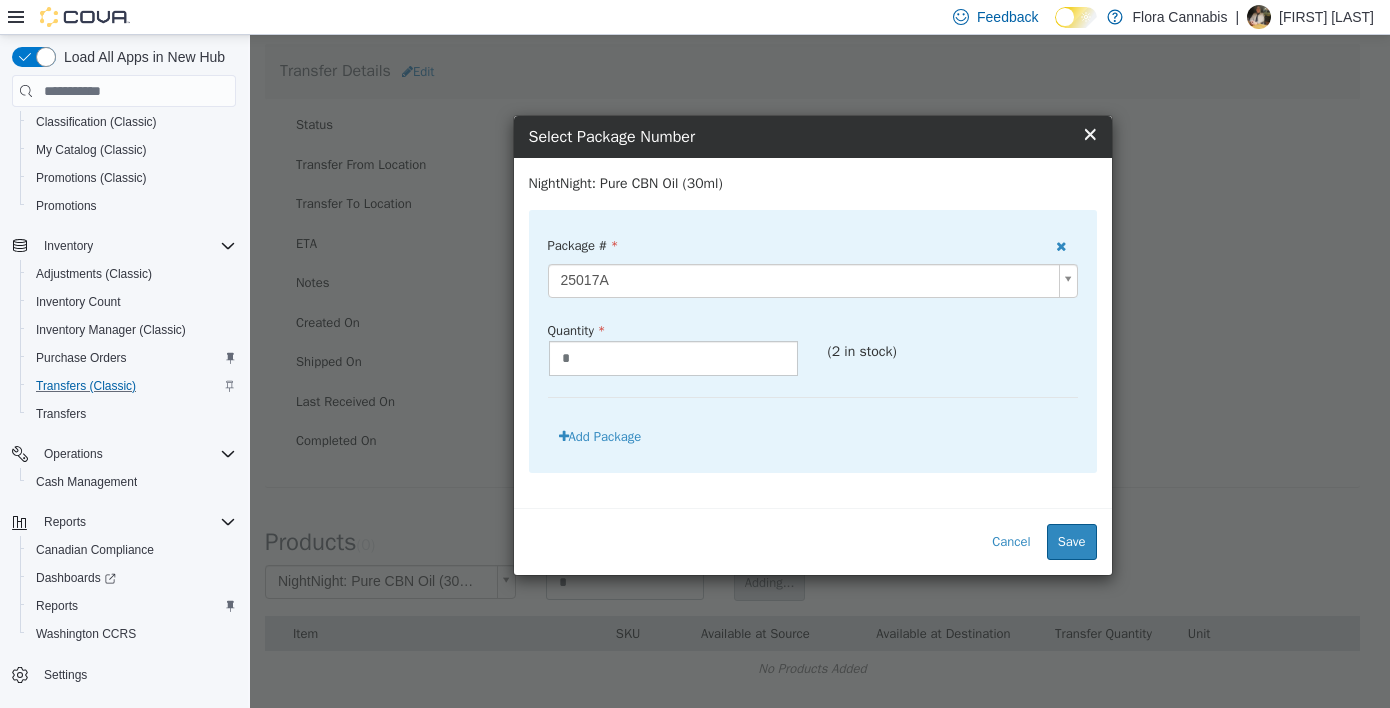 click on "**********" at bounding box center [820, 308] 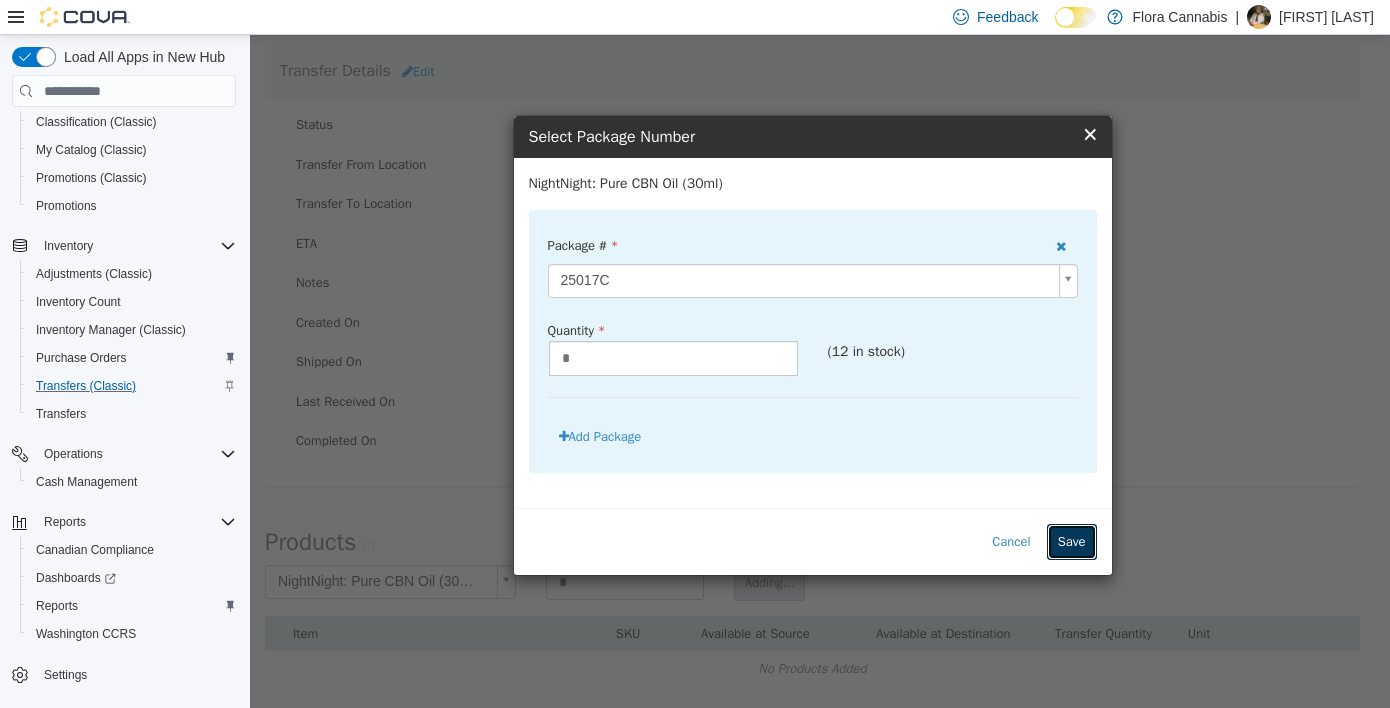 click on "Save" at bounding box center [1072, 542] 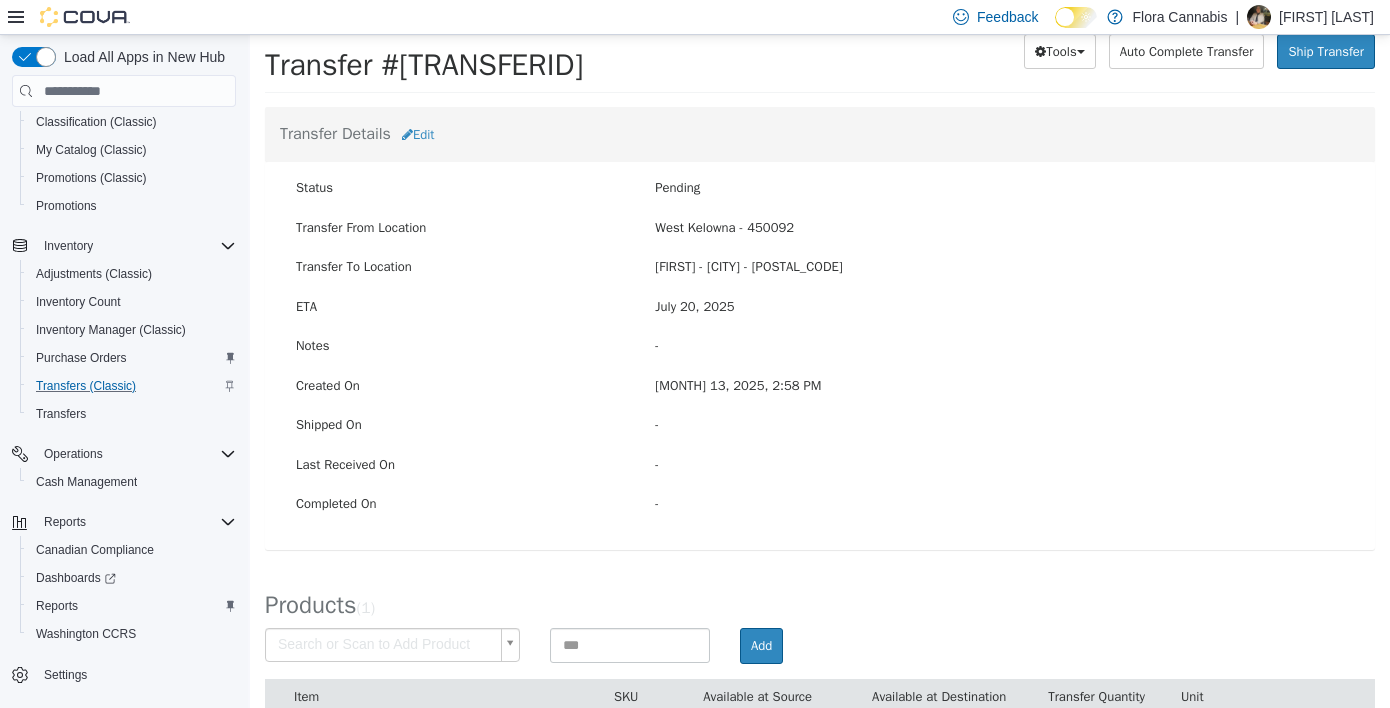 scroll, scrollTop: 0, scrollLeft: 0, axis: both 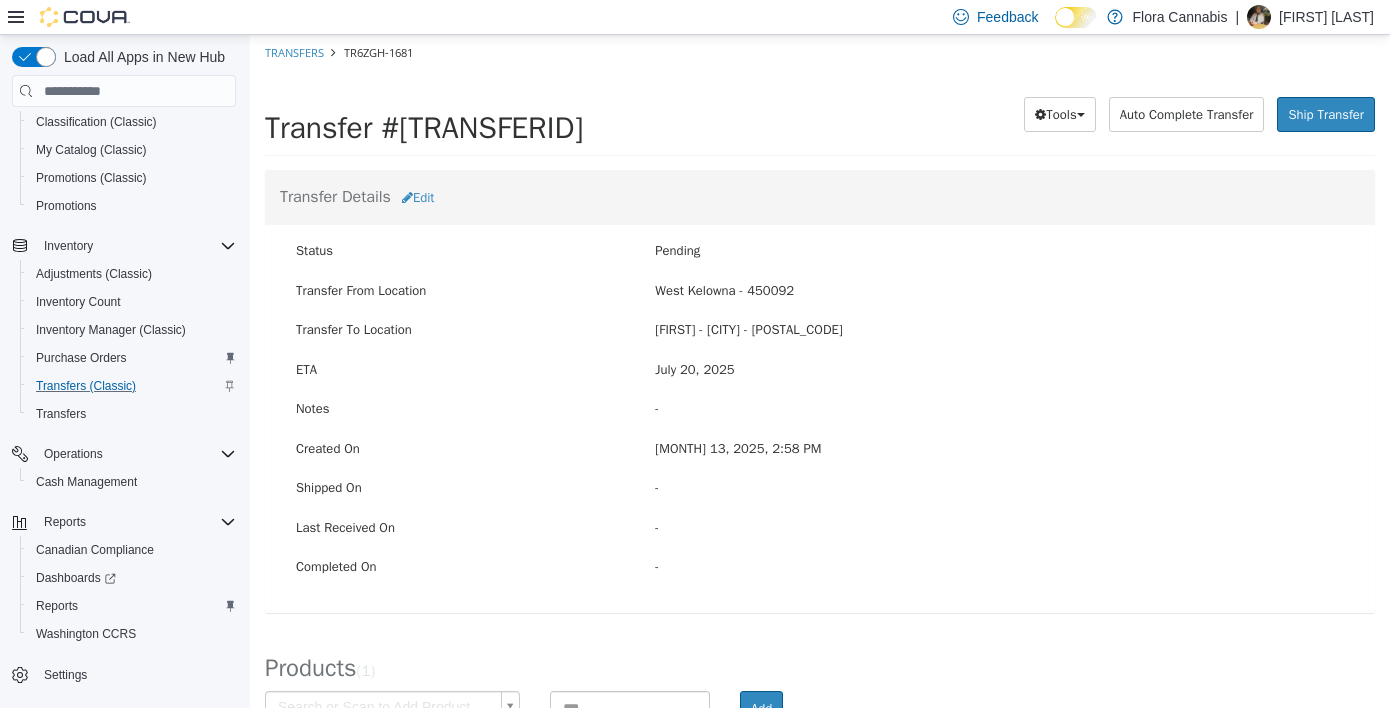 click on "Transfers" at bounding box center (294, 53) 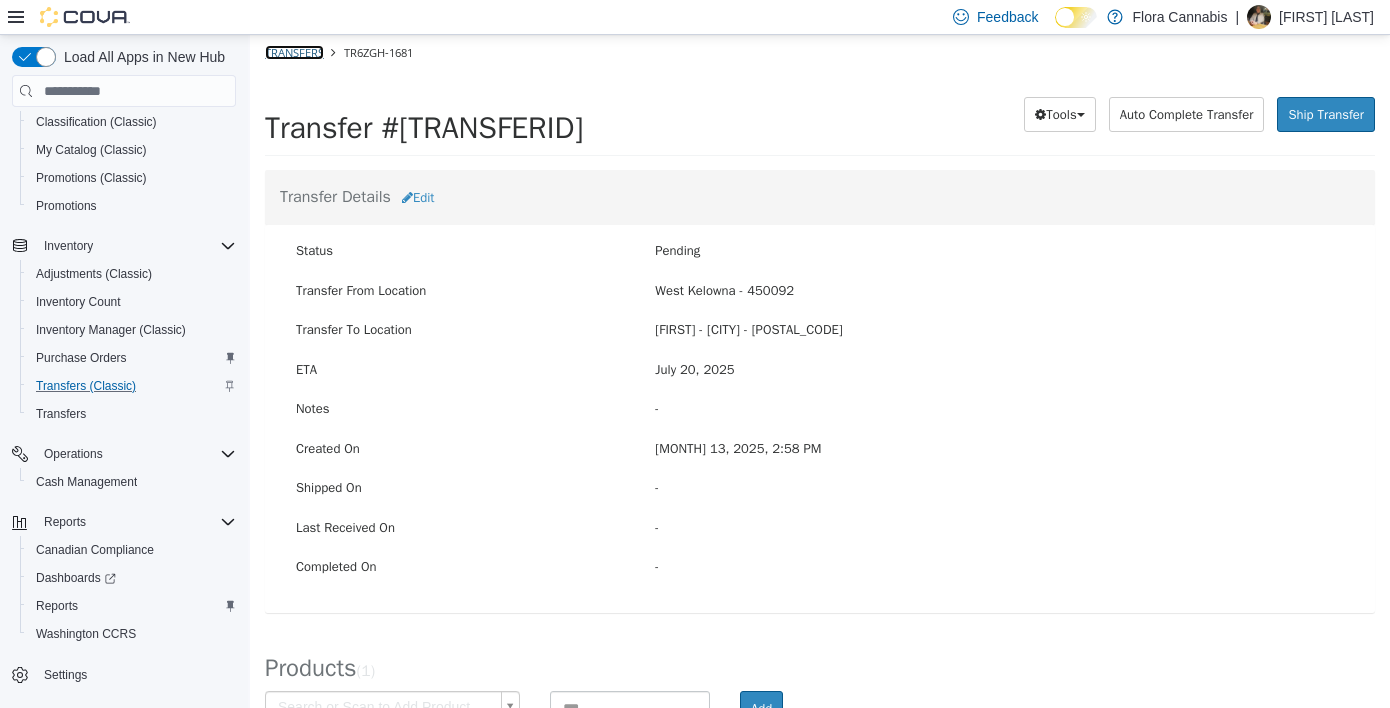 click on "Transfers" at bounding box center (294, 52) 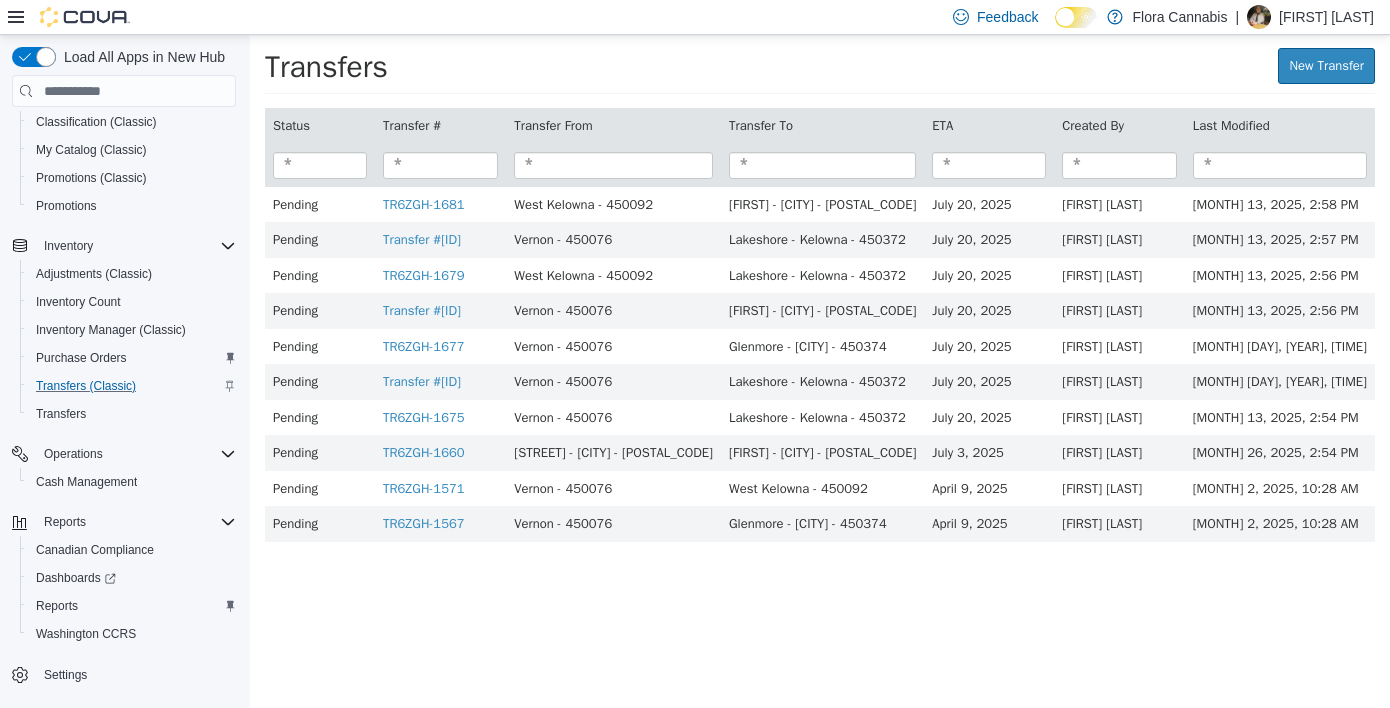 click on "[FIRST] [LAST]" at bounding box center (1326, 17) 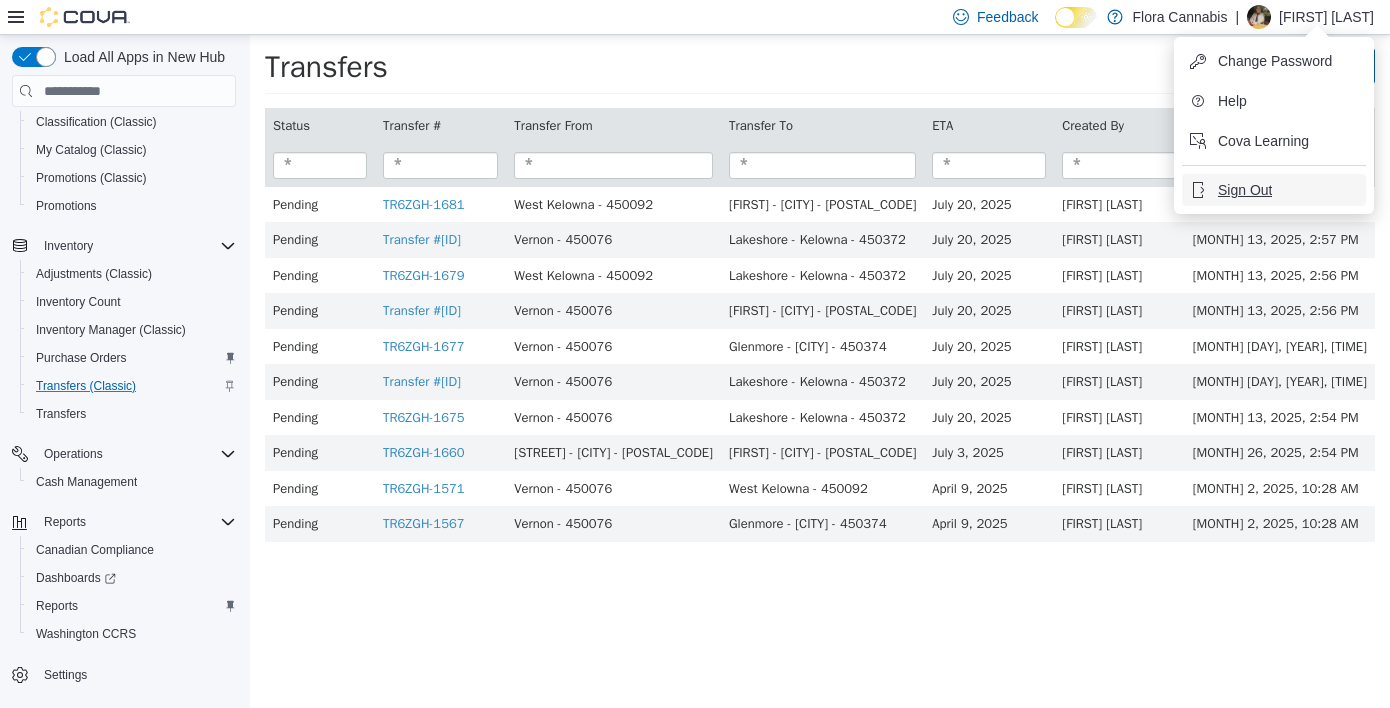 click on "Sign Out" at bounding box center [1245, 190] 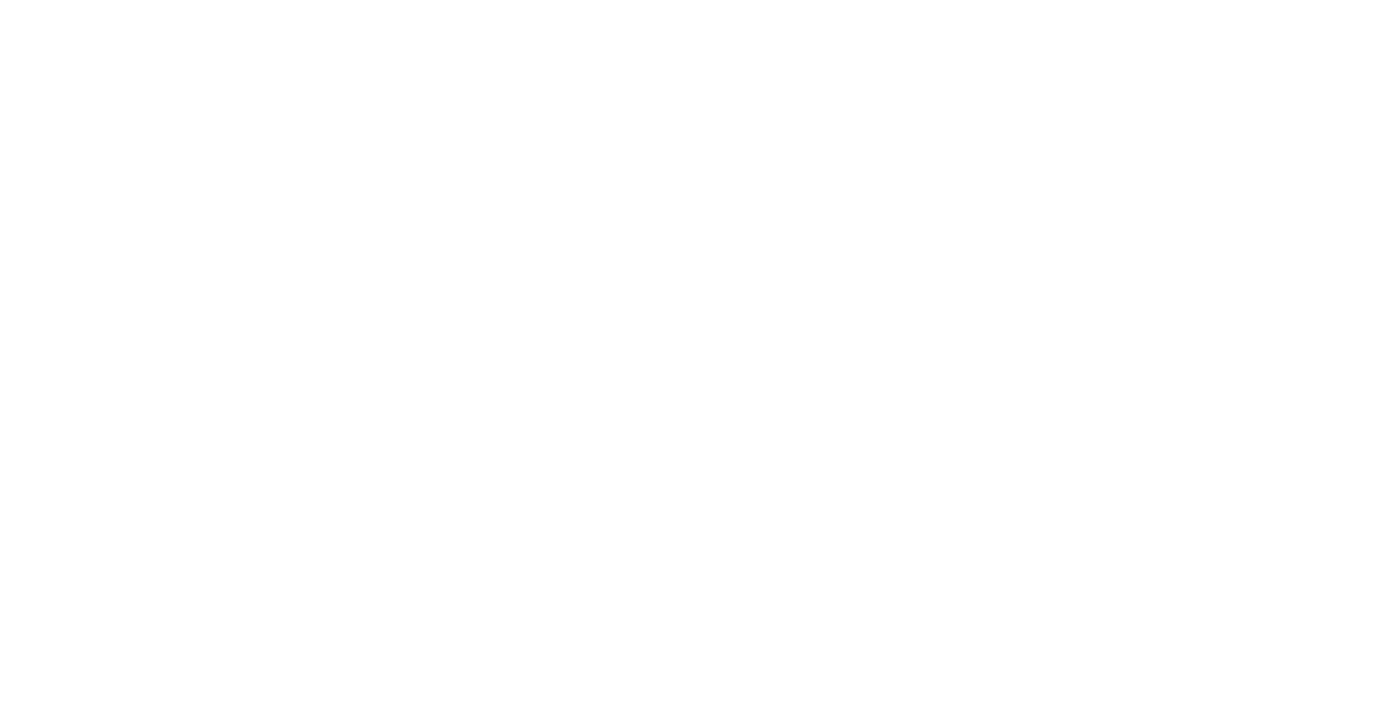 scroll, scrollTop: 0, scrollLeft: 0, axis: both 